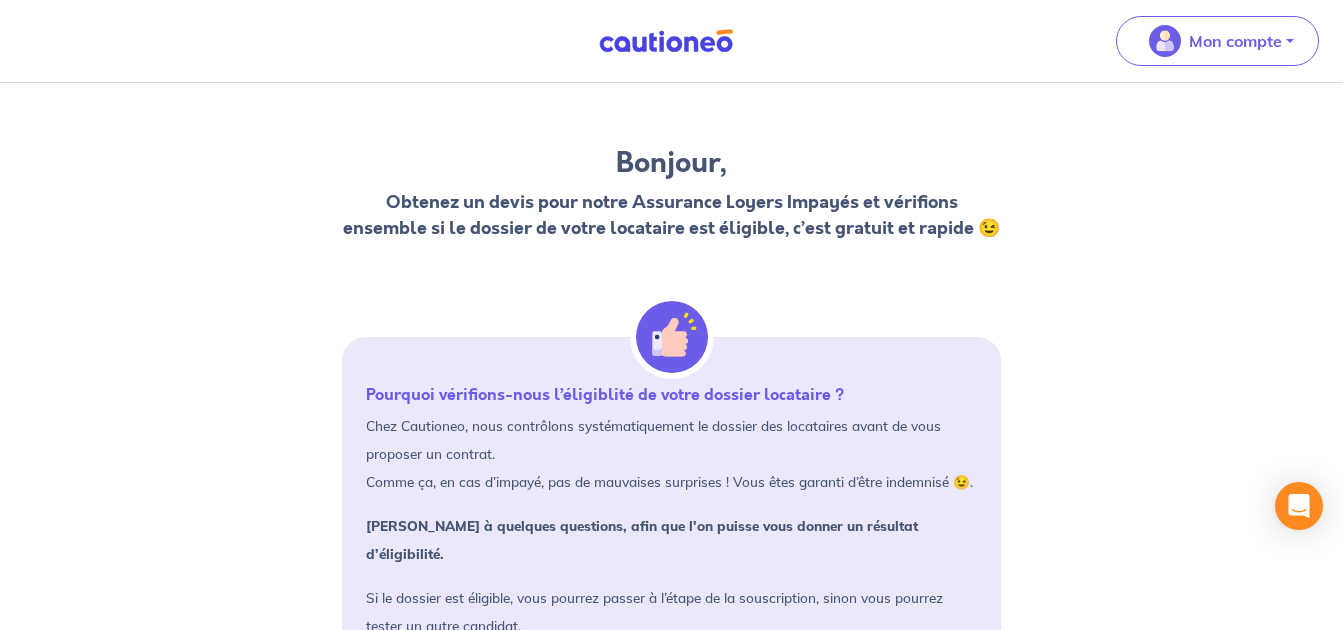 scroll, scrollTop: 0, scrollLeft: 0, axis: both 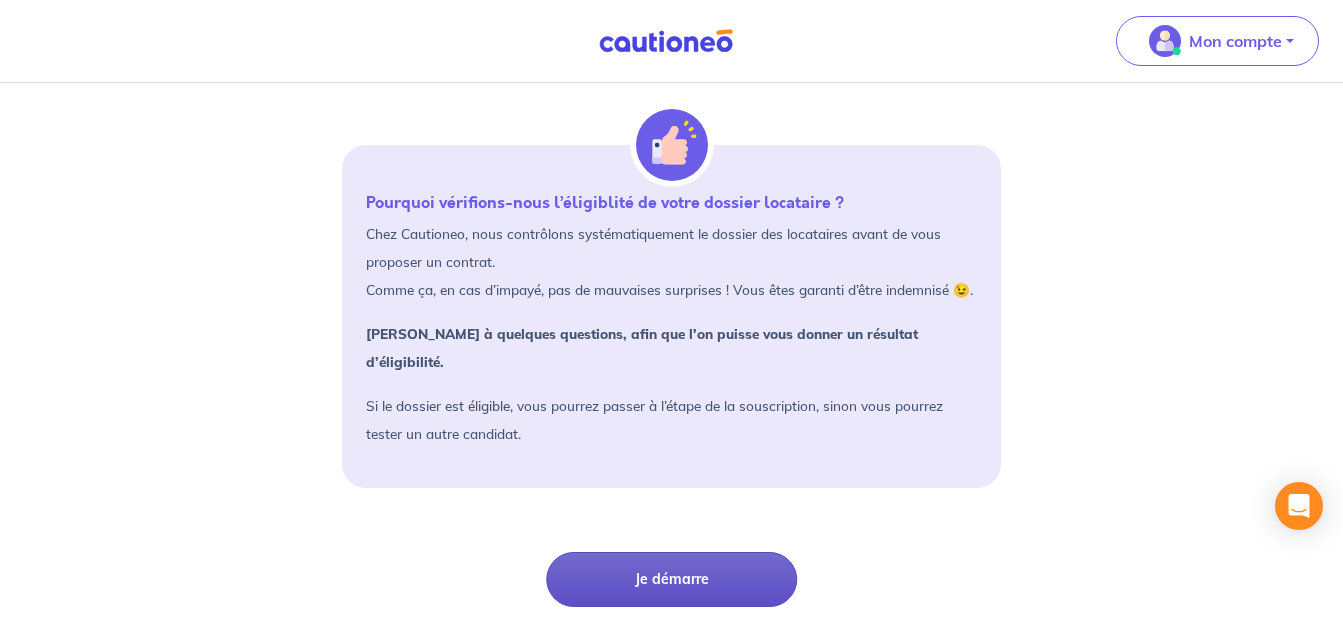 click on "Je démarre" at bounding box center (671, 579) 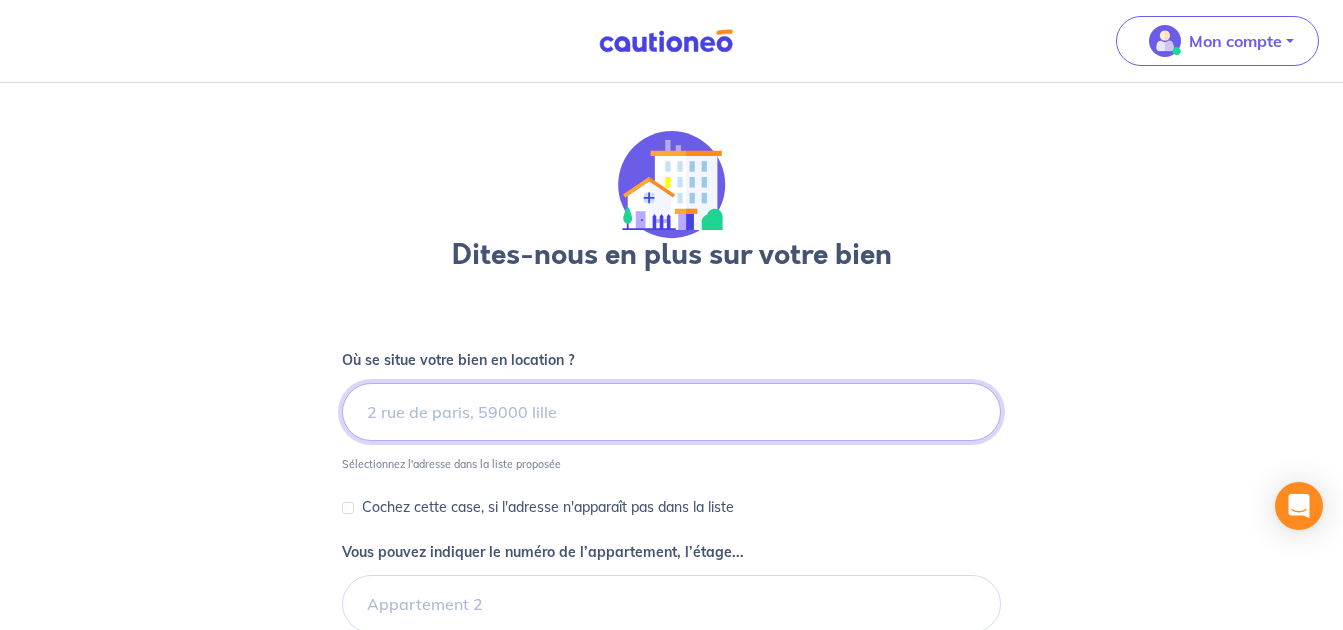 click at bounding box center (672, 412) 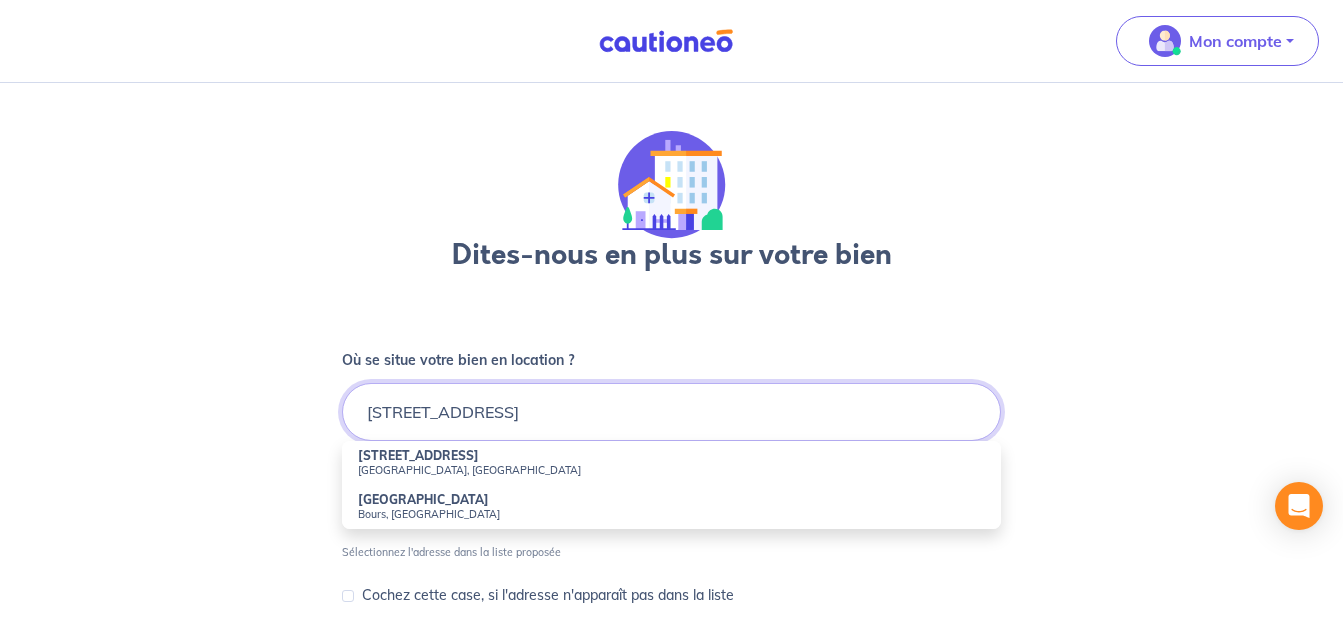 drag, startPoint x: 564, startPoint y: 415, endPoint x: 392, endPoint y: 418, distance: 172.02615 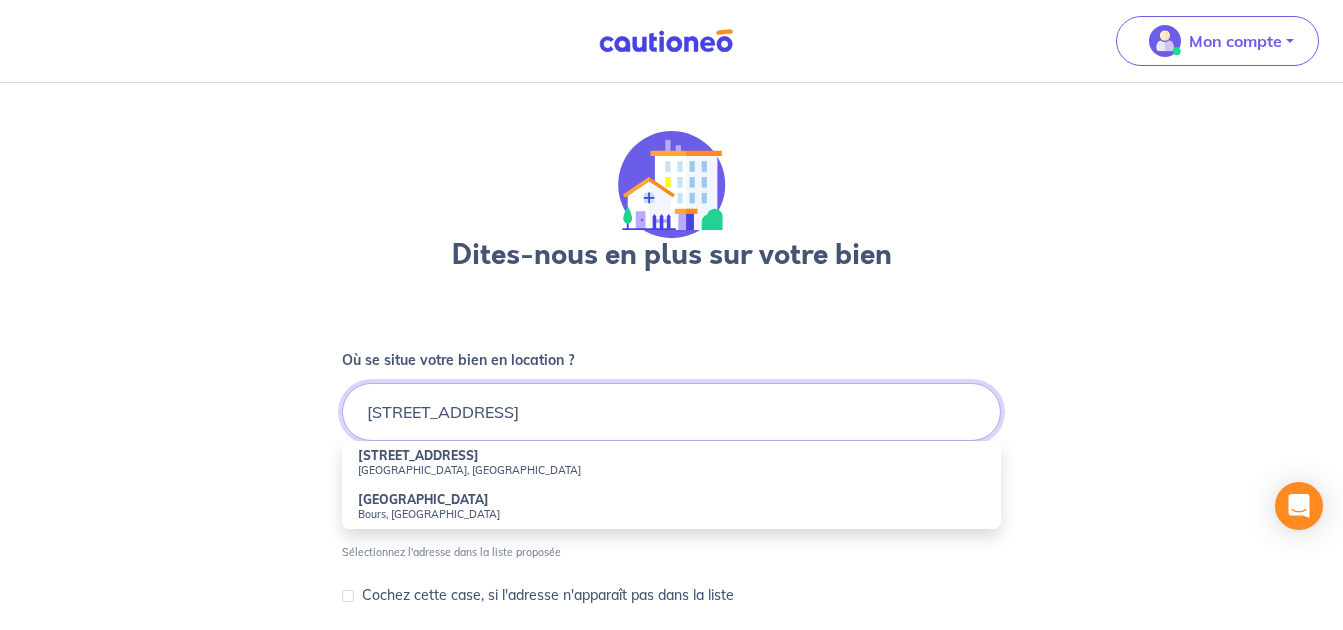 click on "10 Ter rue de Monneville" at bounding box center (672, 412) 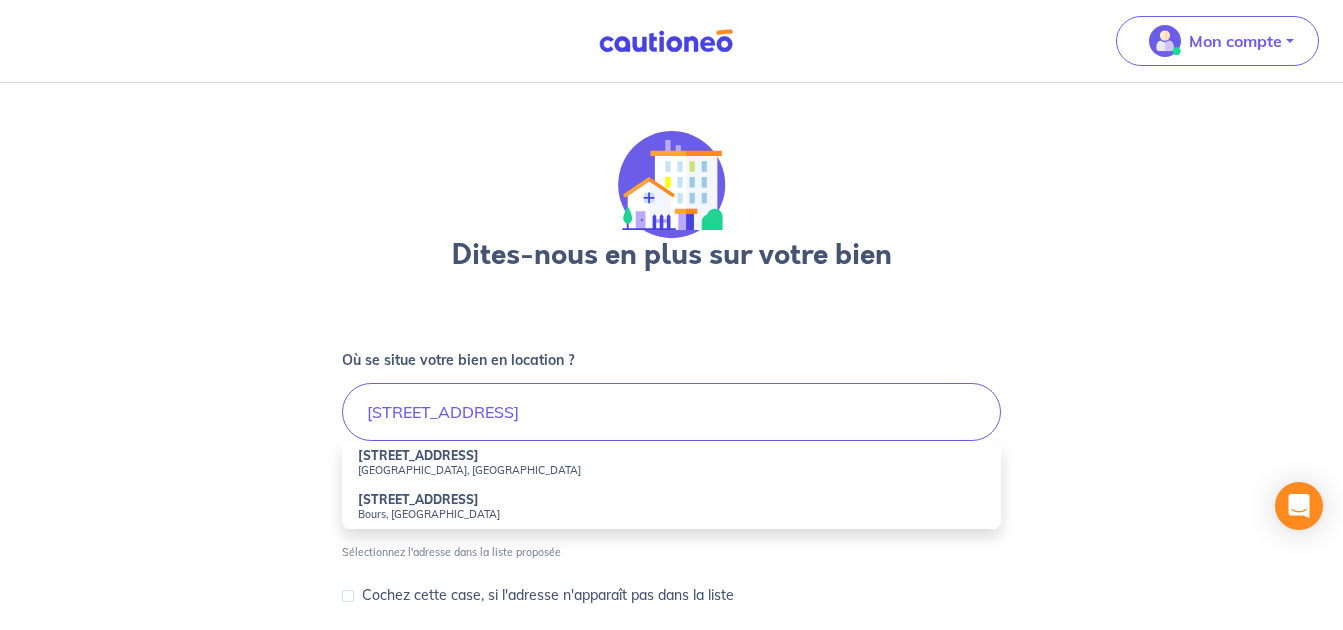 click on "Chavençon, France" at bounding box center [672, 470] 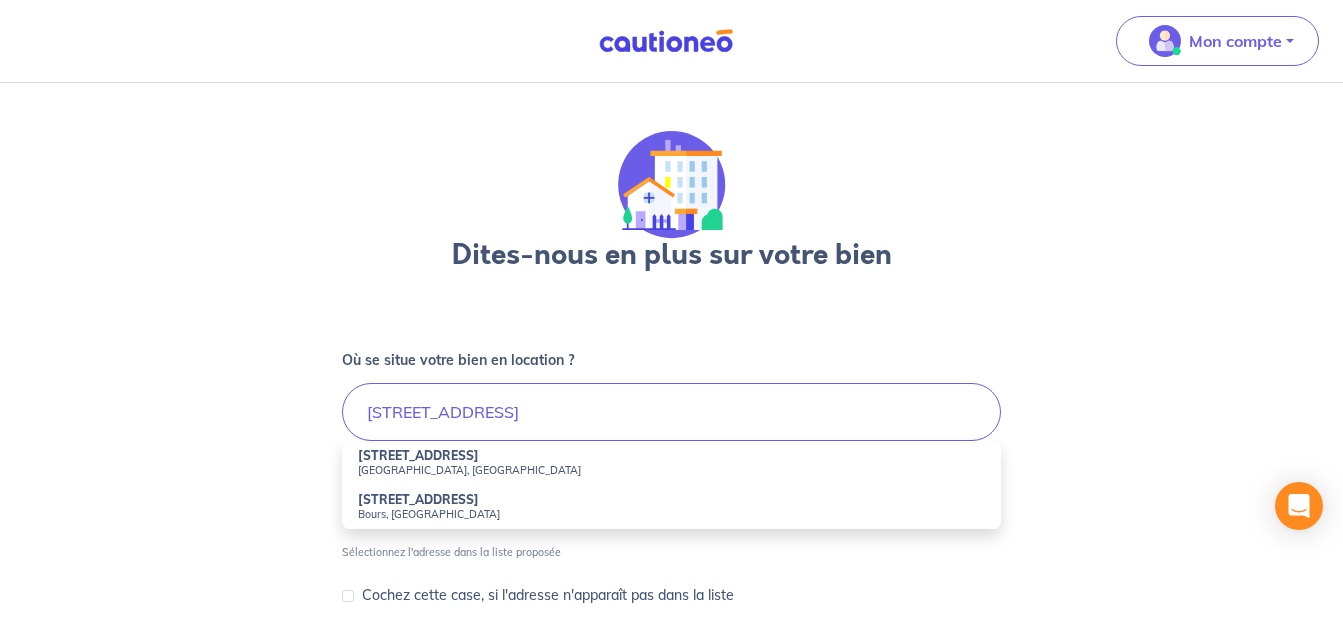 type on "10 Rue de Monneville, Chavençon, France" 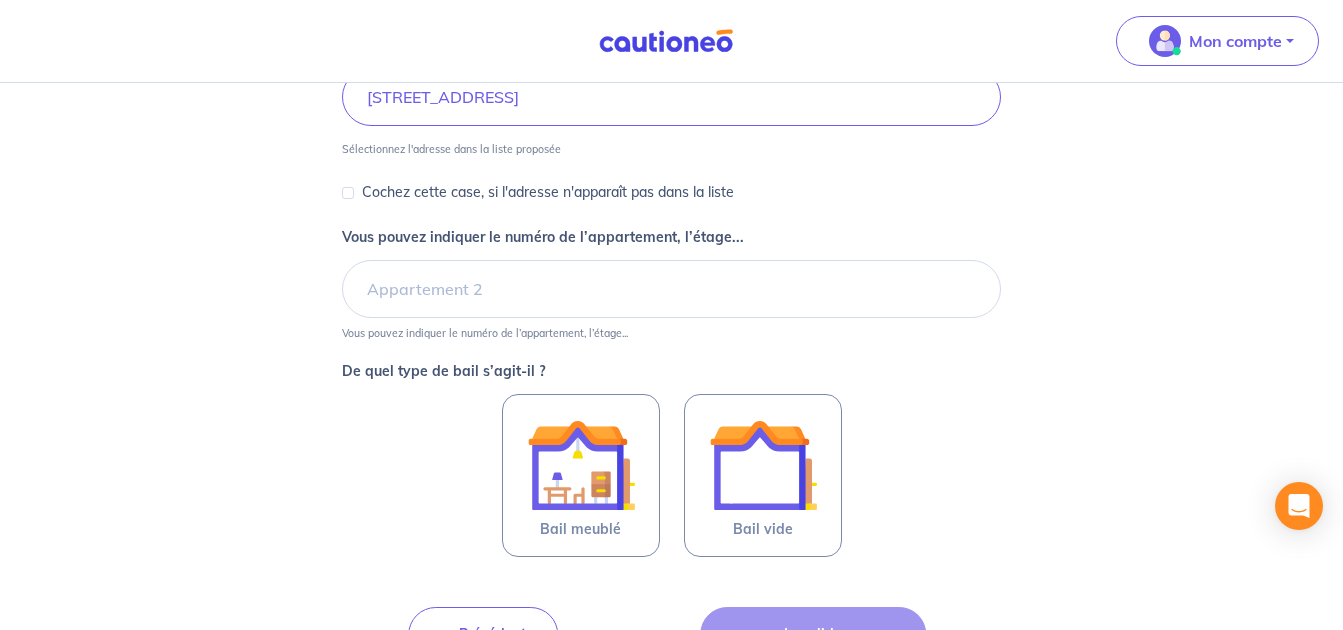 scroll, scrollTop: 333, scrollLeft: 0, axis: vertical 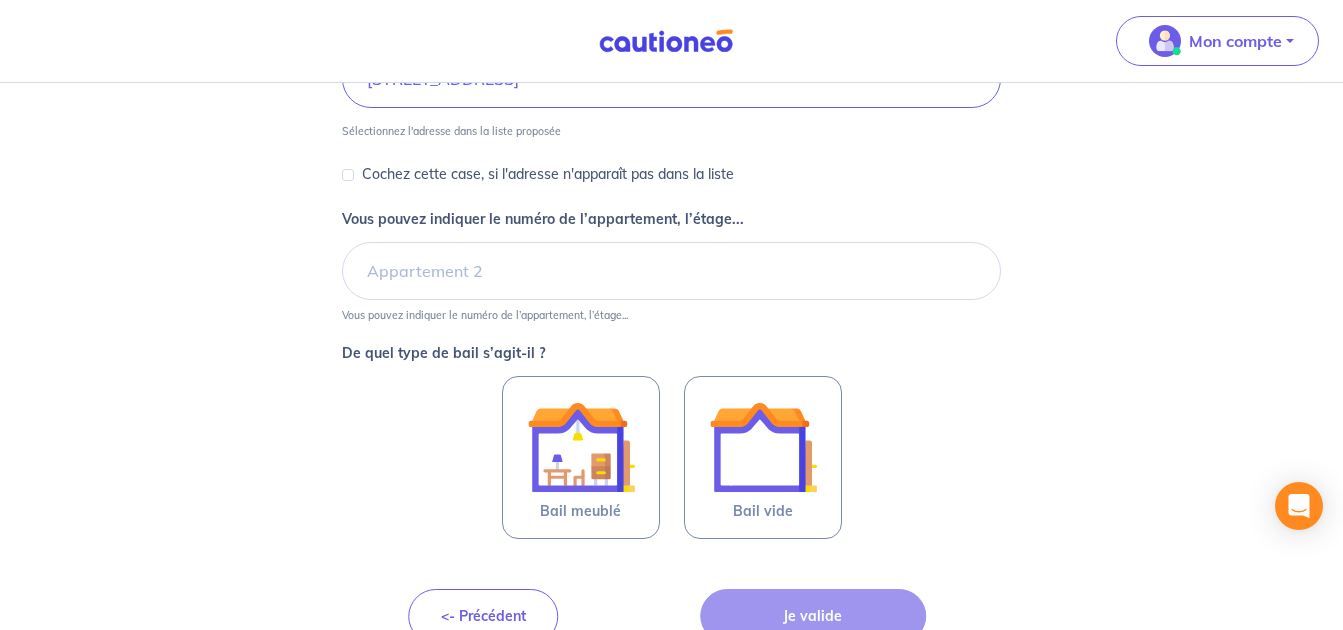 click on "Cochez cette case, si l'adresse n'apparaît pas dans la liste" at bounding box center (548, 174) 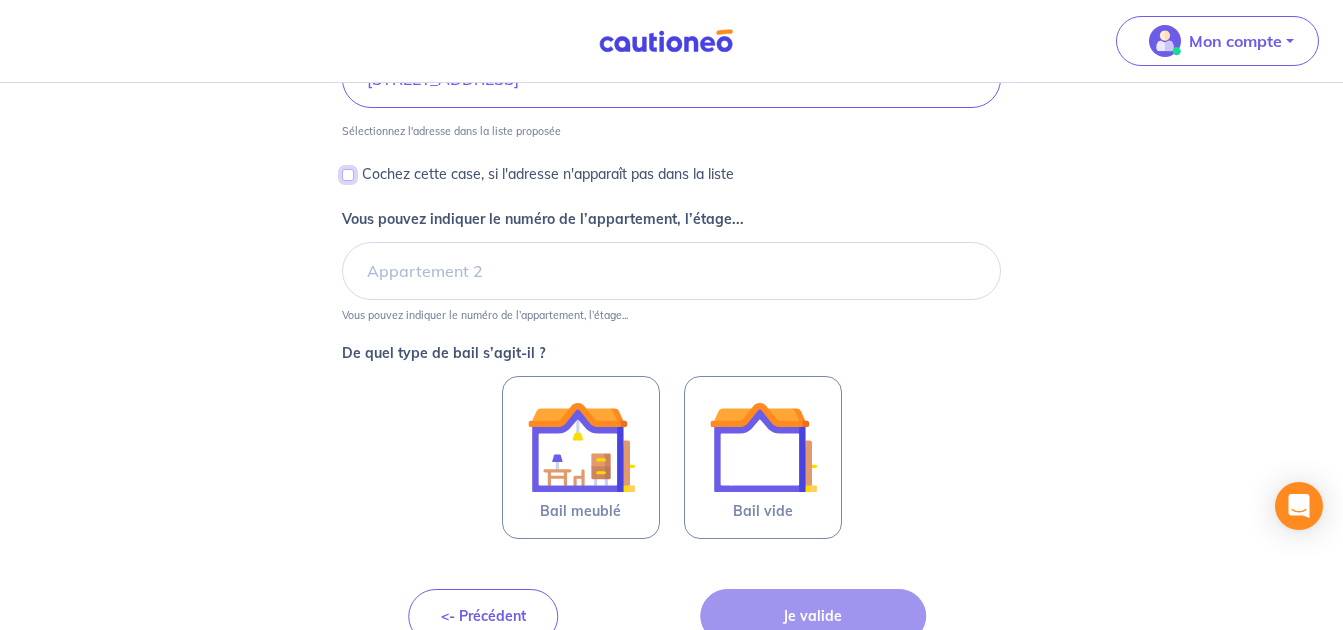 click on "Cochez cette case, si l'adresse n'apparaît pas dans la liste" at bounding box center [348, 175] 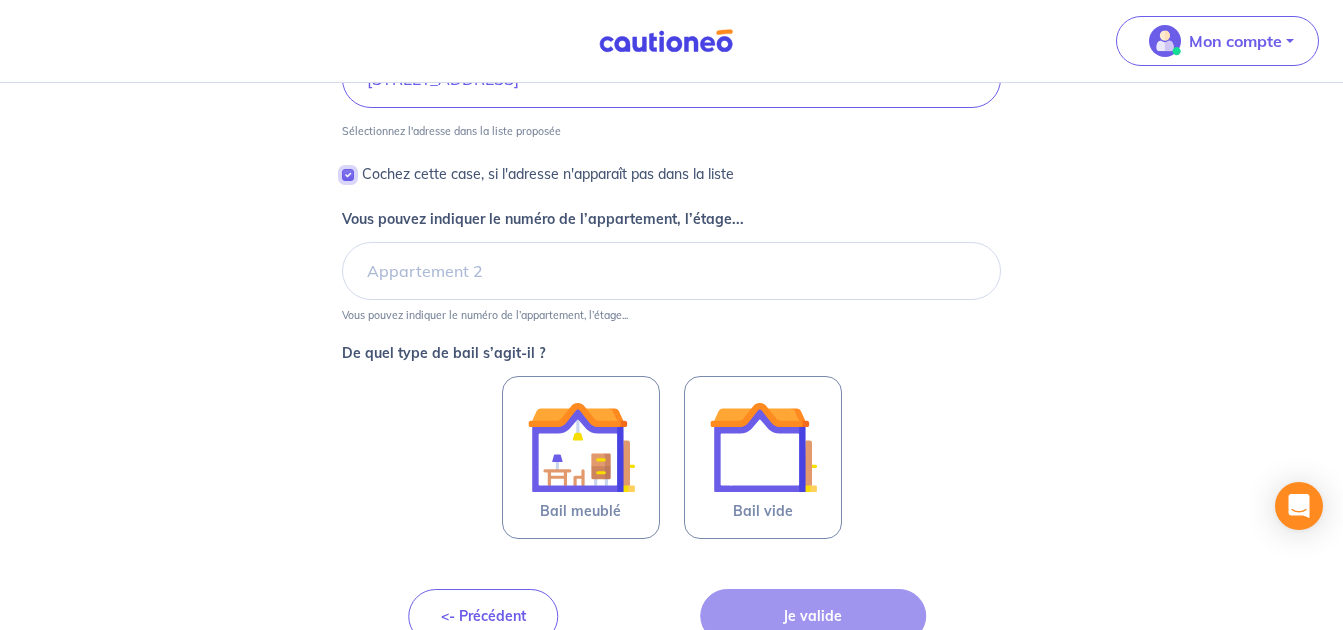 scroll, scrollTop: 191, scrollLeft: 0, axis: vertical 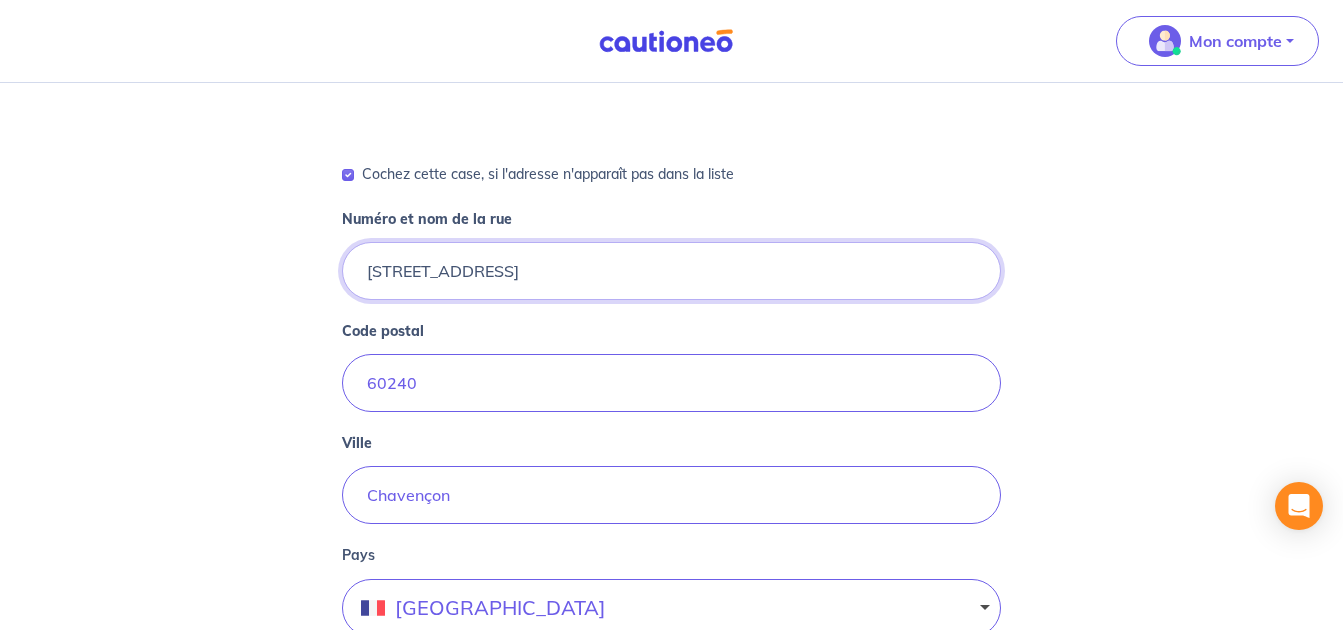 drag, startPoint x: 393, startPoint y: 272, endPoint x: 422, endPoint y: 276, distance: 29.274563 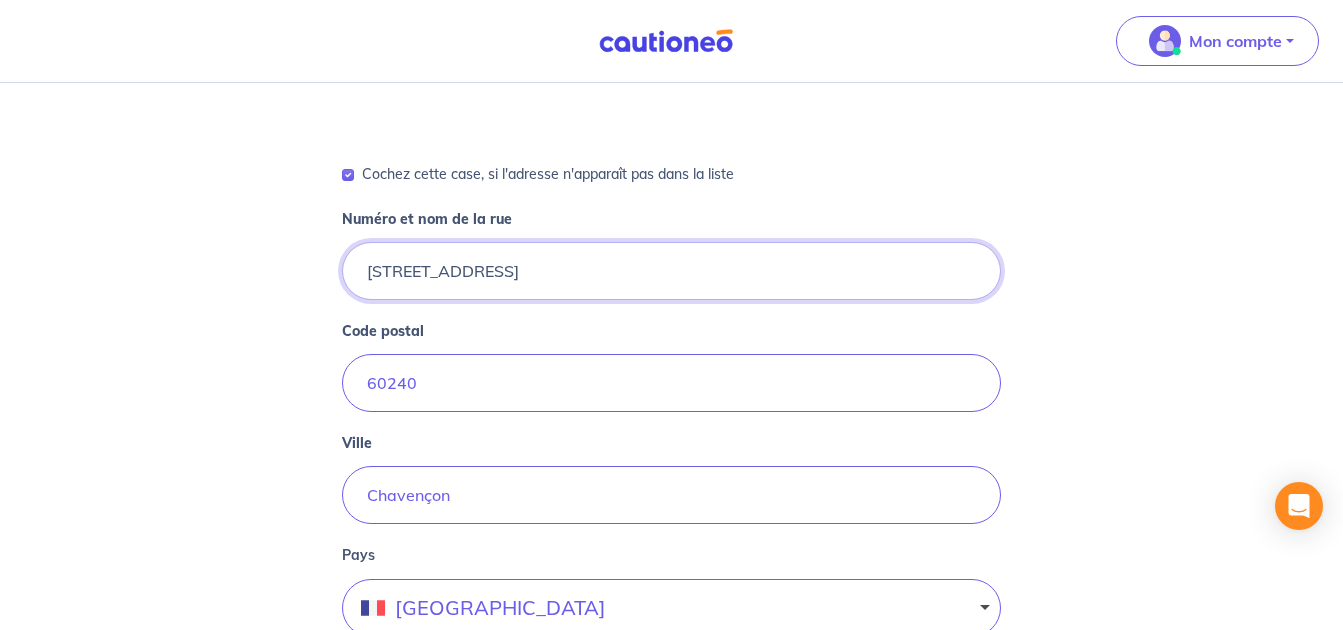 click on "10 Rue de Monneville" at bounding box center [672, 271] 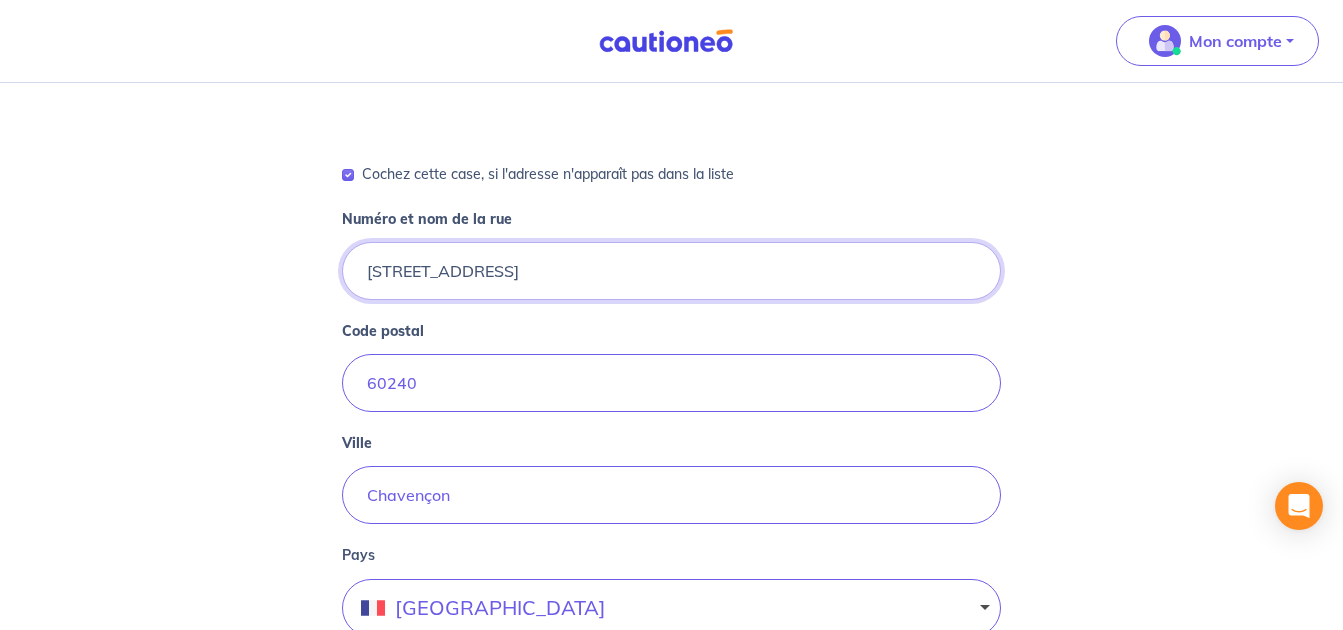 scroll, scrollTop: 525, scrollLeft: 0, axis: vertical 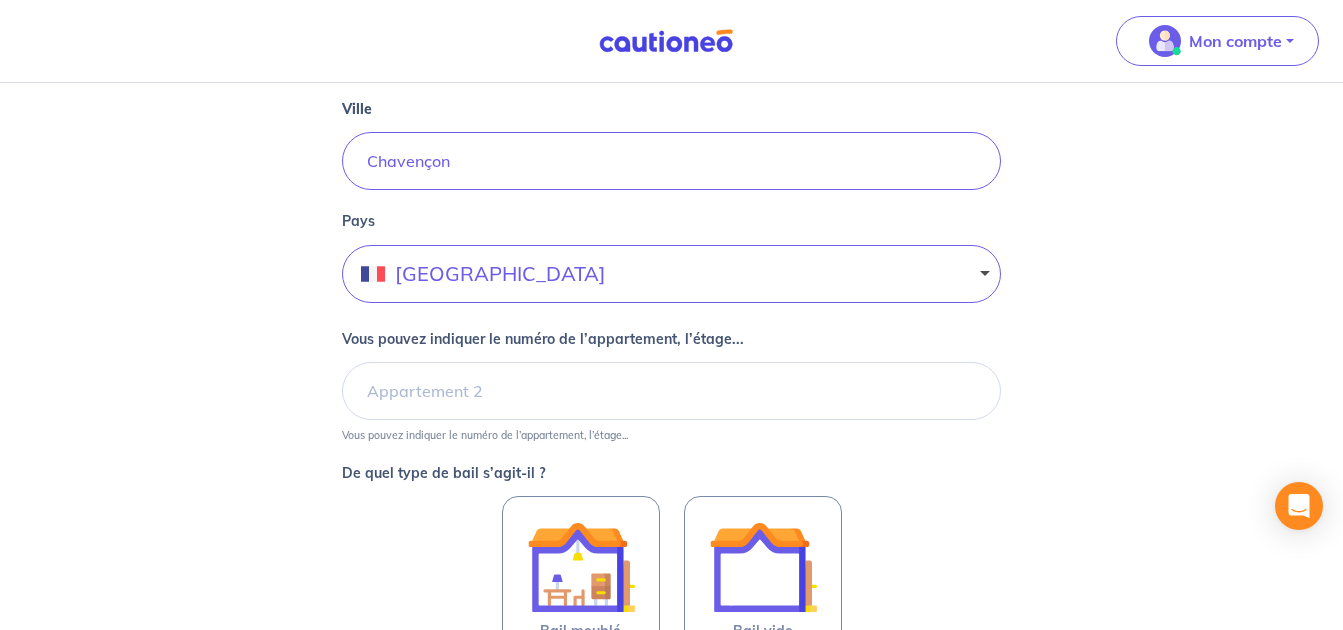 type on "10 Ter Rue de Monneville" 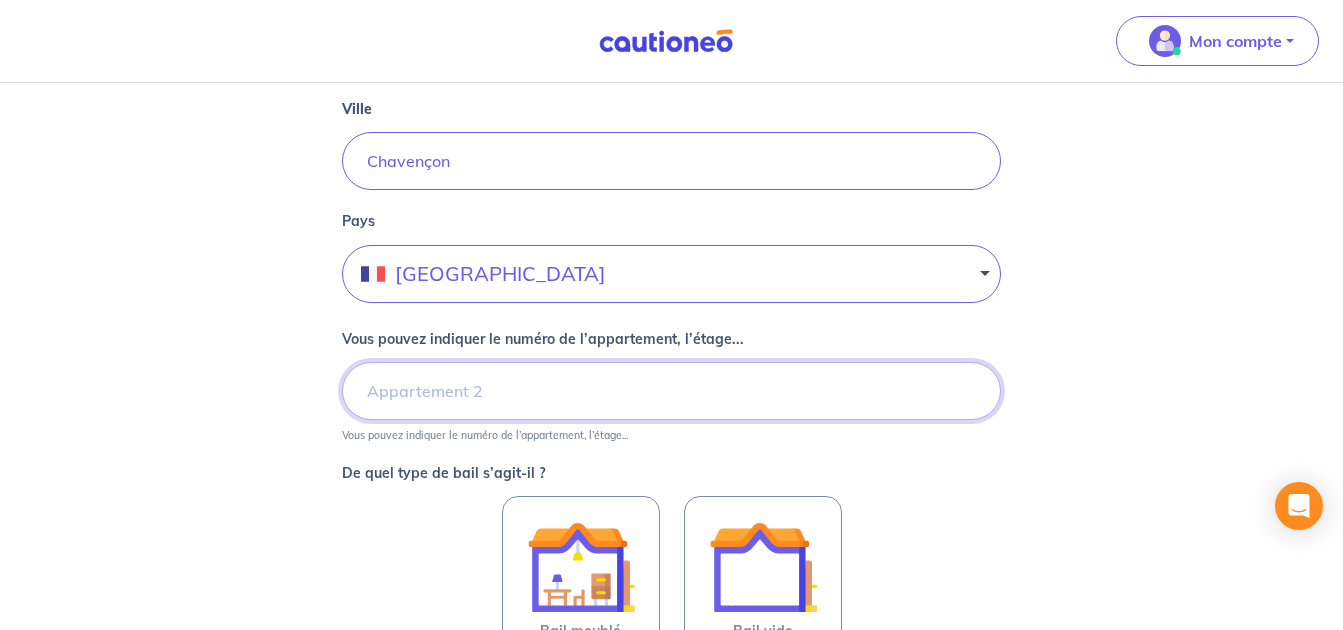 click on "Vous pouvez indiquer le numéro de l’appartement, l’étage..." at bounding box center [672, 391] 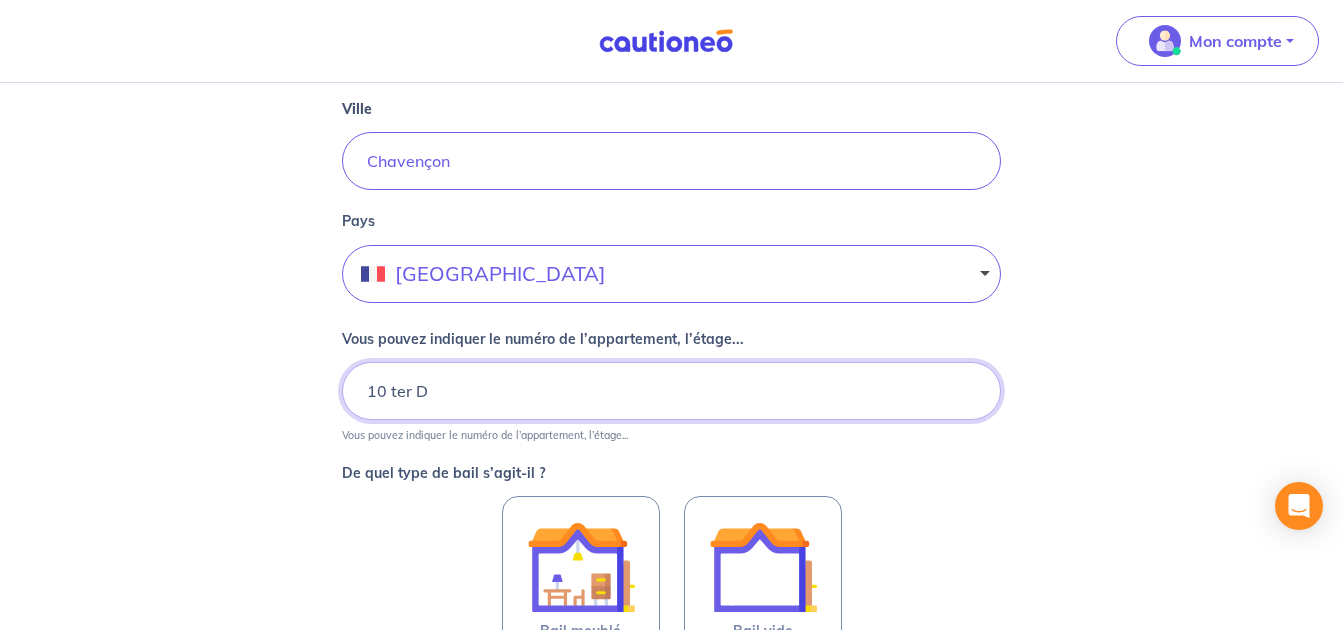 type on "10 ter D" 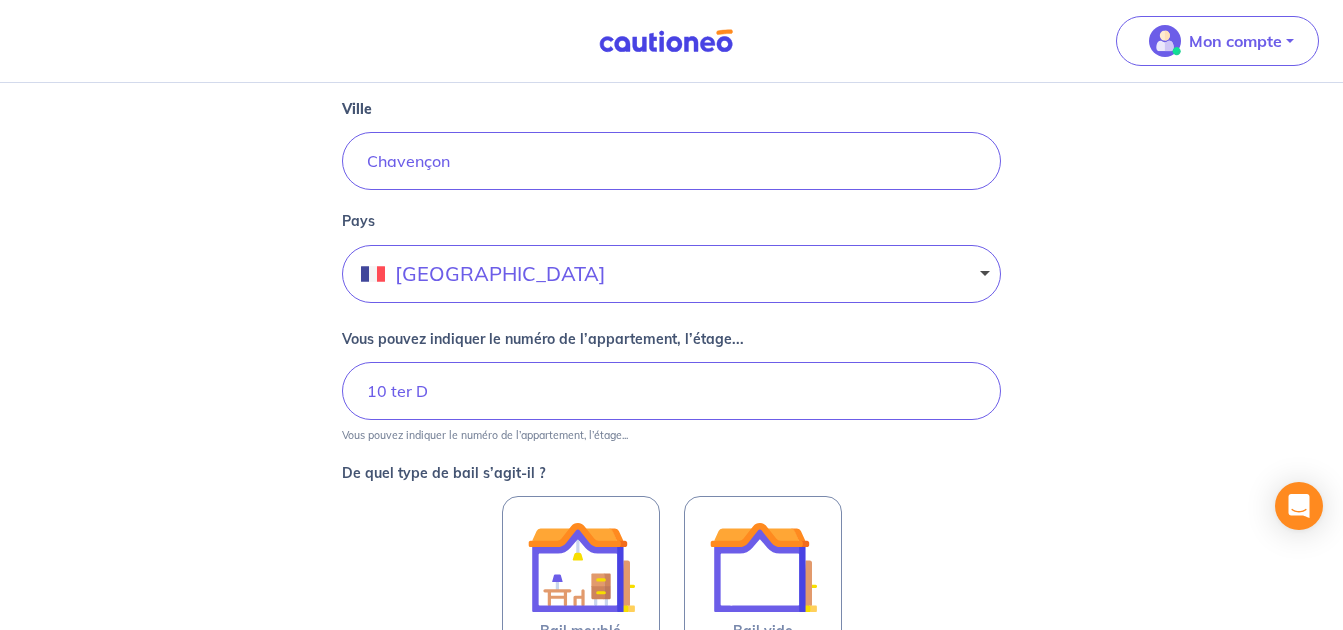 click on "De quel type de bail s’agit-il ?" at bounding box center (672, 473) 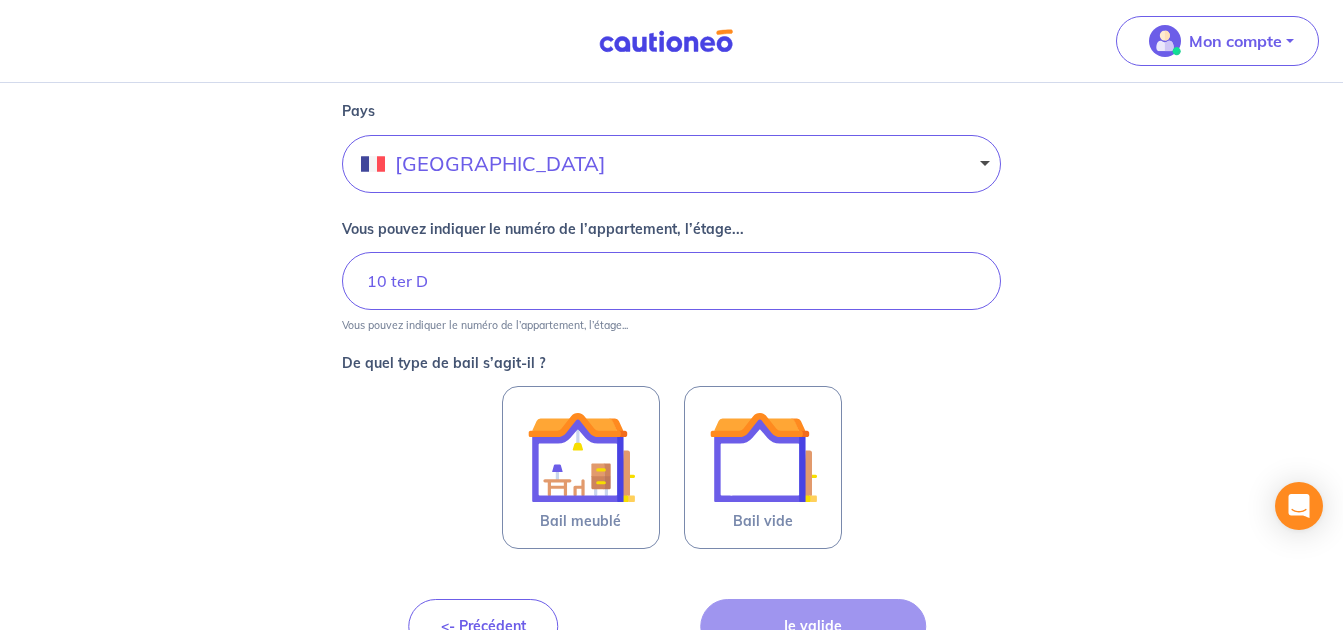 scroll, scrollTop: 684, scrollLeft: 0, axis: vertical 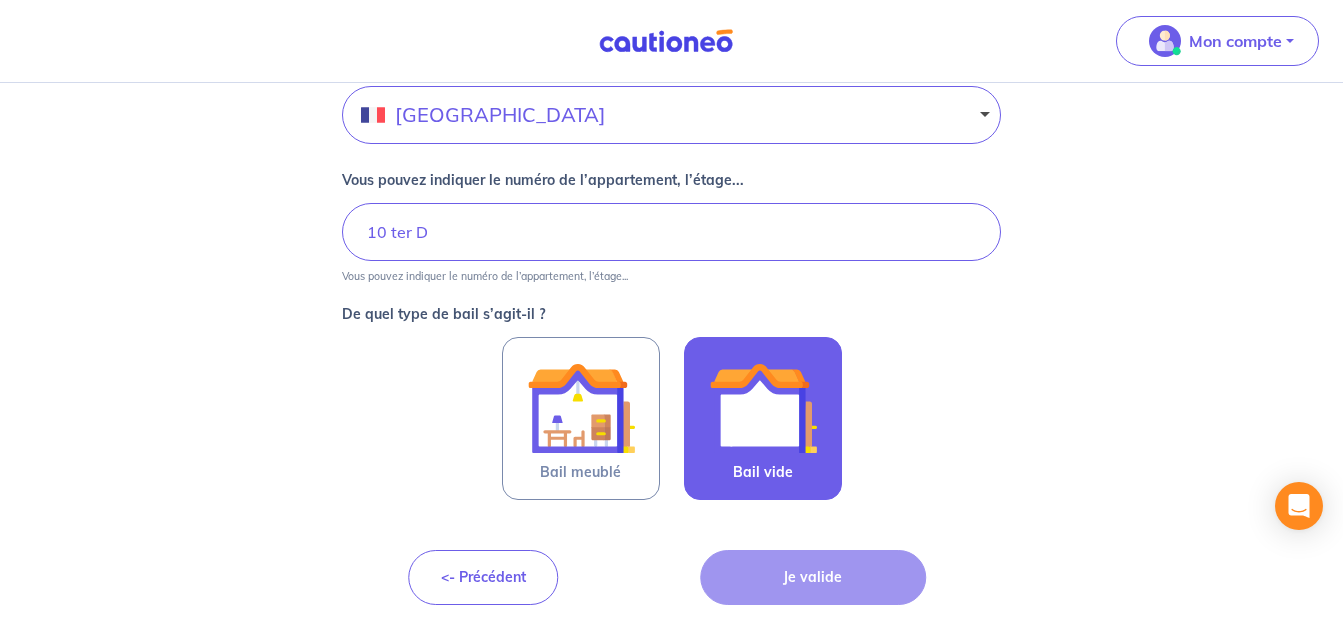 click at bounding box center (763, 408) 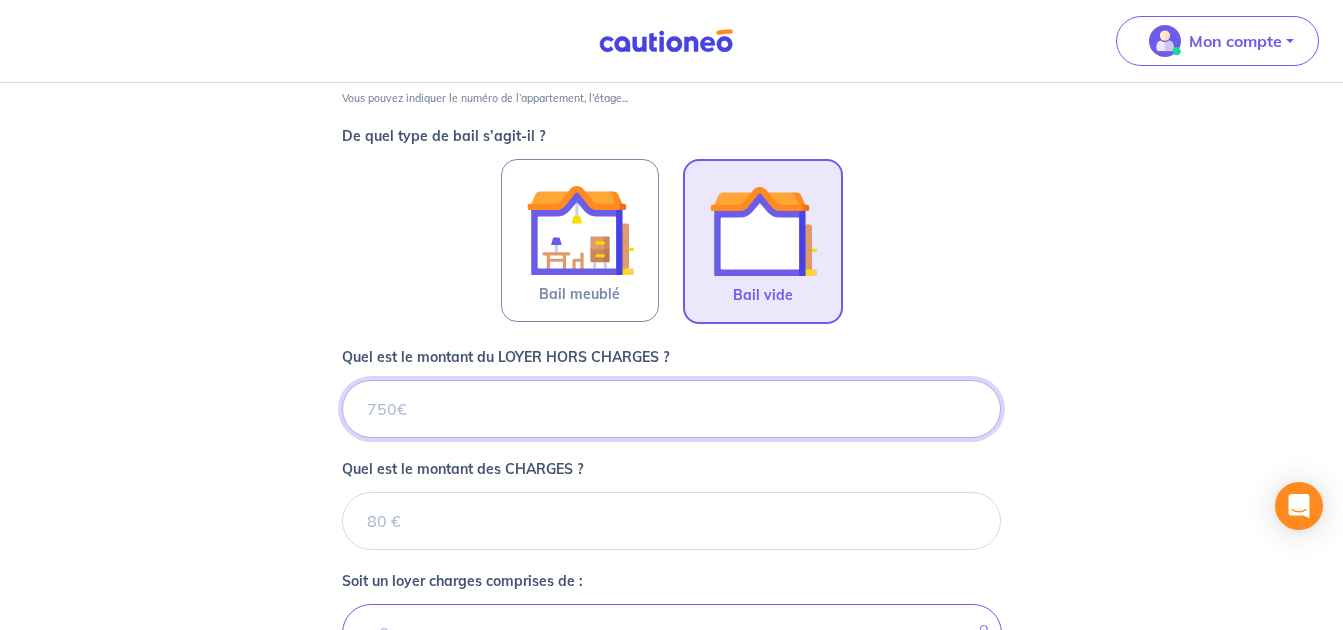 scroll, scrollTop: 845, scrollLeft: 0, axis: vertical 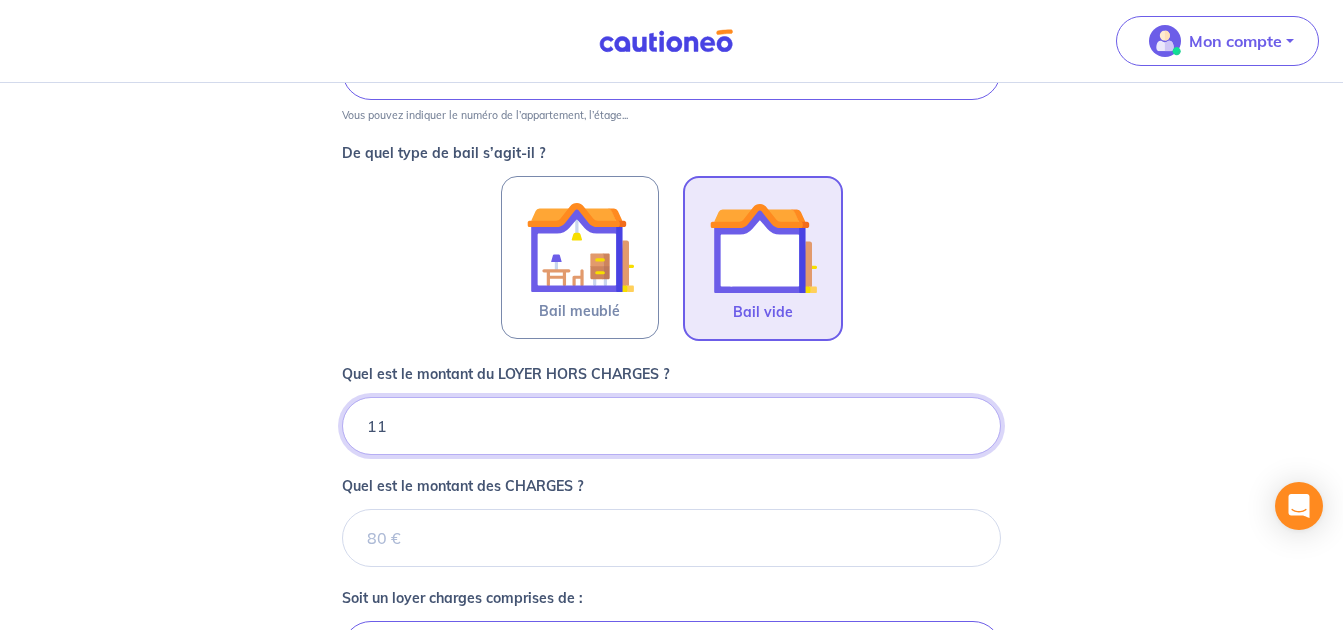 type on "113" 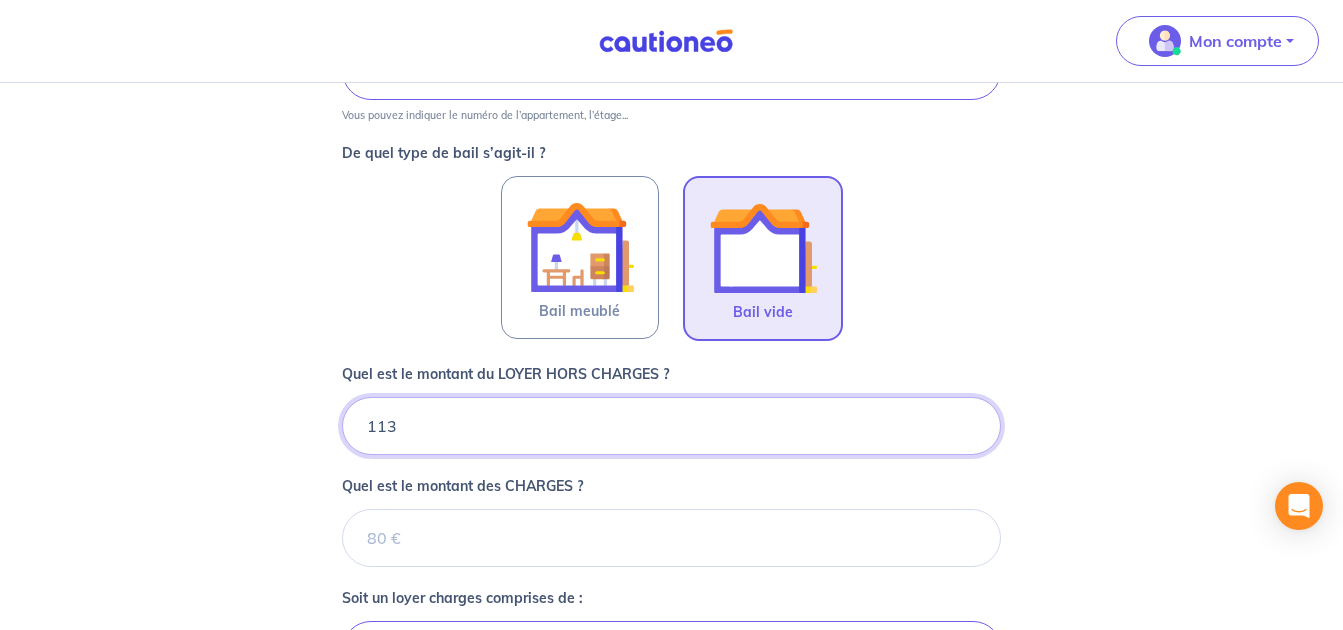 type 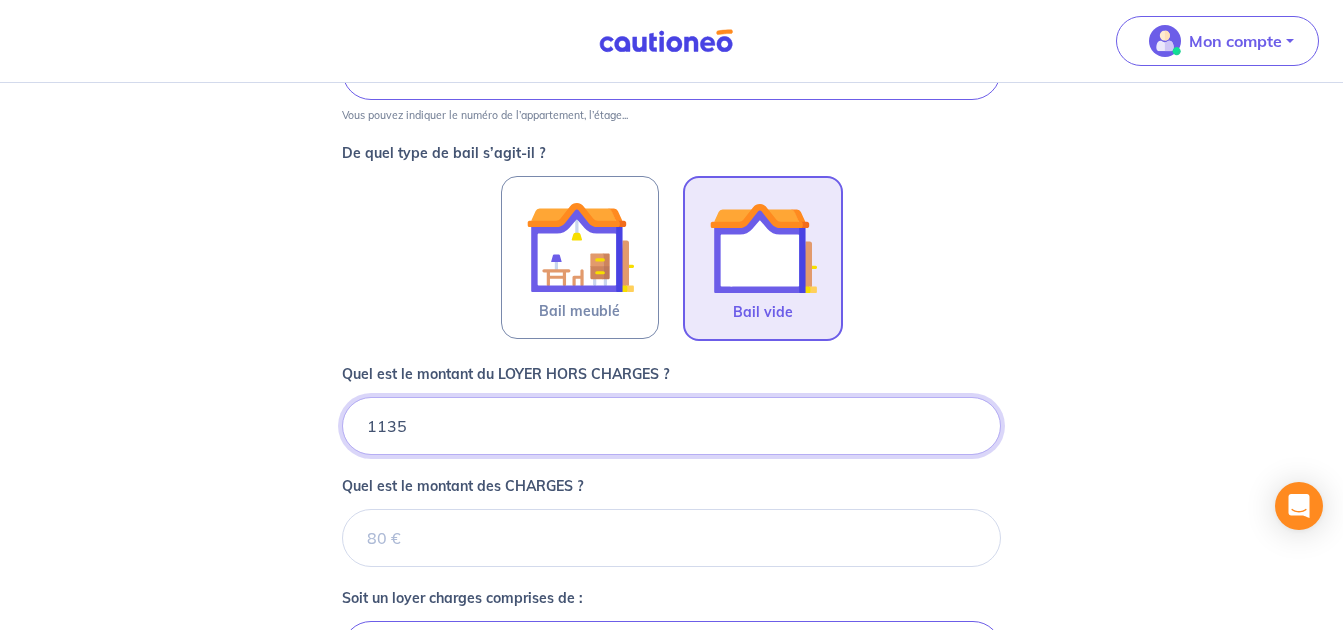 type 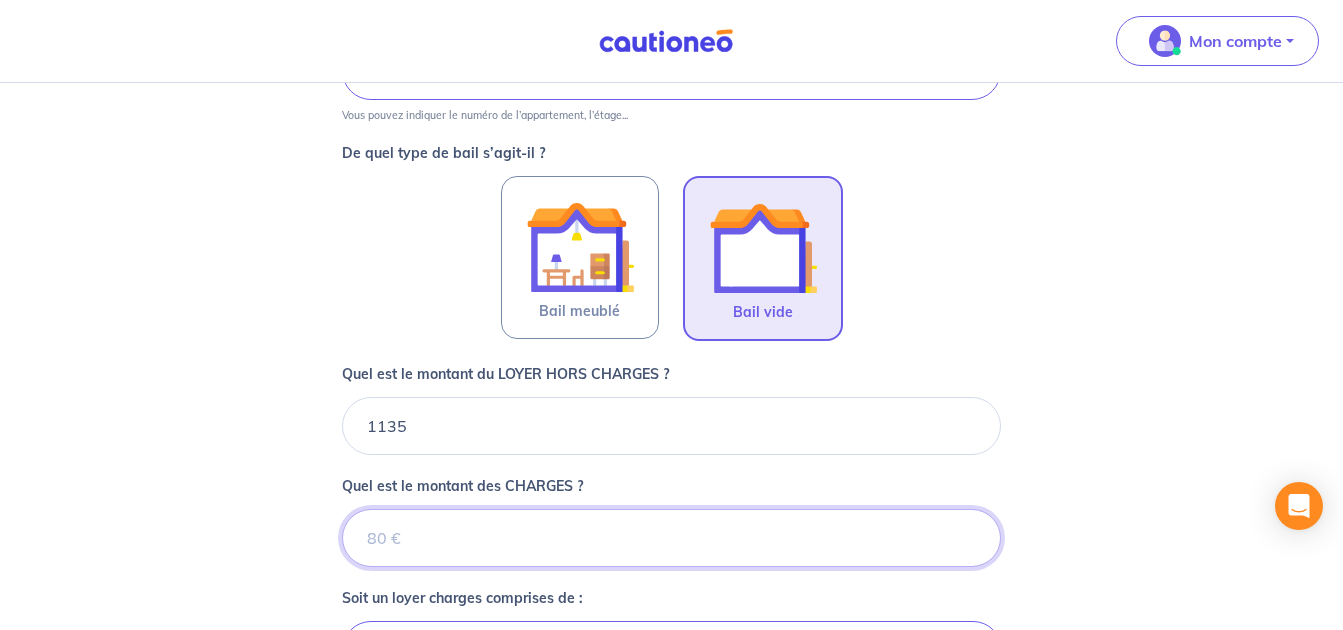 click on "Quel est le montant des CHARGES ?" at bounding box center (672, 538) 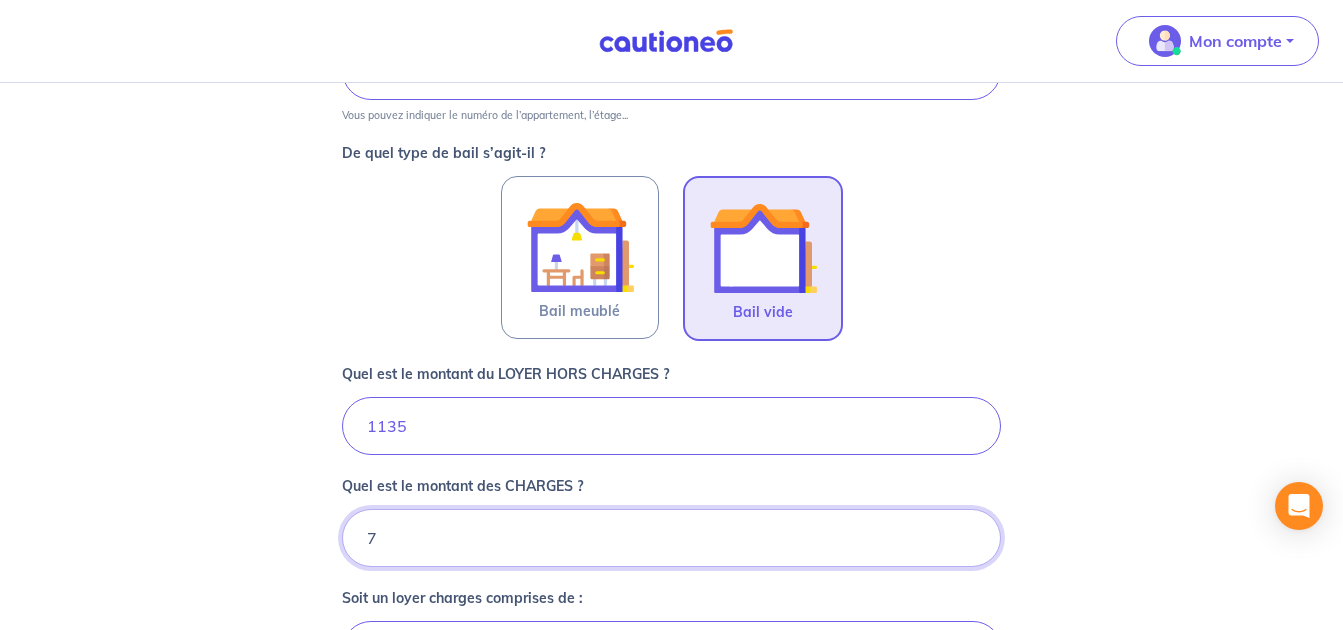 type on "70" 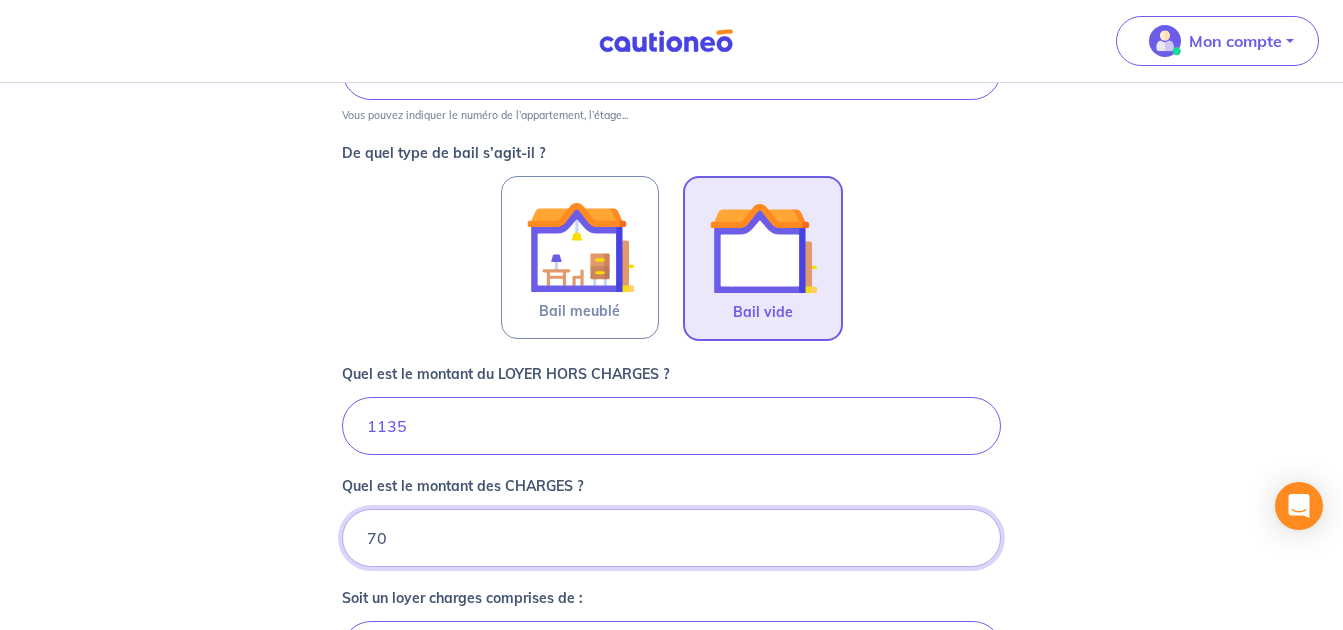 type on "1205" 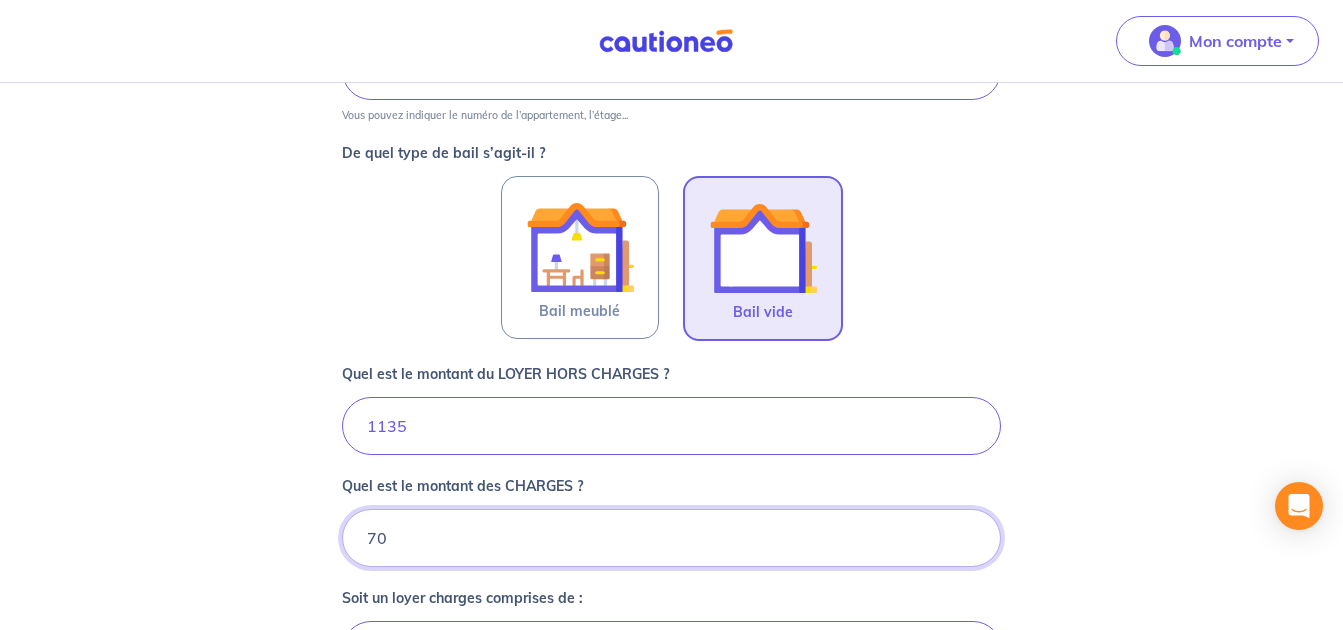 type on "70" 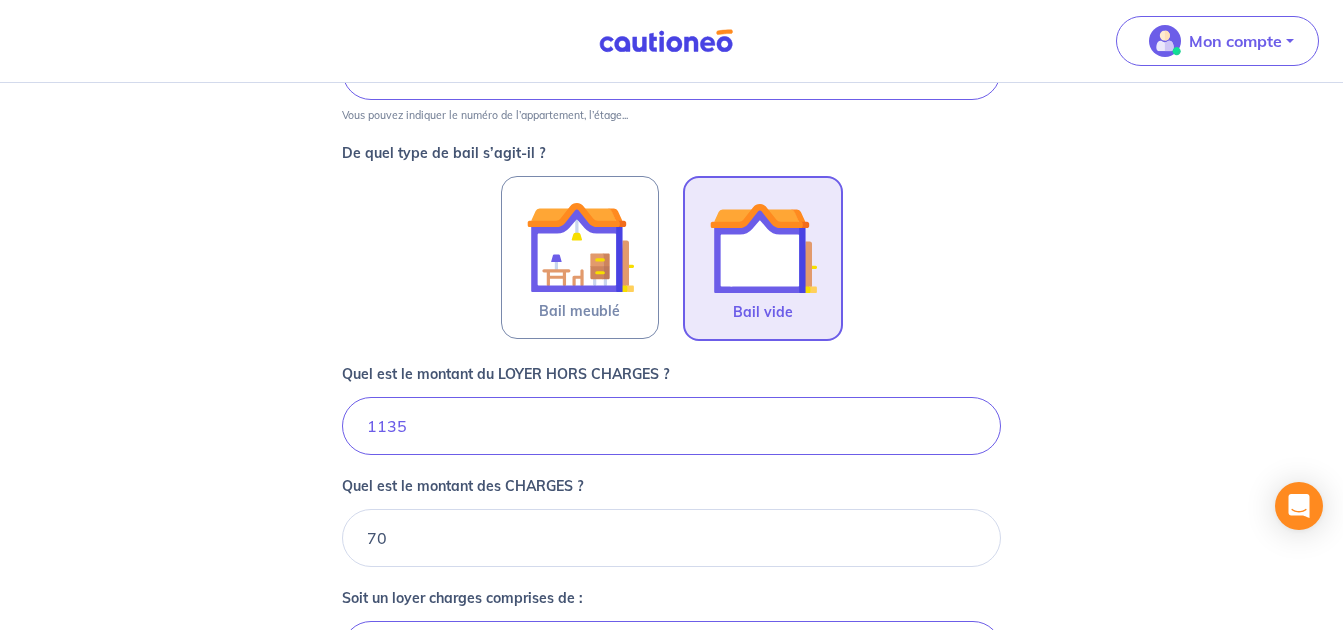 click on "Dites-nous en plus sur votre bien Cochez cette case, si l'adresse n'apparaît pas dans la liste Numéro et nom de la rue 10 Ter Rue de Monneville Code postal 60240 Ville Chavençon Pays France Vous pouvez indiquer le numéro de l’appartement, l’étage... 10 ter D Vous pouvez indiquer le numéro de l’appartement, l’étage... De quel type de bail s’agit-il ? Bail meublé Bail vide Quel est le montant du LOYER HORS CHARGES ? 1135 Quel est le montant des CHARGES ? 70 Soit un loyer charges comprises de : 1205 Le loyer maximum garanti est de 4 500€ Quel est le montant du dépôt de garantie ? Pour un locataire entrant, il doit être équivalent à  1 mois  de loyer hors charges. <- Précédent Je valide" at bounding box center (671, 100) 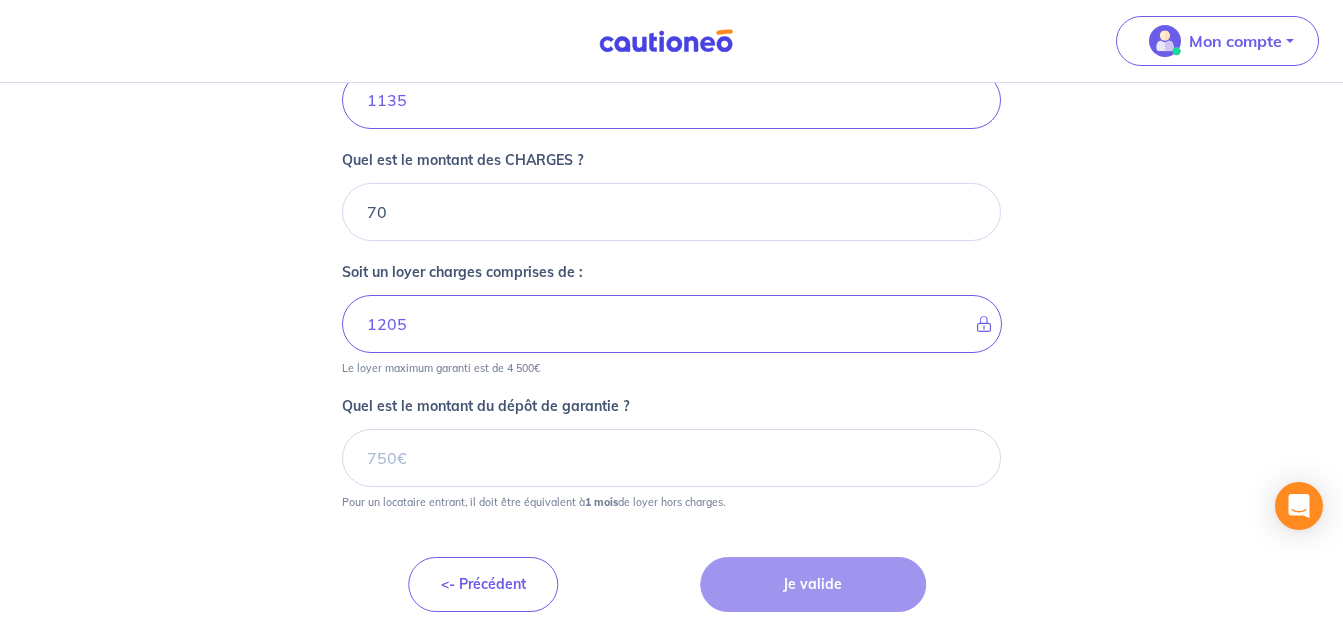 scroll, scrollTop: 1178, scrollLeft: 0, axis: vertical 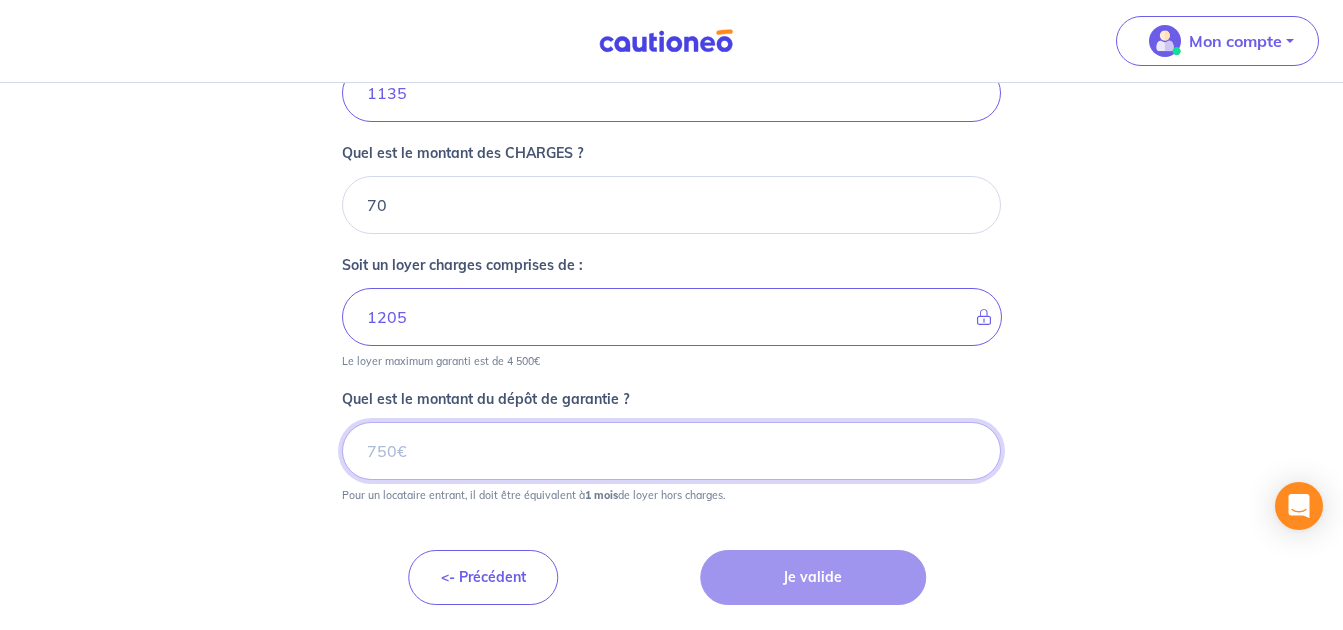click on "Quel est le montant du dépôt de garantie ?" at bounding box center [672, 451] 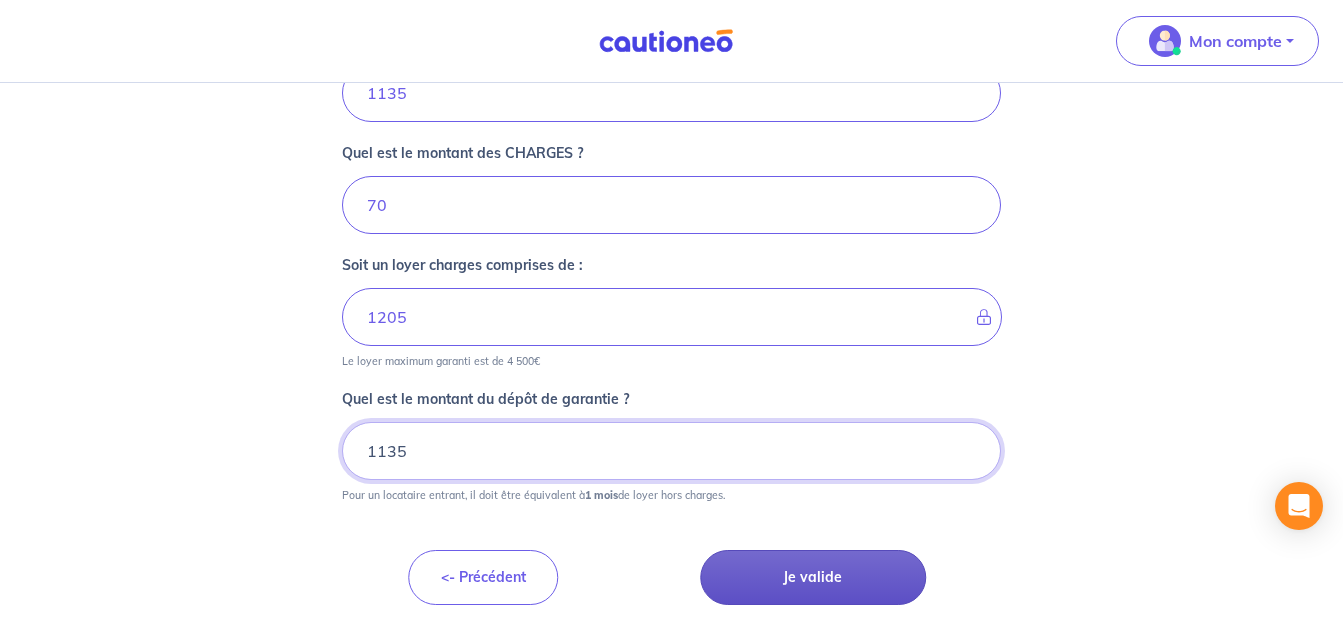 type on "1135" 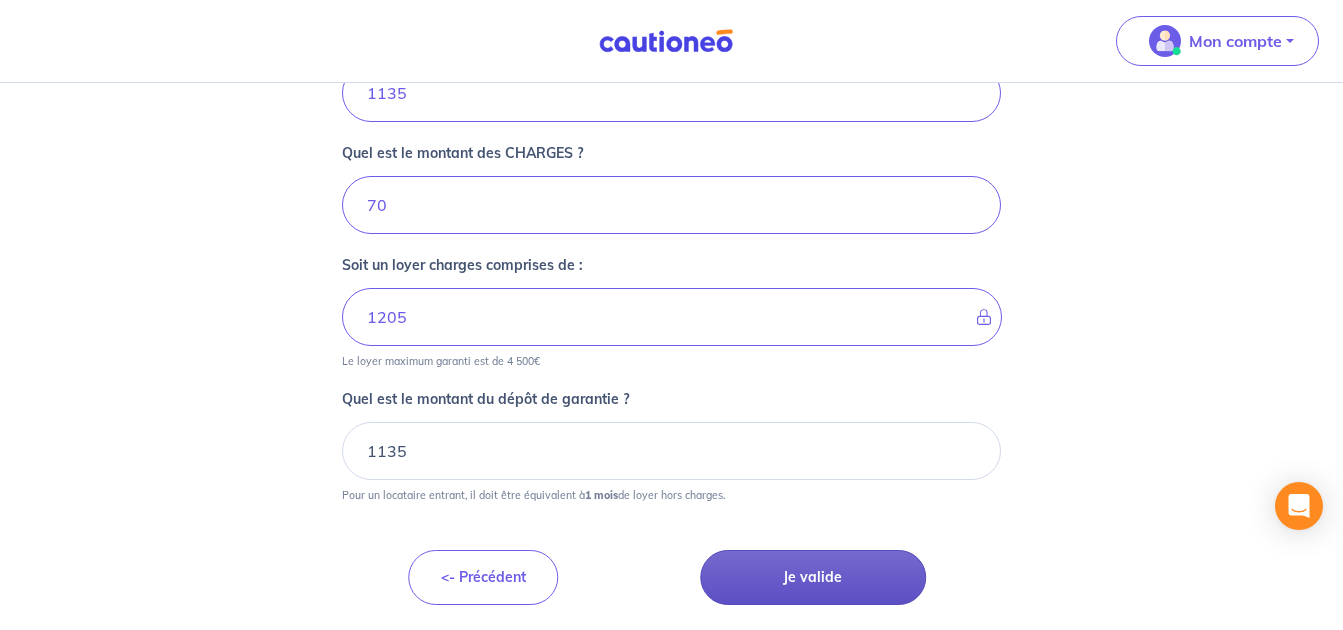 click on "Je valide" at bounding box center [813, 577] 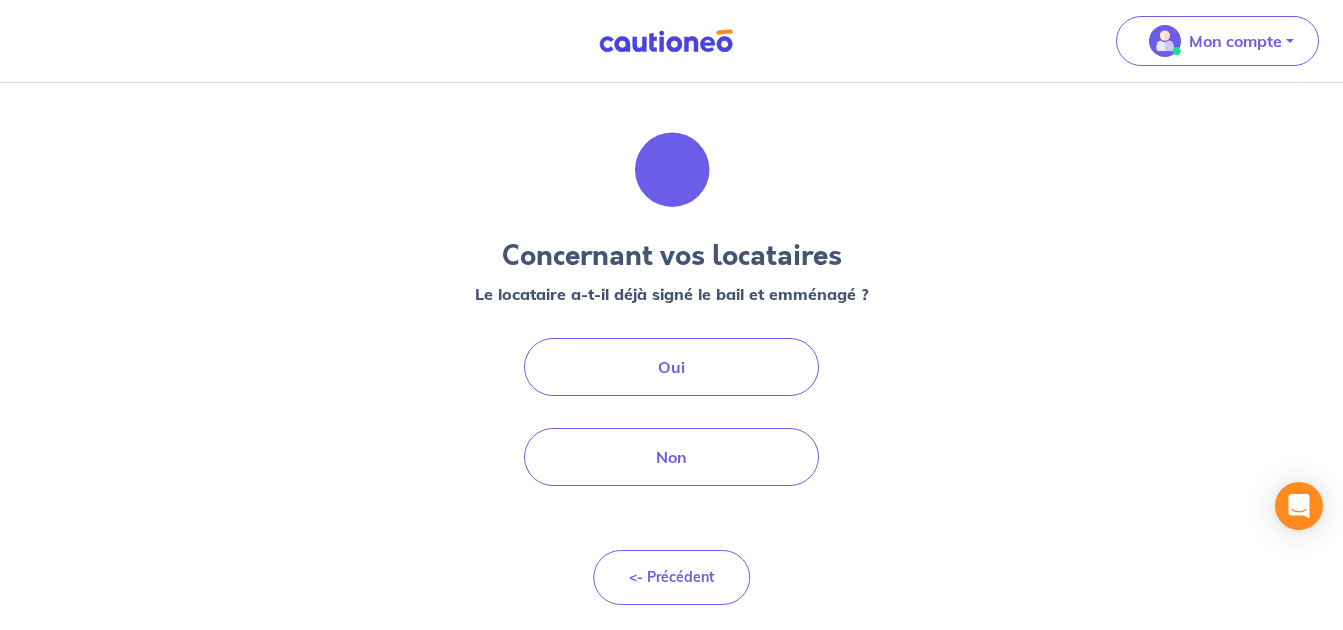 scroll, scrollTop: 0, scrollLeft: 0, axis: both 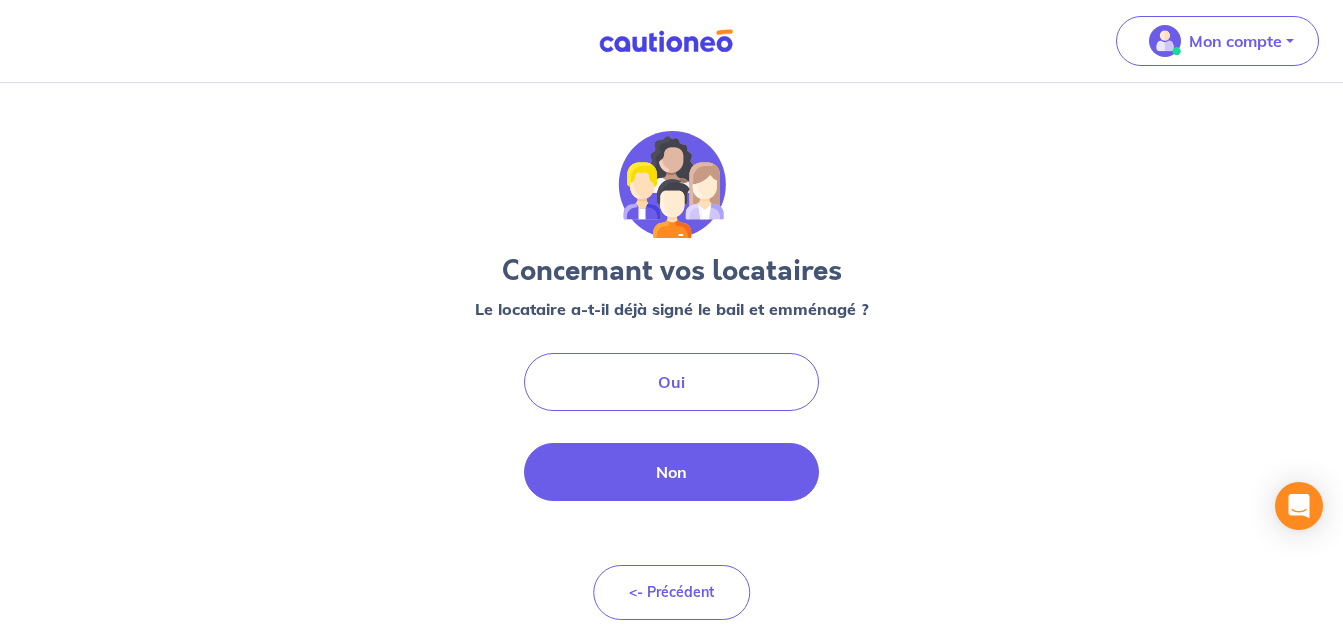 drag, startPoint x: 705, startPoint y: 478, endPoint x: 766, endPoint y: 480, distance: 61.03278 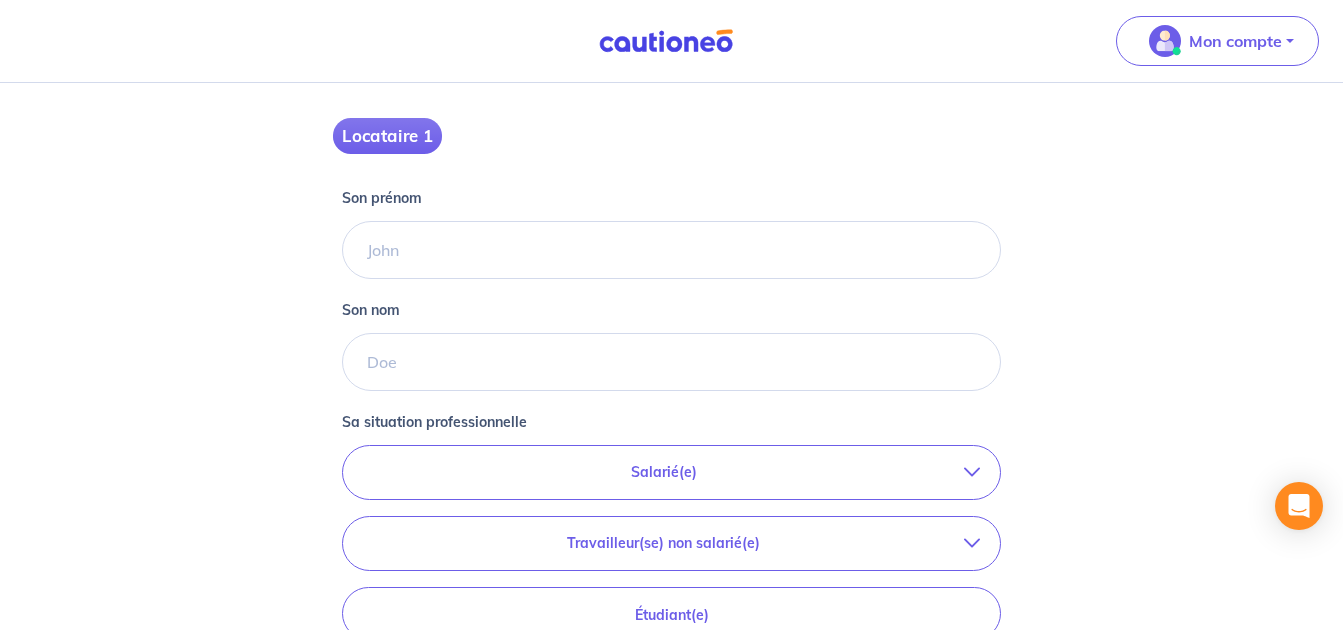 scroll, scrollTop: 333, scrollLeft: 0, axis: vertical 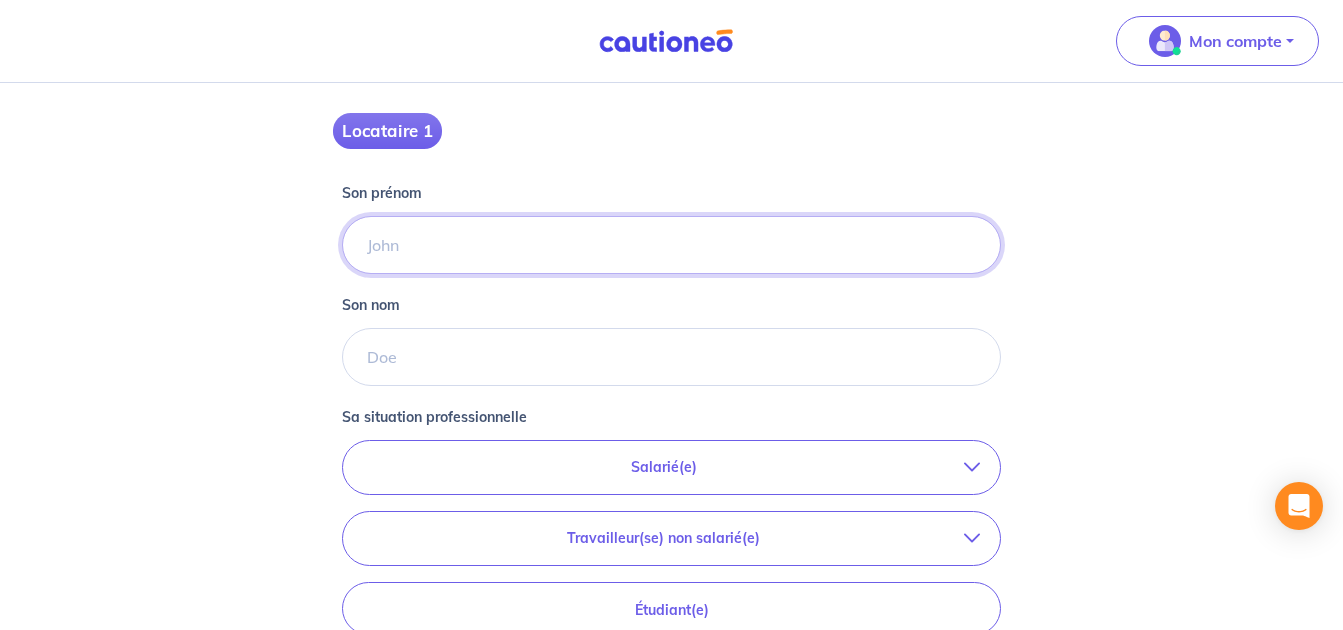 click on "Son prénom" at bounding box center (672, 245) 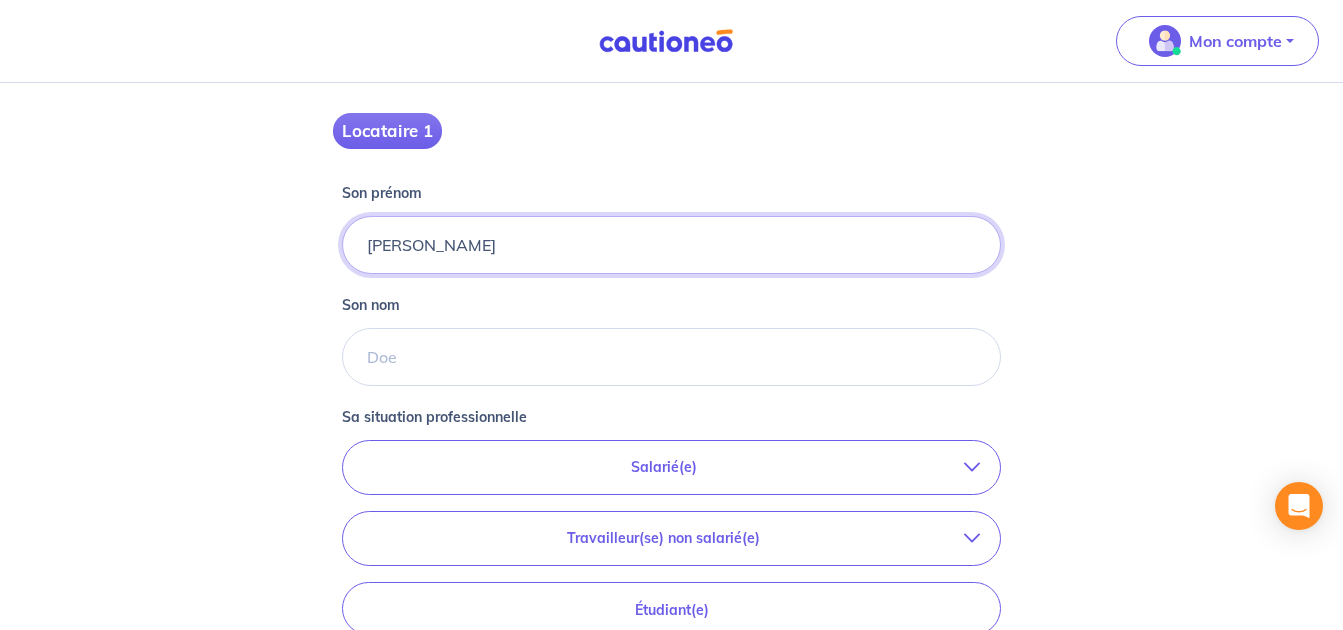 type on "Pascal" 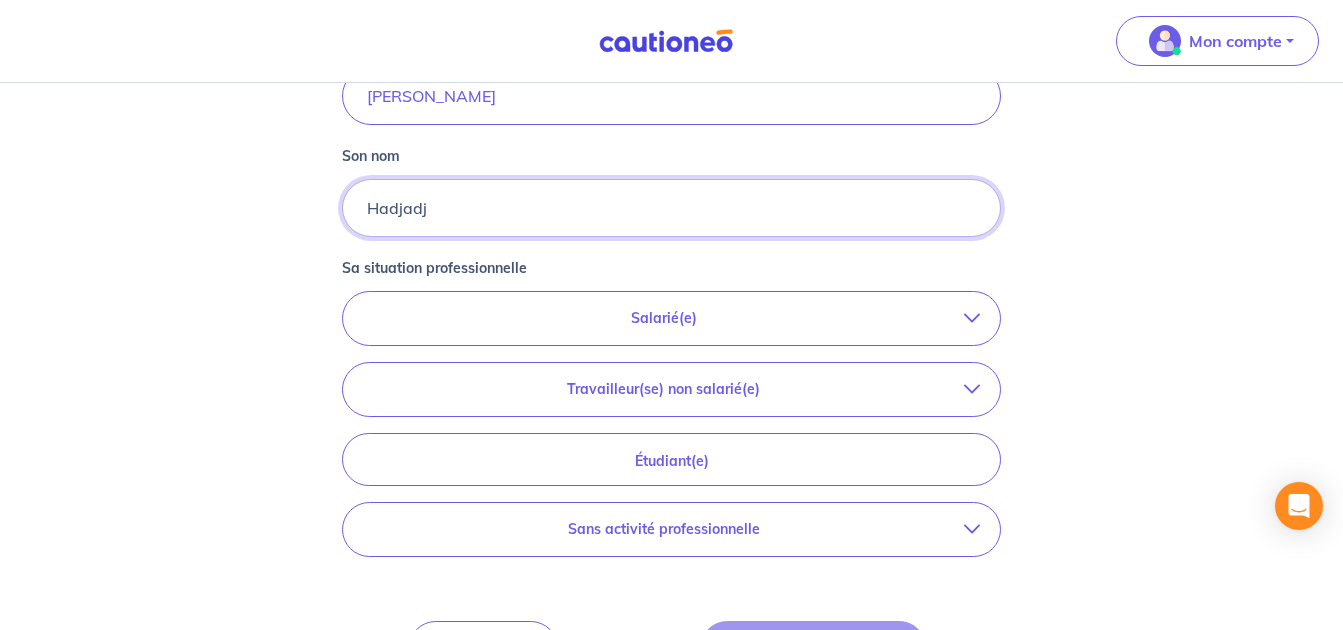 scroll, scrollTop: 553, scrollLeft: 0, axis: vertical 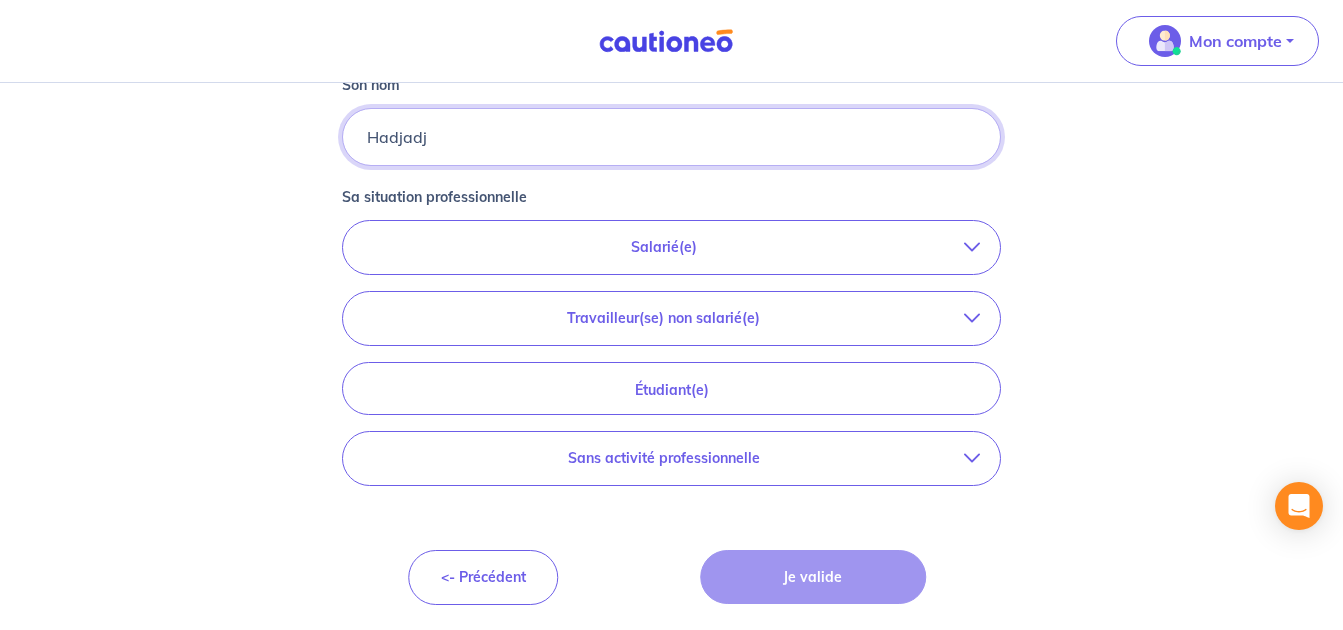 type on "Hadjadj" 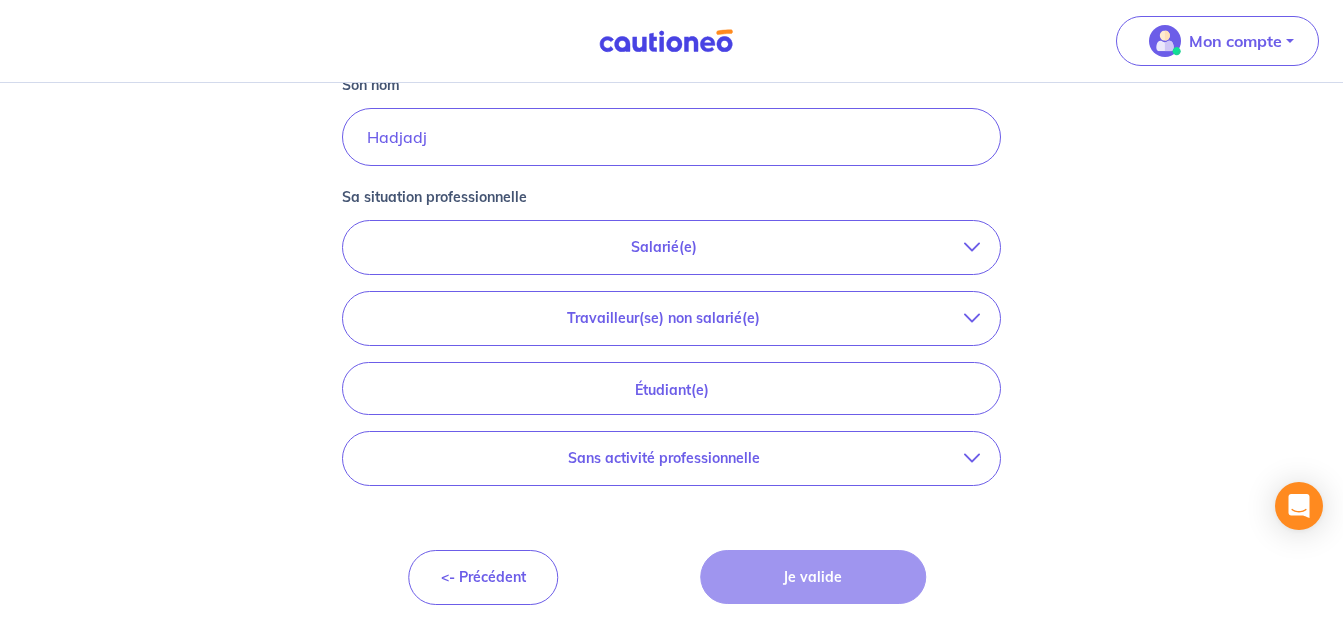 click on "Travailleur(se) non salarié(e)" at bounding box center (664, 318) 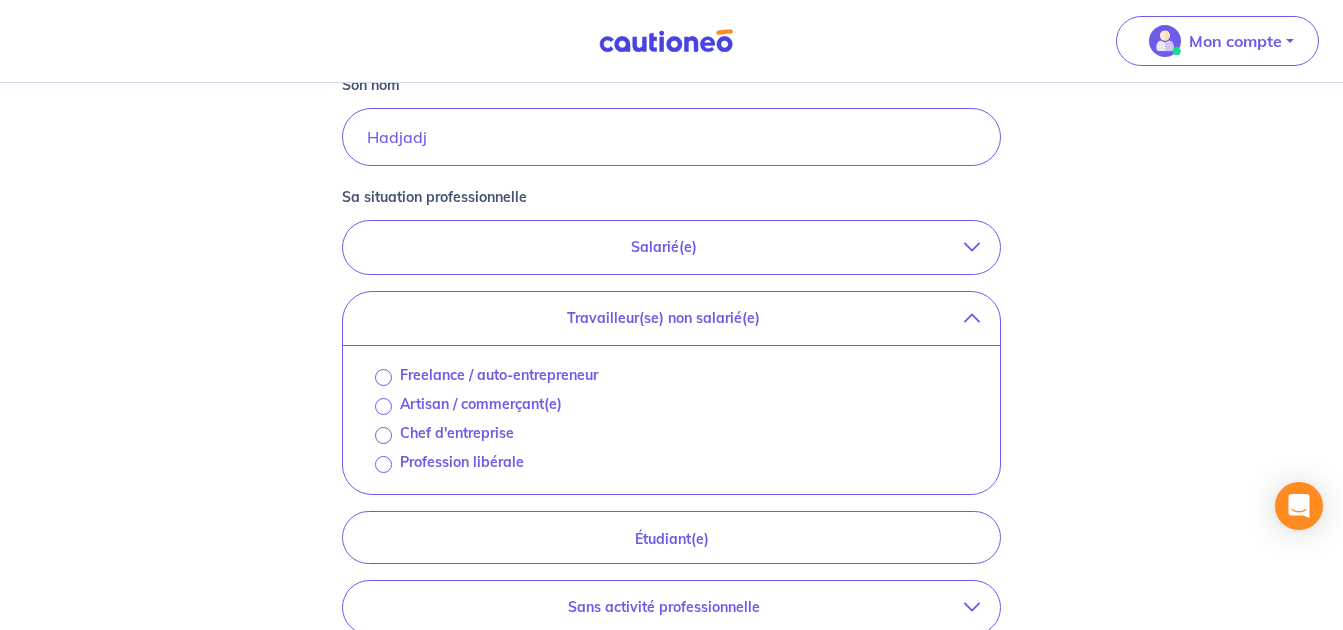 click on "Chef d'entreprise" at bounding box center [457, 433] 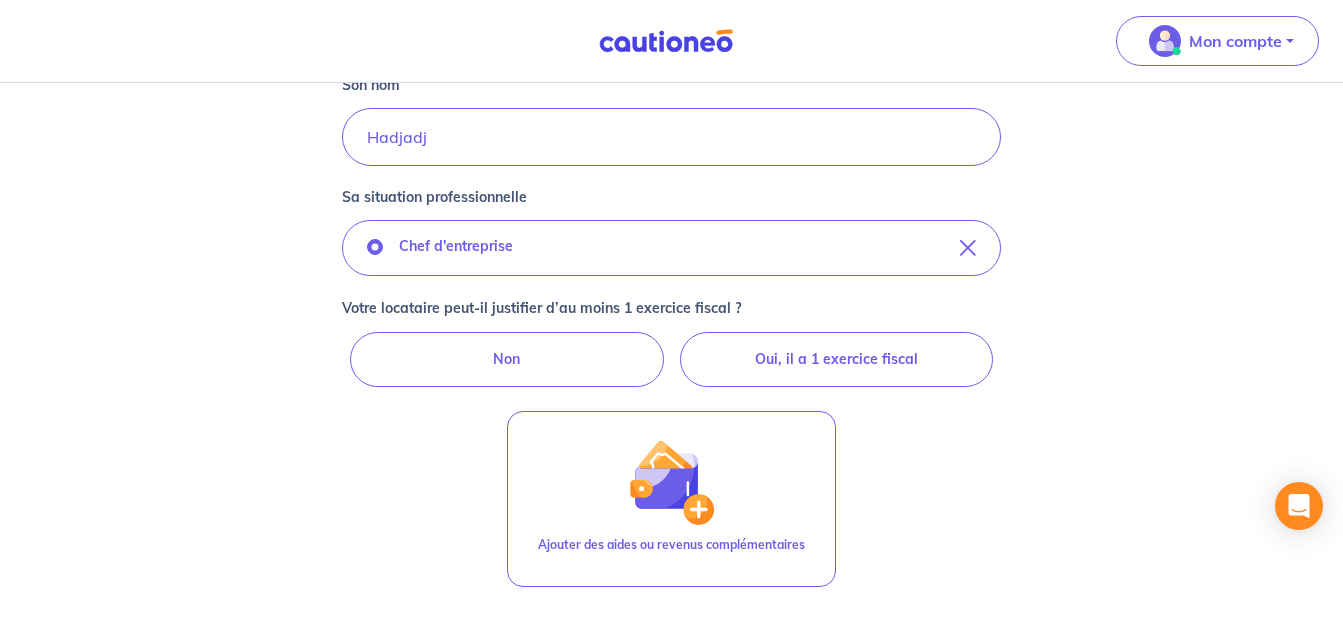 click on "Oui, il a 1 exercice fiscal" at bounding box center [837, 359] 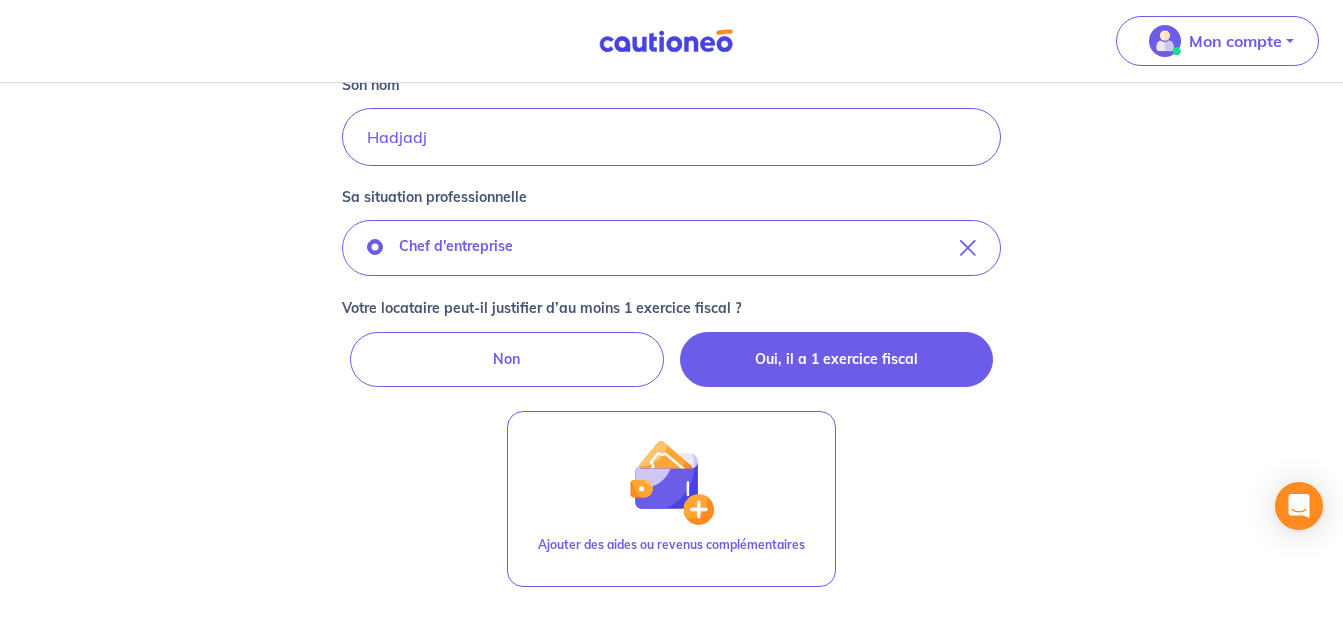 radio on "true" 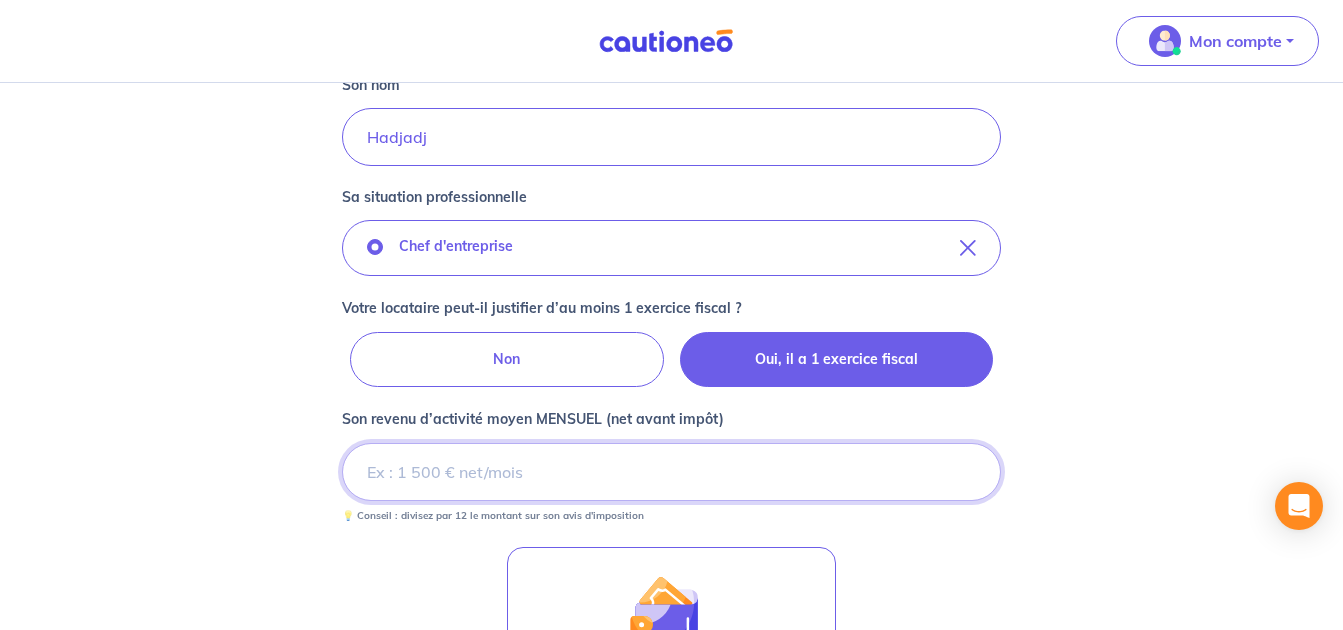 click on "Son revenu d’activité moyen MENSUEL (net avant impôt)" at bounding box center (672, 472) 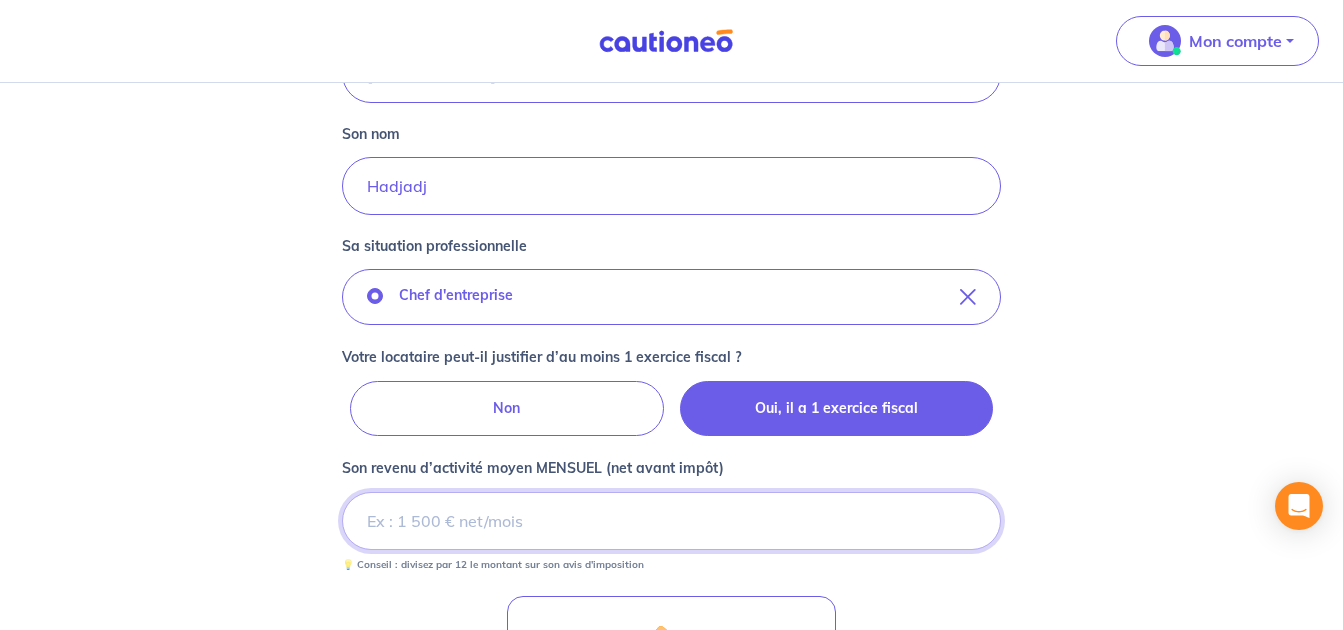 scroll, scrollTop: 465, scrollLeft: 0, axis: vertical 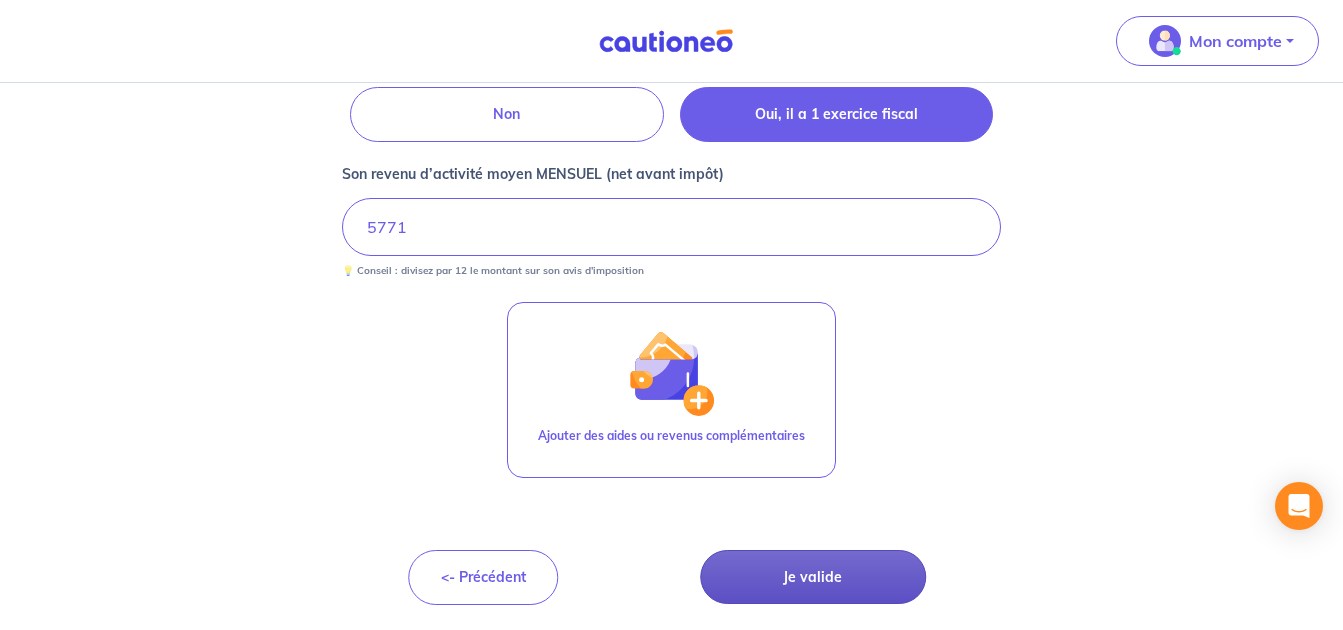 click on "Je valide" at bounding box center (813, 577) 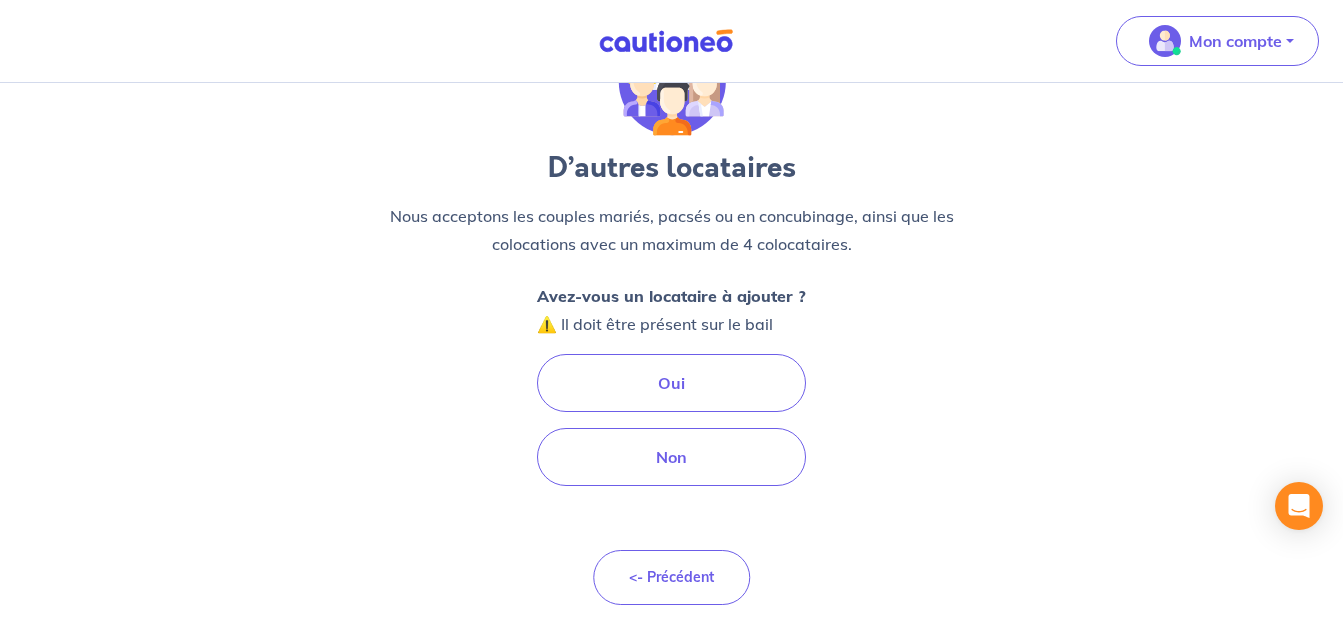 scroll, scrollTop: 0, scrollLeft: 0, axis: both 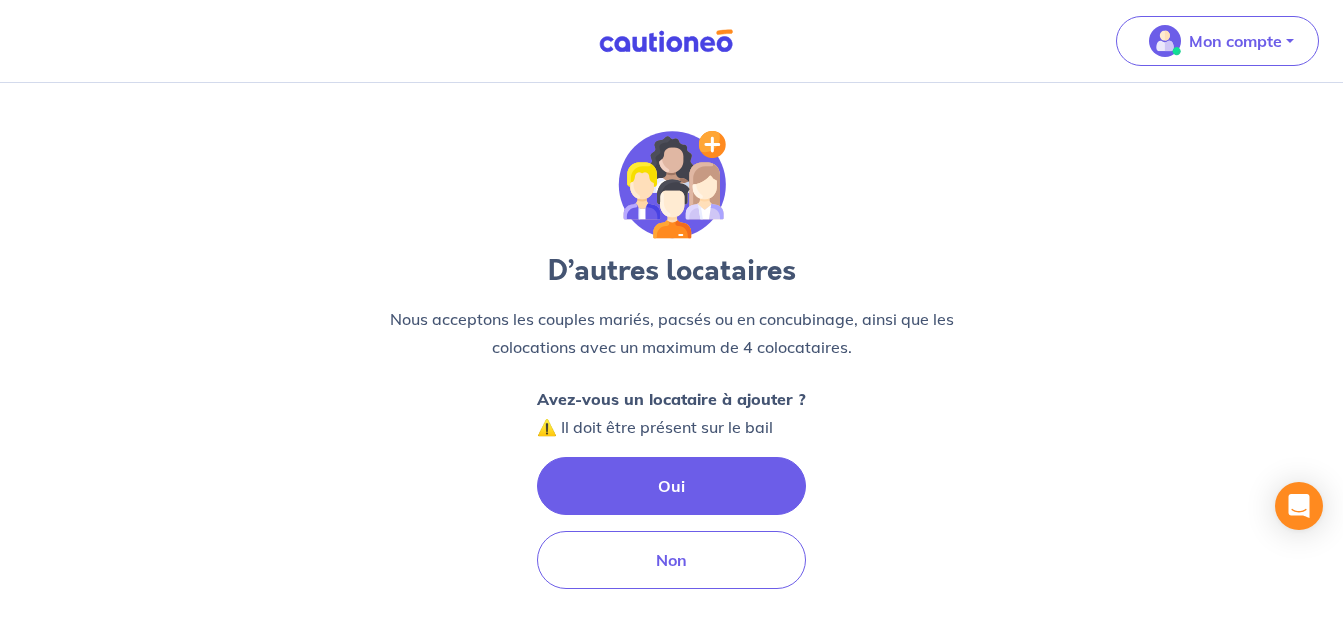 click on "Oui" at bounding box center (671, 486) 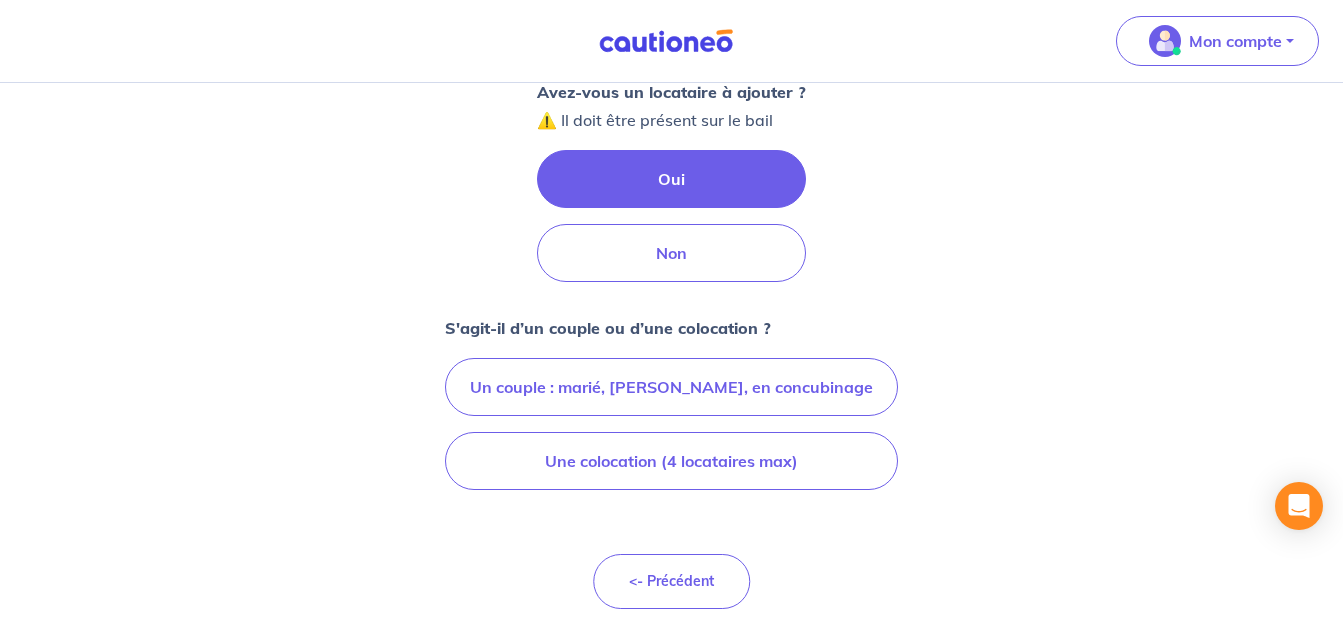 scroll, scrollTop: 311, scrollLeft: 0, axis: vertical 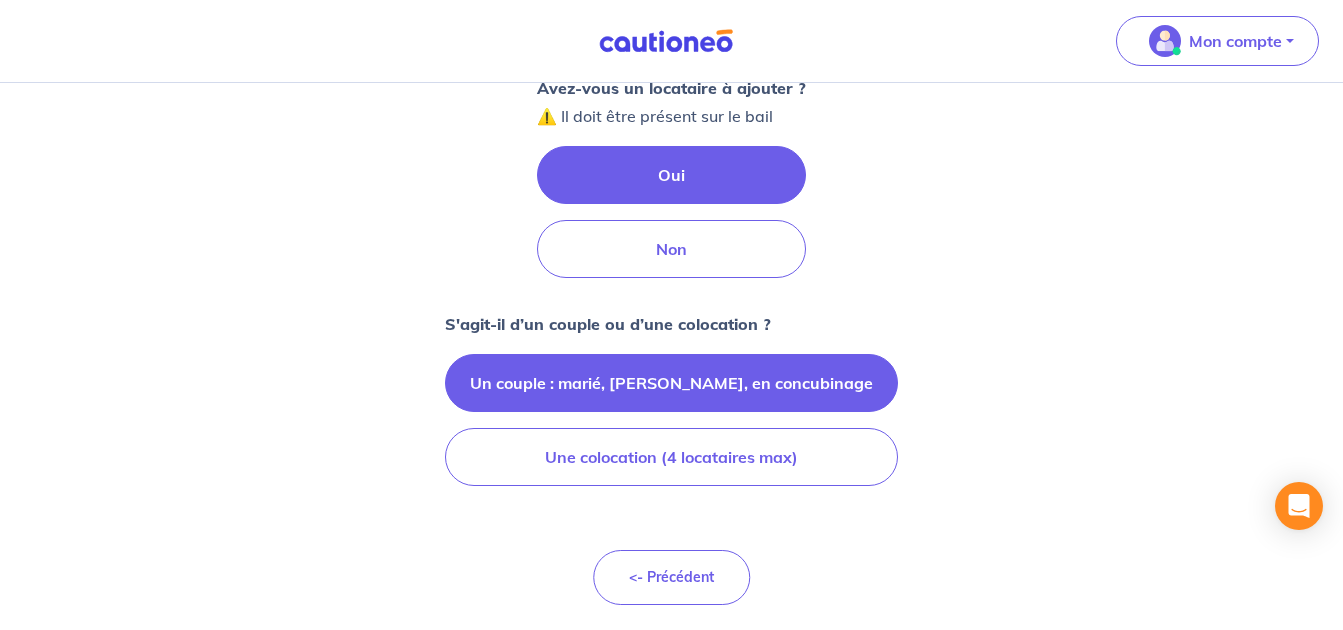 click on "Un couple : marié, pacsé, en concubinage" at bounding box center (671, 383) 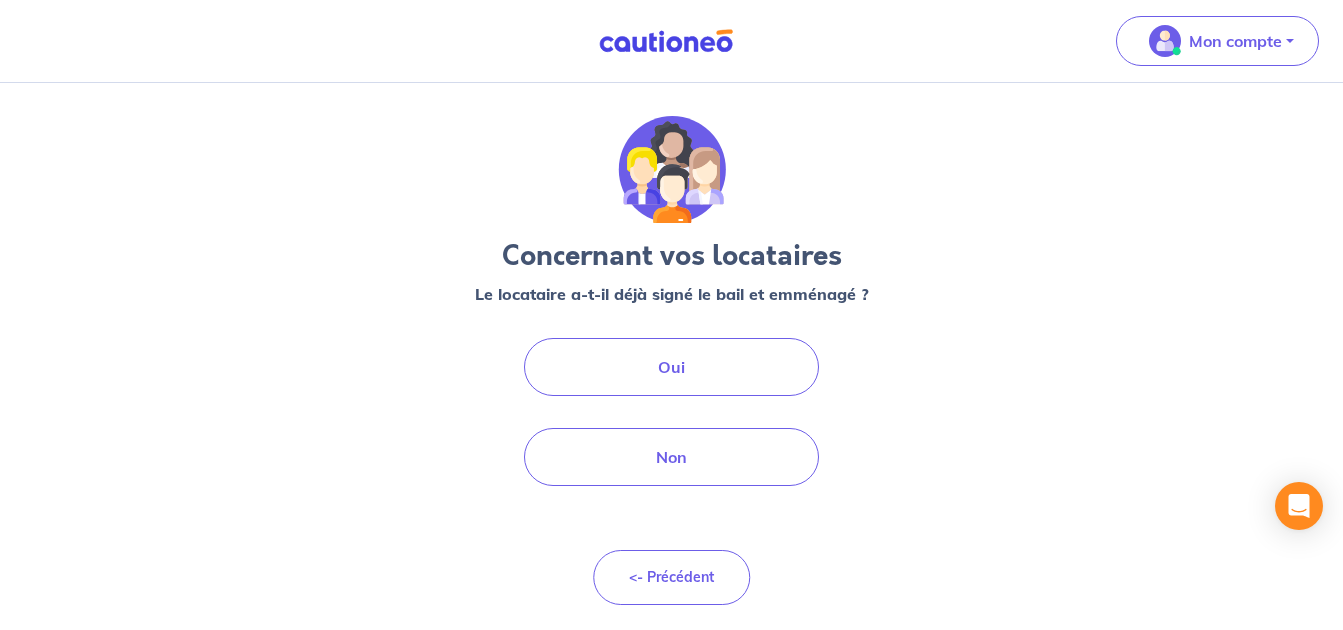 scroll, scrollTop: 0, scrollLeft: 0, axis: both 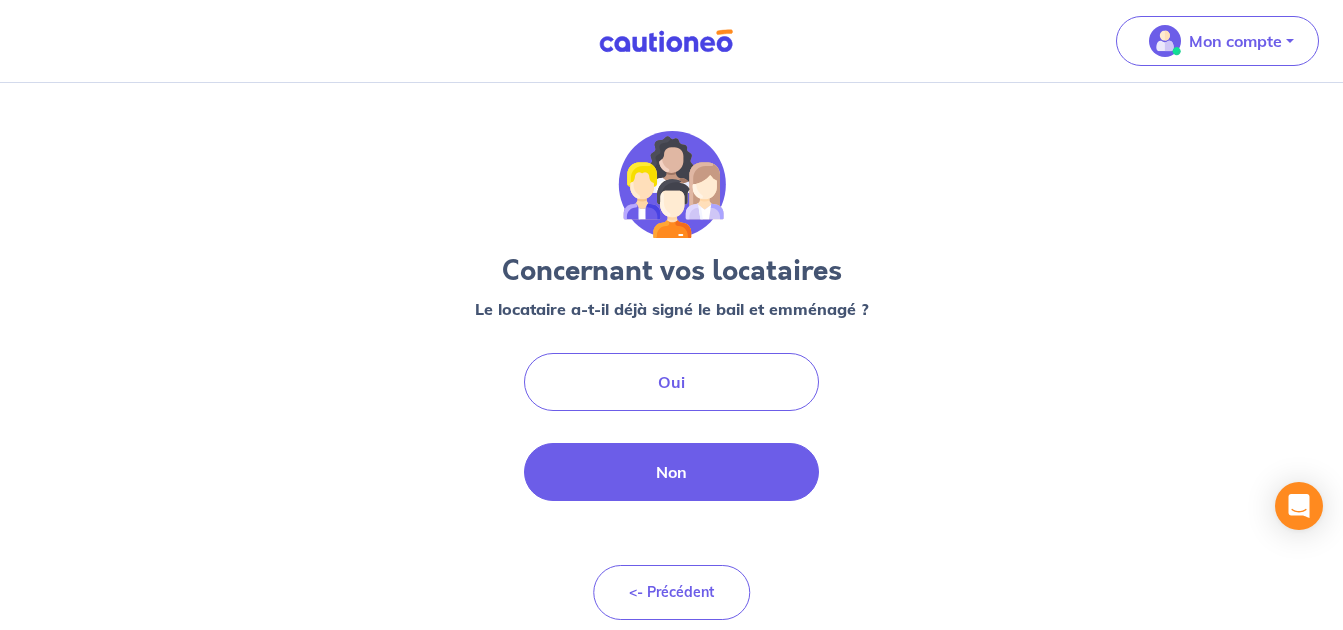 click on "Non" at bounding box center [672, 472] 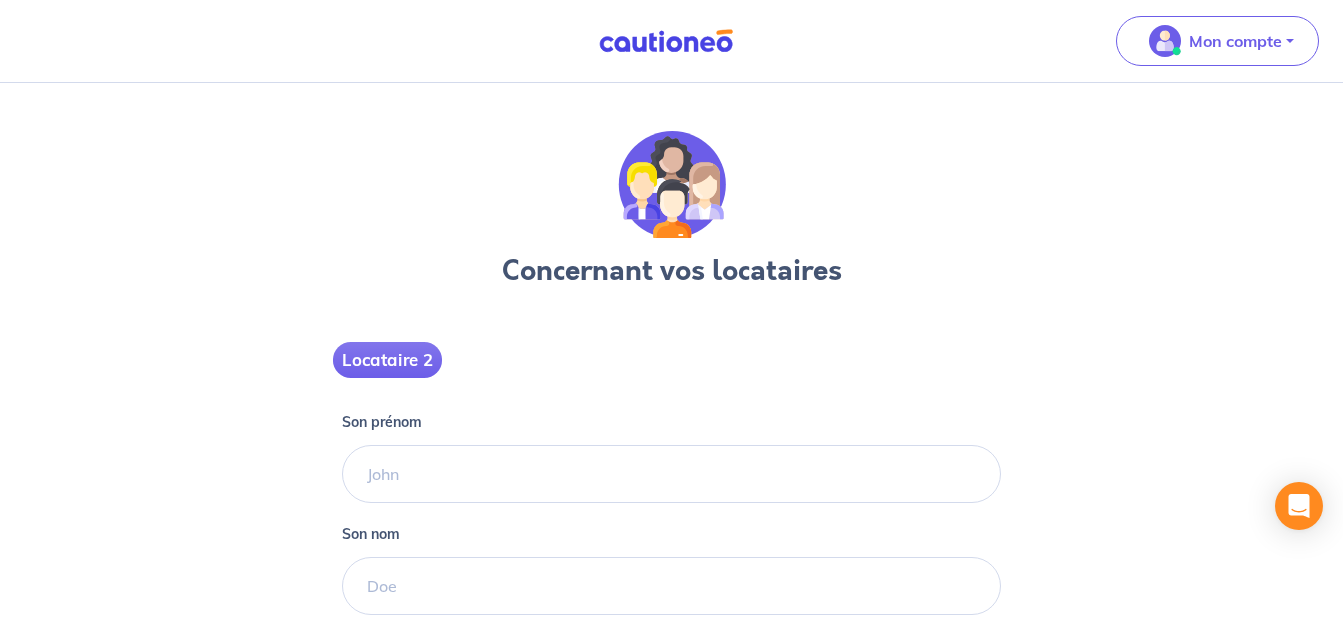 scroll, scrollTop: 333, scrollLeft: 0, axis: vertical 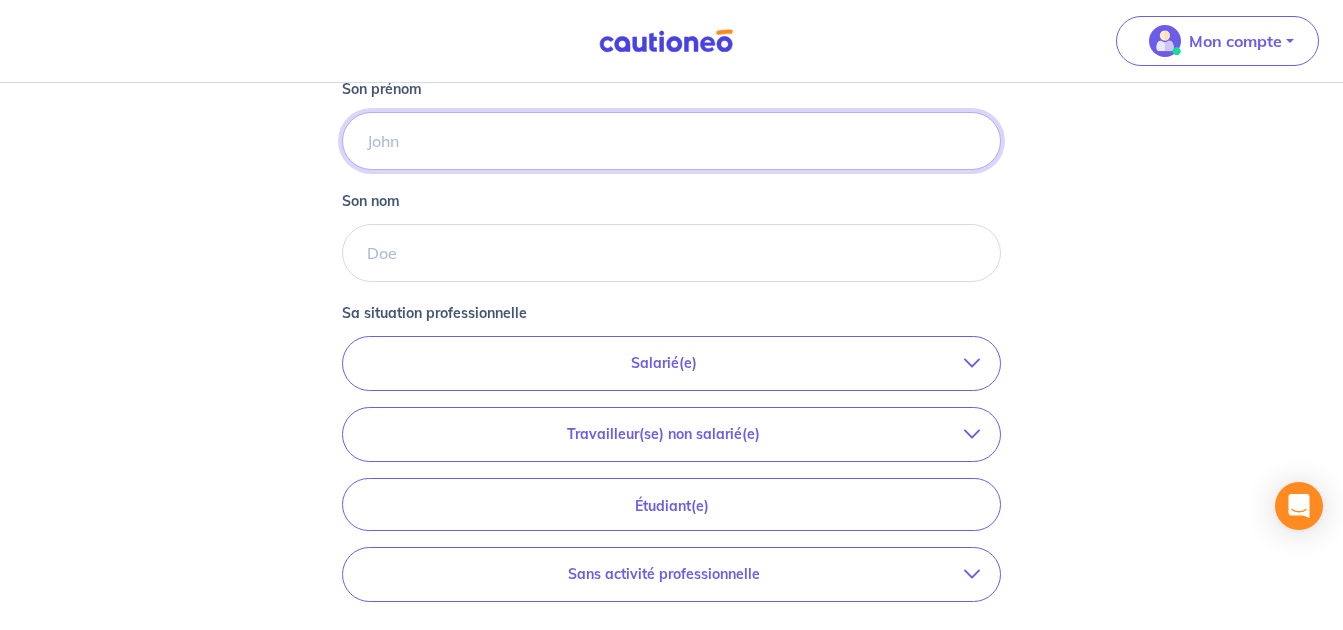 click on "Son prénom" at bounding box center [672, 141] 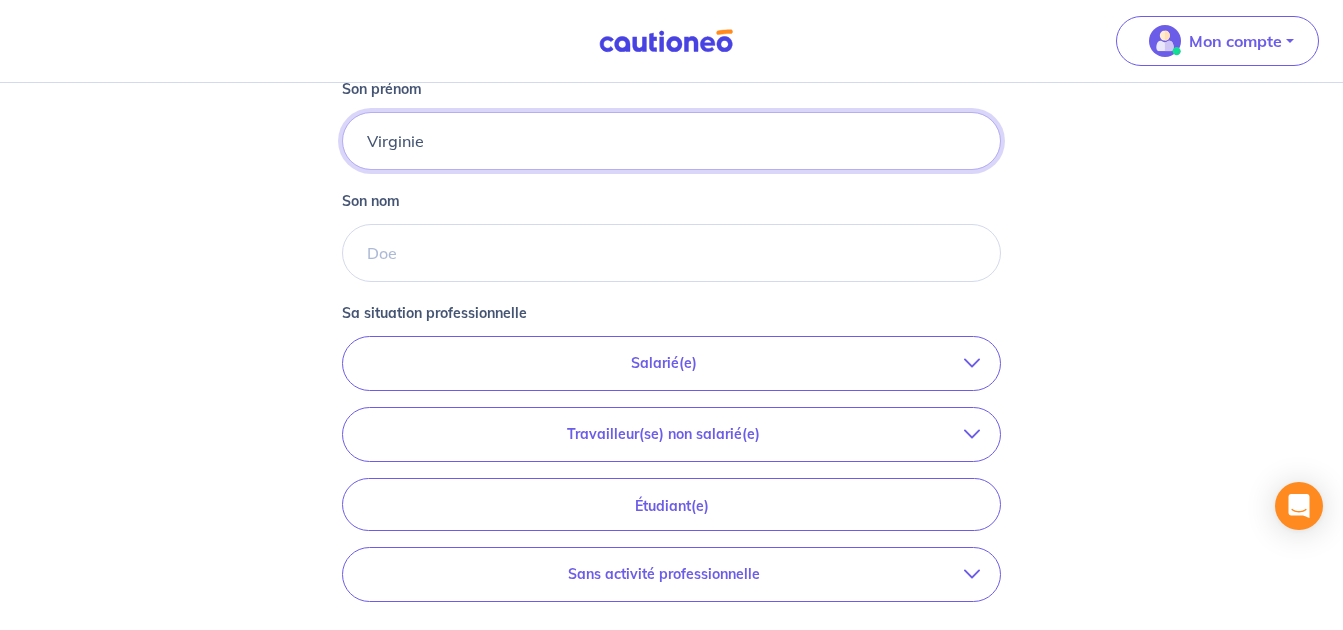 type on "Virginie" 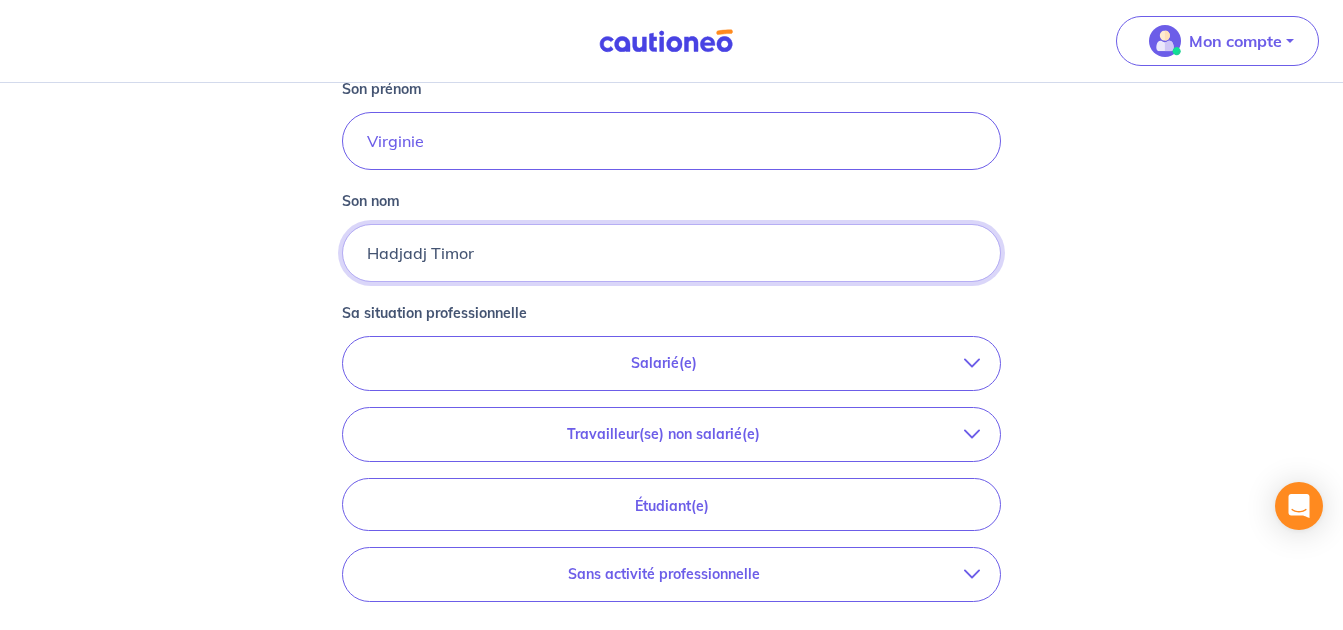 type on "Hadjadj Timor" 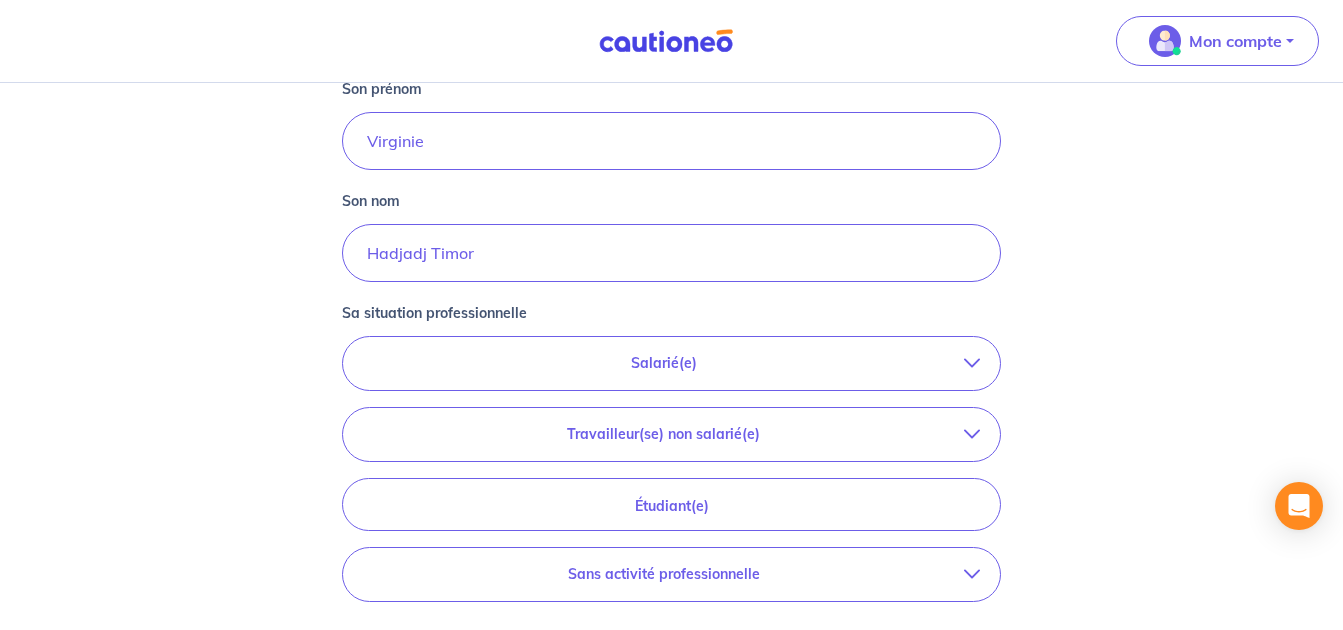 click on "Concernant vos locataires Locataire 2 Son prénom Virginie Son nom Hadjadj Timor Sa situation professionnelle Salarié(e) CDI  hors période d'essai CDI  en période d'essai  (min. 3 bulletins de salaire) Fonctionnaire CDD : Privé ou contractuel / En alternance Intérimaire Intermittent·e du spectacle Militaire Travailleur(se) non salarié(e) Freelance / auto-entrepreneur Artisan / commerçant(e) Chef d'entreprise Profession libérale Étudiant(e) Sans activité professionnelle Retraité(e) Sans activité professionnelle <- Précédent Je valide" at bounding box center [671, 248] 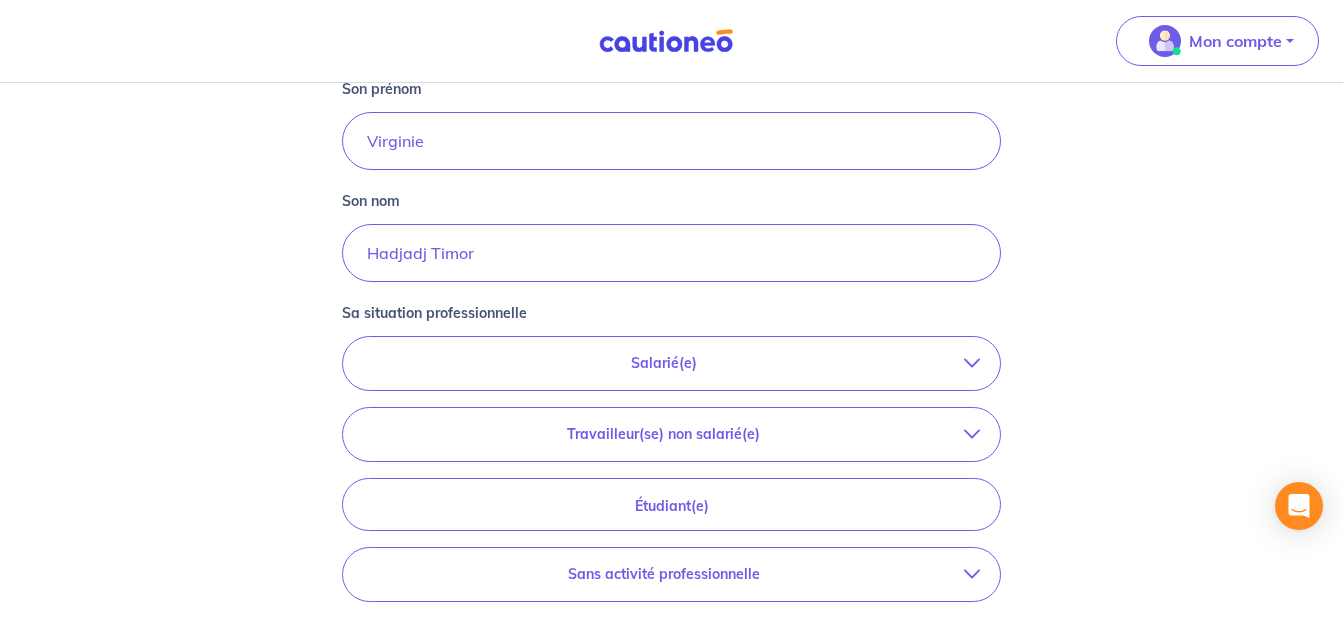 click on "Sans activité professionnelle" at bounding box center [664, 574] 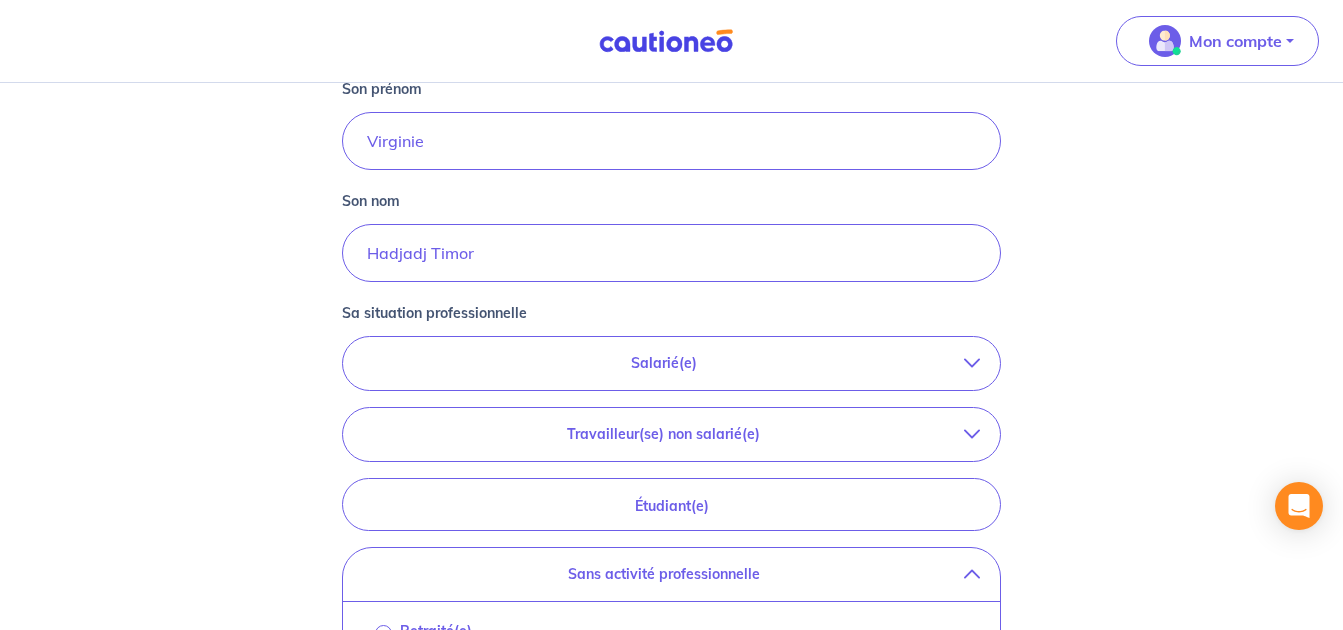 scroll, scrollTop: 540, scrollLeft: 0, axis: vertical 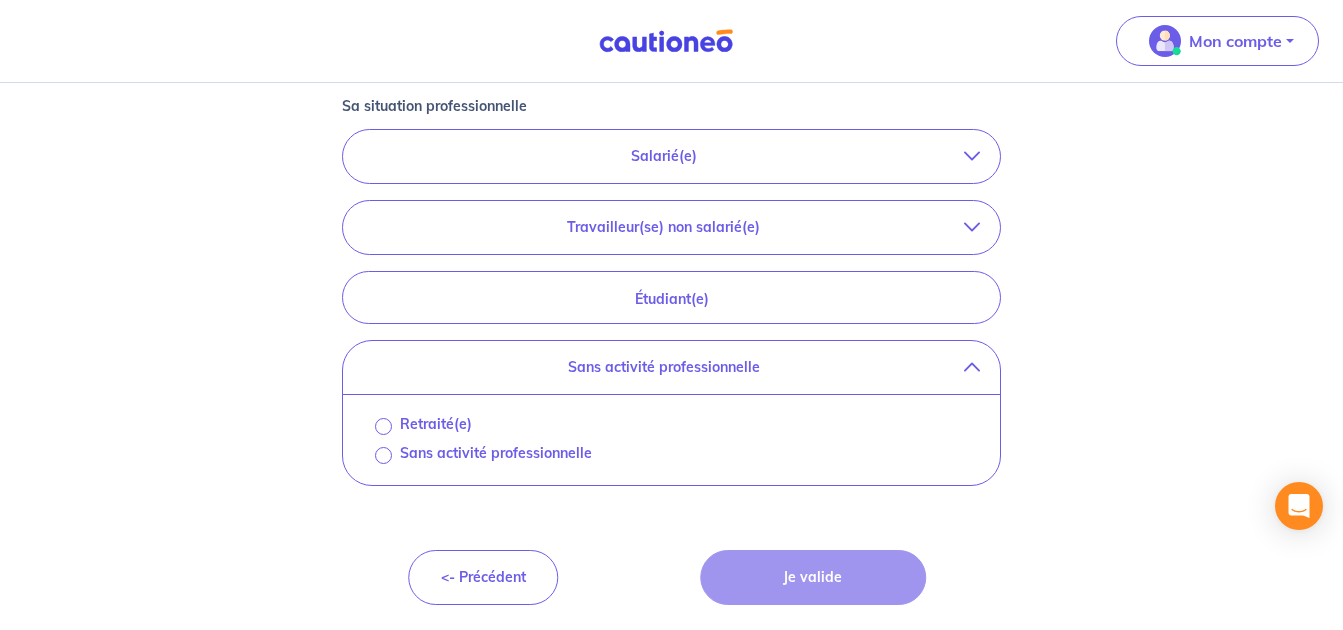 click on "Sans activité professionnelle" at bounding box center (496, 453) 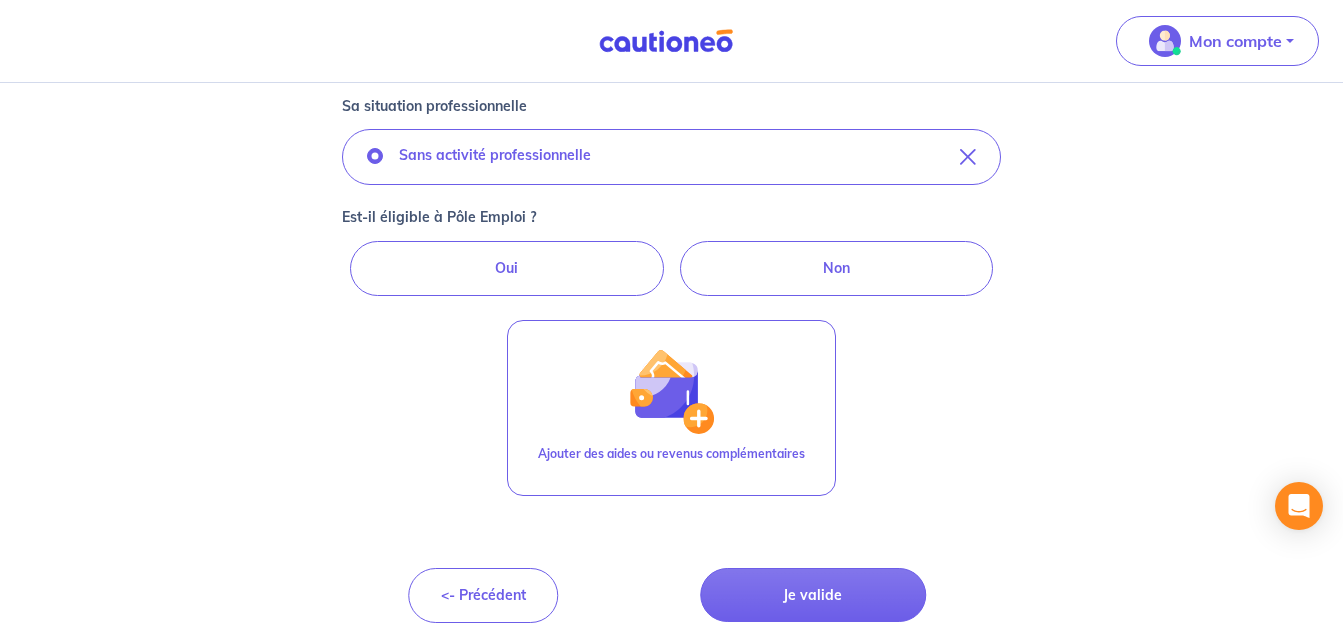 click on "Oui" at bounding box center (507, 268) 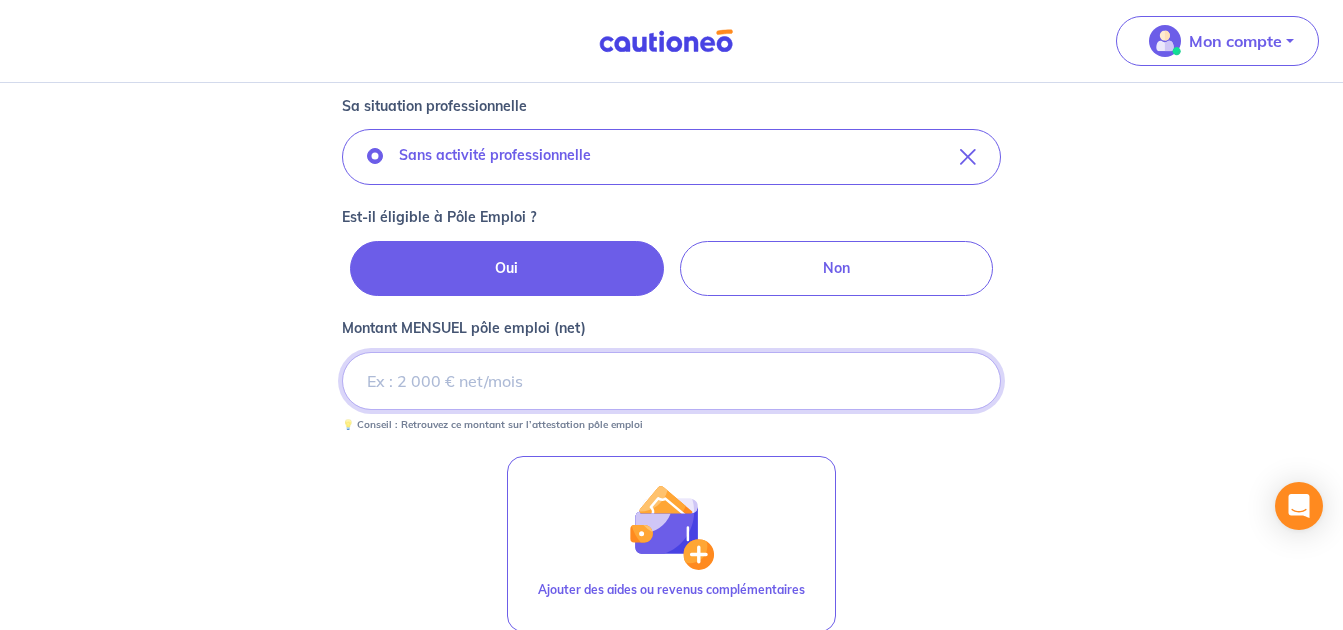 click on "Montant MENSUEL pôle emploi (net)" at bounding box center [672, 381] 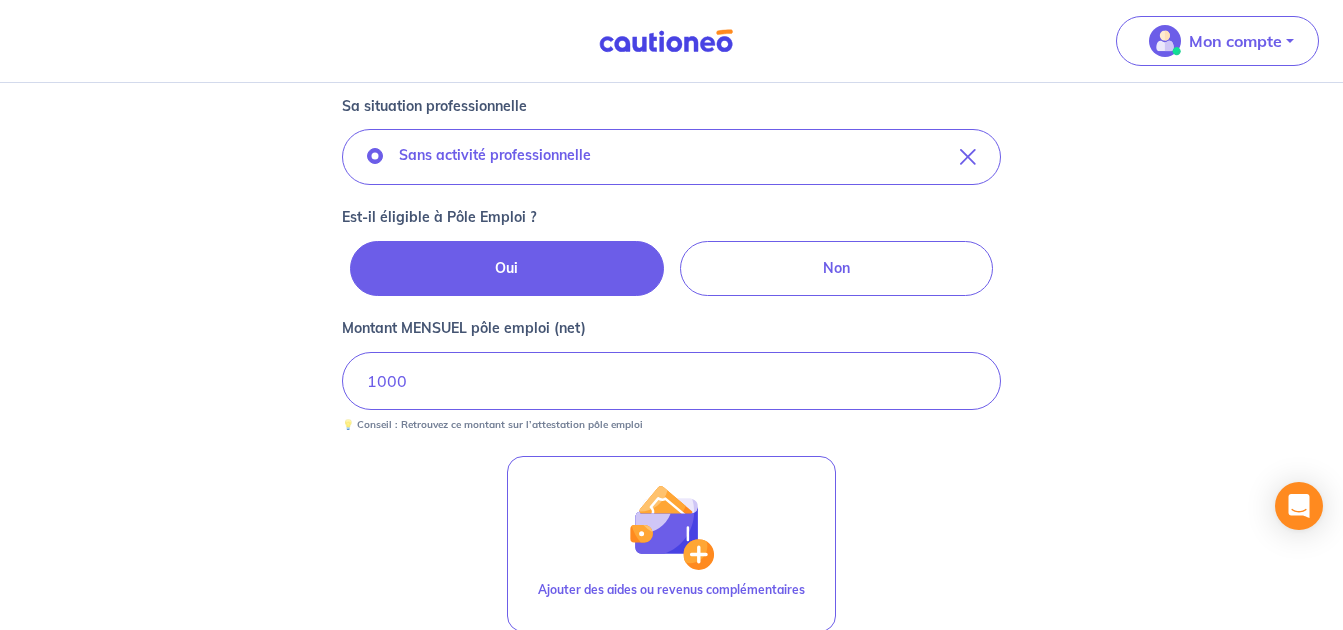 click on "Concernant vos locataires Locataire 2 Son prénom Virginie Son nom Hadjadj Timor Sa situation professionnelle Sans activité professionnelle Est-il éligible à Pôle Emploi ? Oui Non Montant MENSUEL pôle emploi (net) 1000 💡 Conseil : Retrouvez ce montant sur l’attestation pôle emploi Ajouter des aides ou revenus complémentaires <- Précédent Je valide Besoin d’aide pour compléter votre demande : Contactez-nous X" at bounding box center (671, 163) 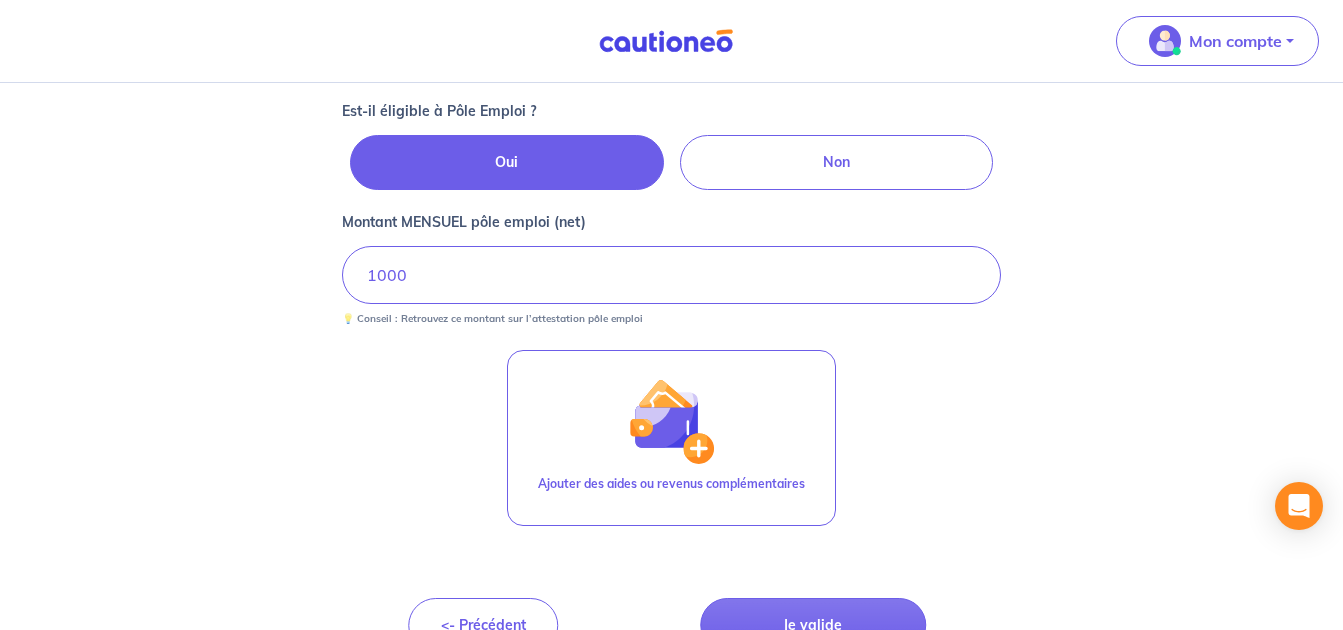 scroll, scrollTop: 694, scrollLeft: 0, axis: vertical 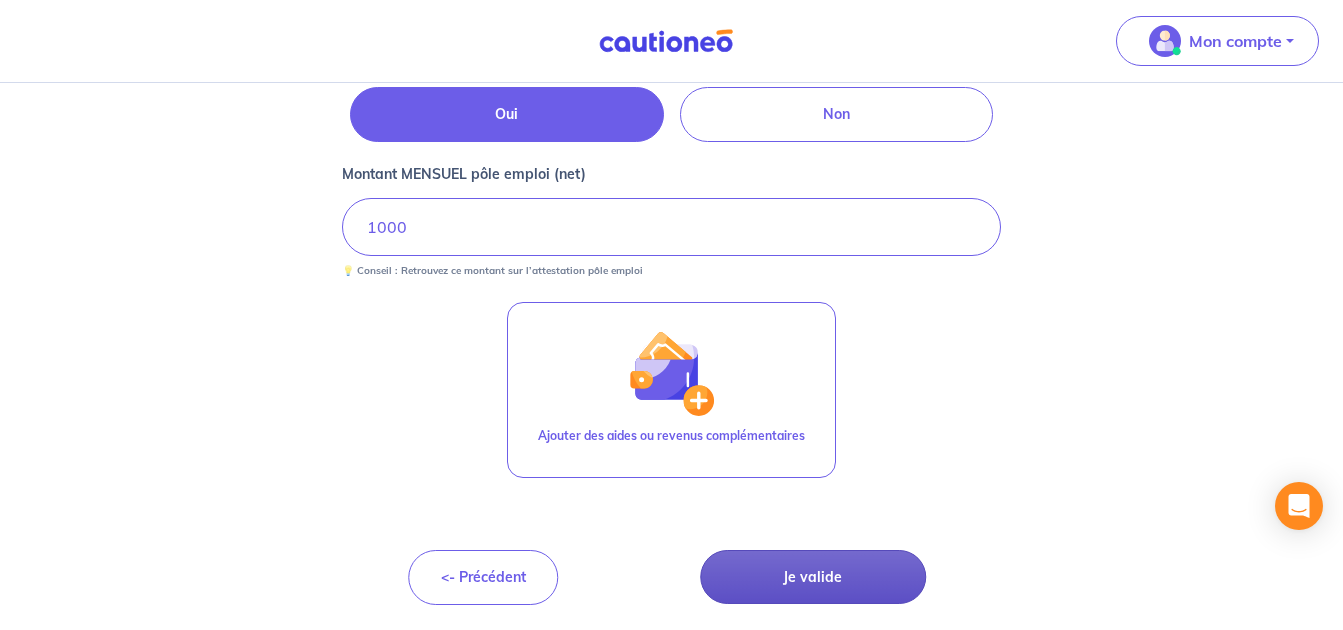 click on "Je valide" at bounding box center [813, 577] 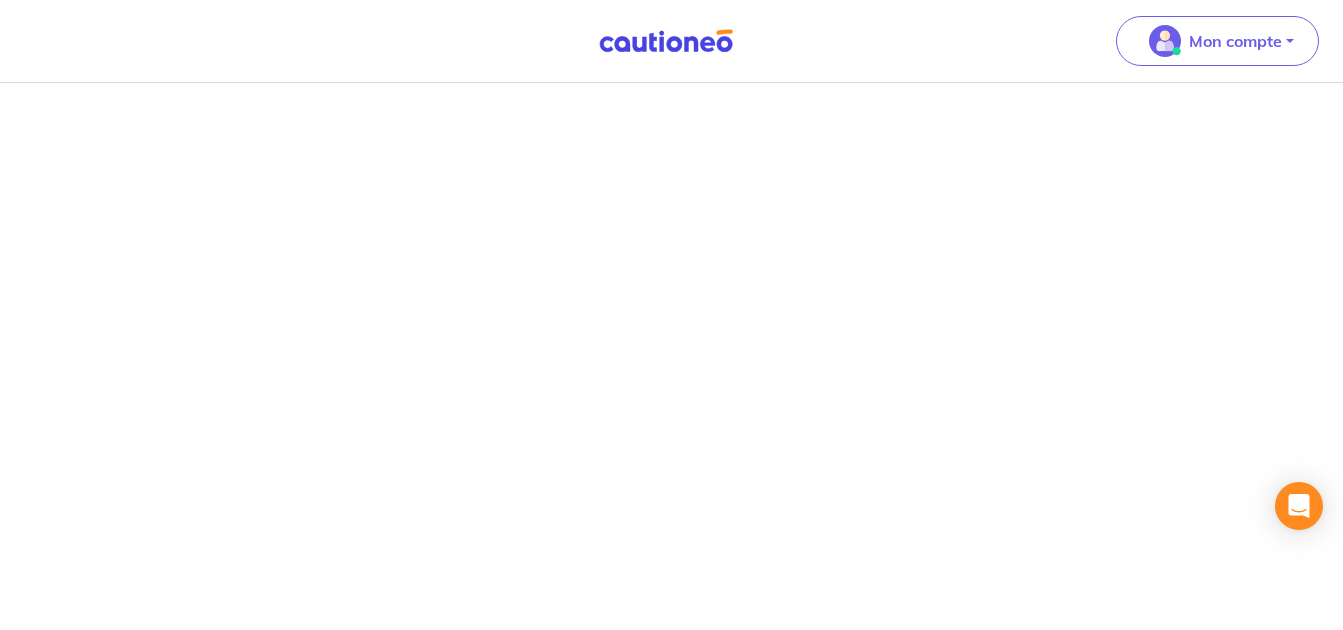 scroll, scrollTop: 0, scrollLeft: 0, axis: both 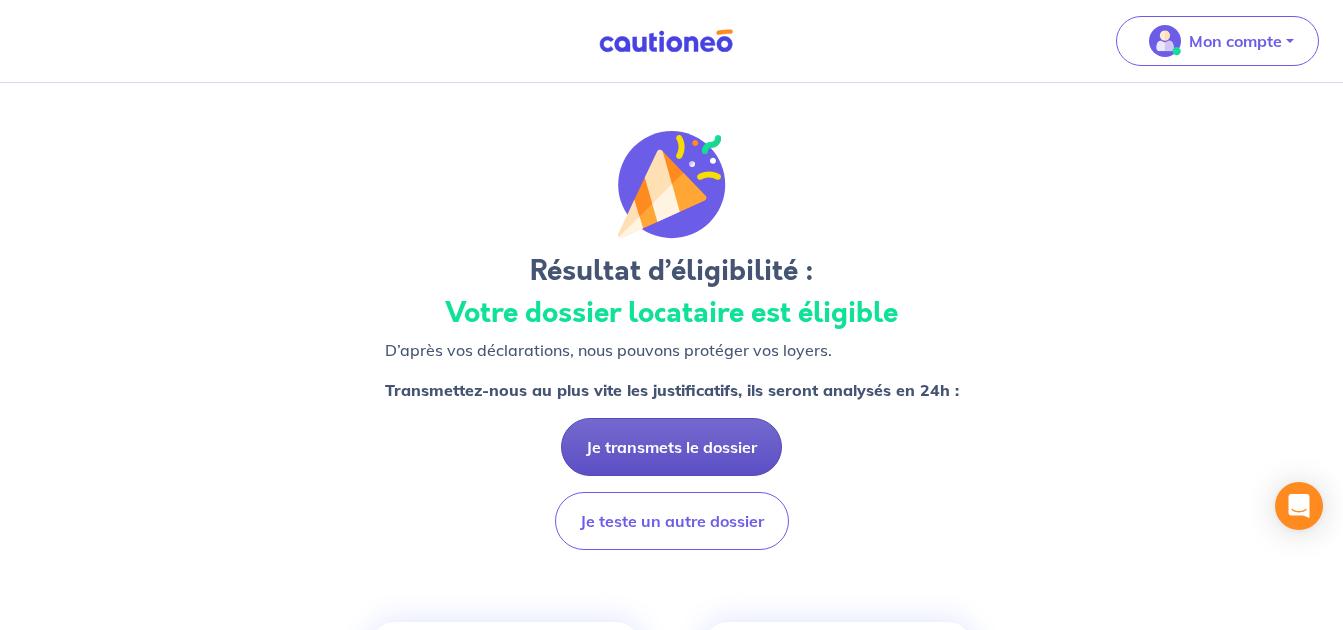 click on "Je transmets le dossier" at bounding box center [671, 447] 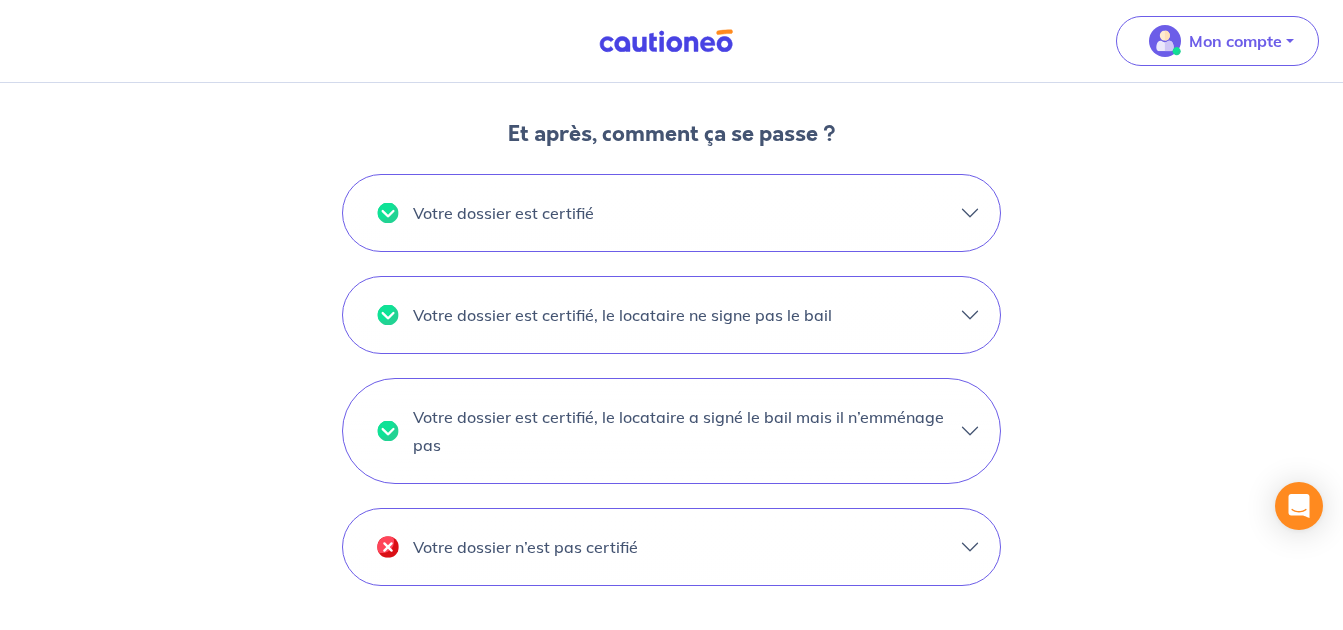 scroll, scrollTop: 1775, scrollLeft: 0, axis: vertical 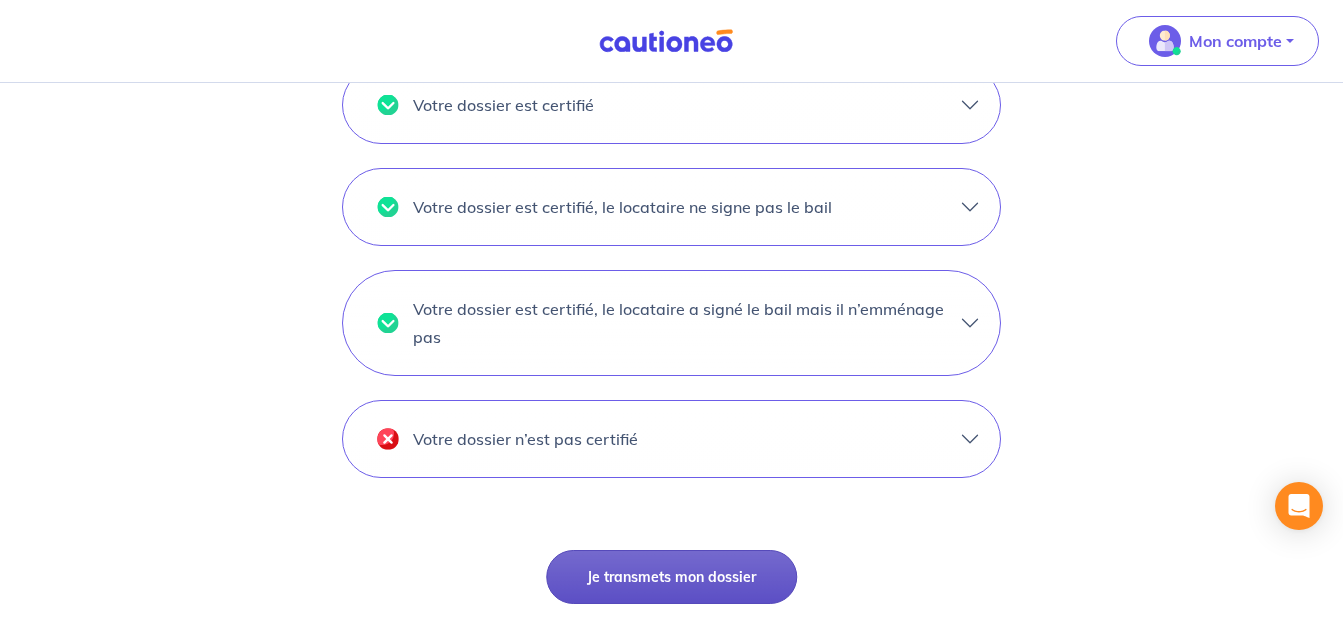 click on "Je transmets mon dossier" at bounding box center (671, 577) 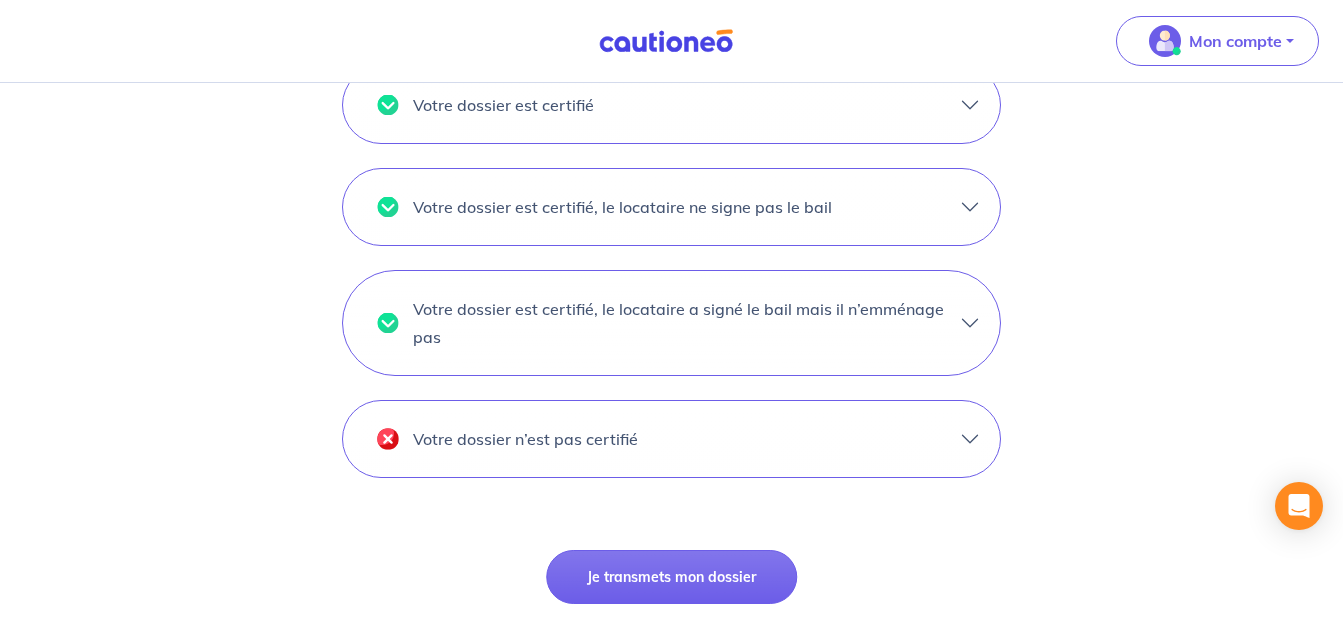 scroll, scrollTop: 0, scrollLeft: 0, axis: both 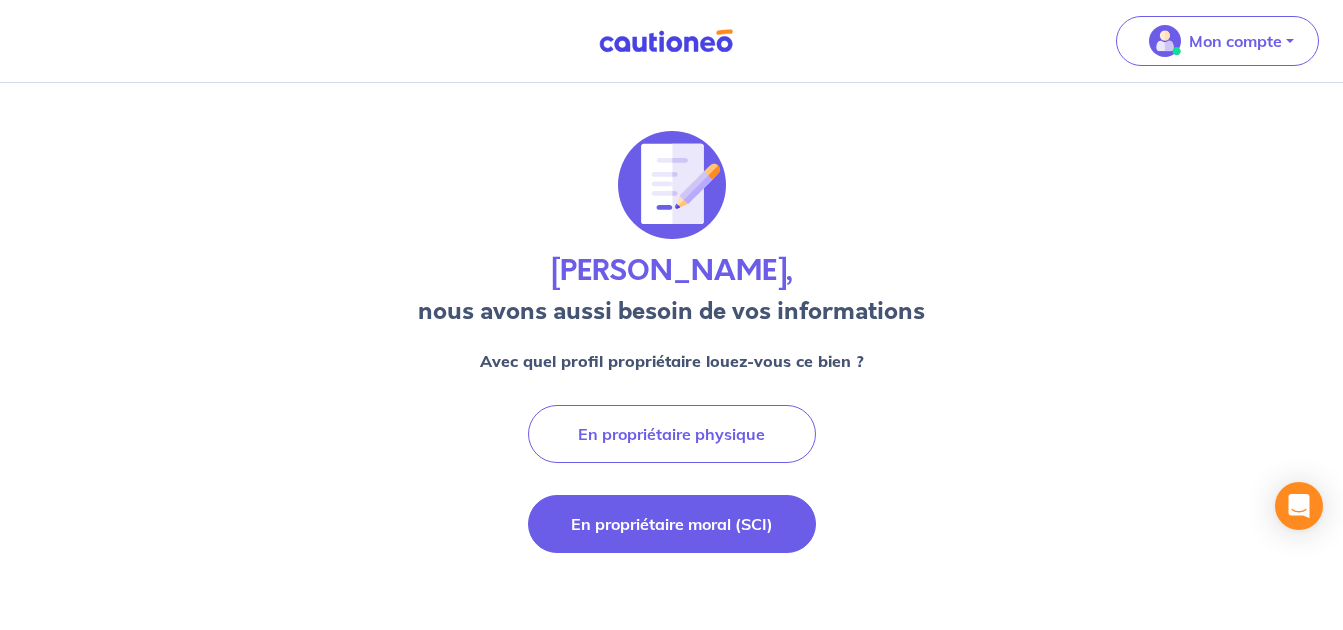 click on "En propriétaire moral (SCI)" at bounding box center [672, 524] 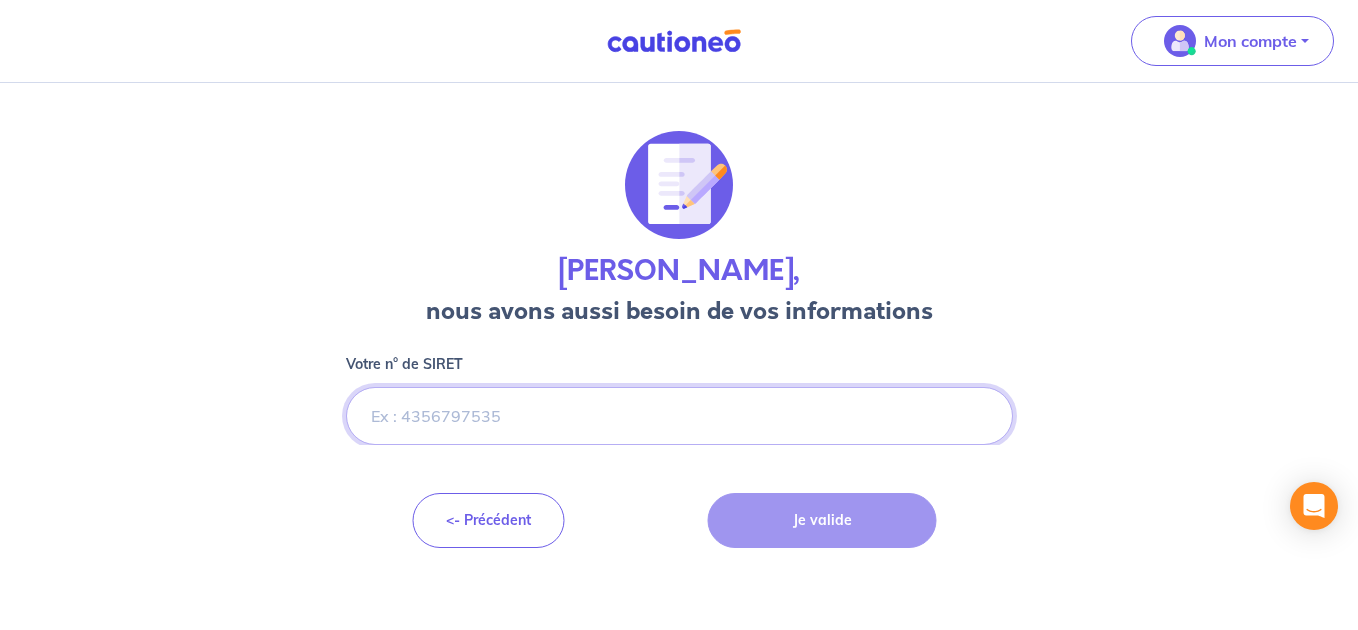 click on "Votre n° de  SIRET" at bounding box center (679, 416) 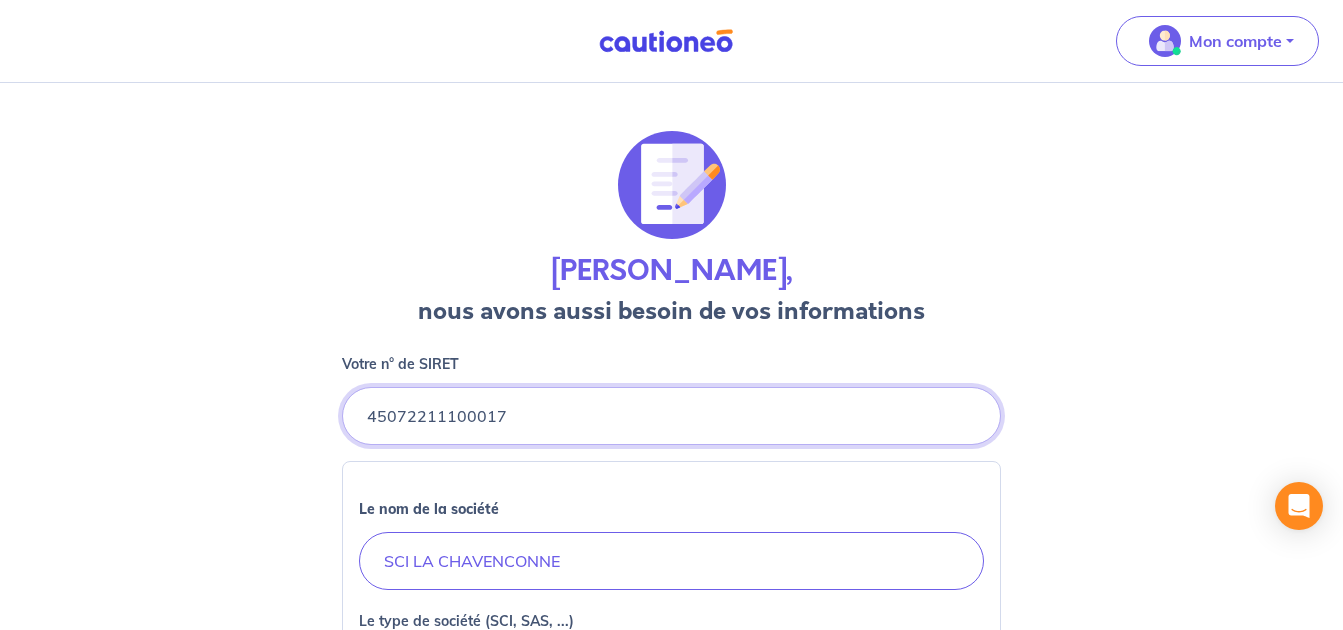 type on "45072211100017" 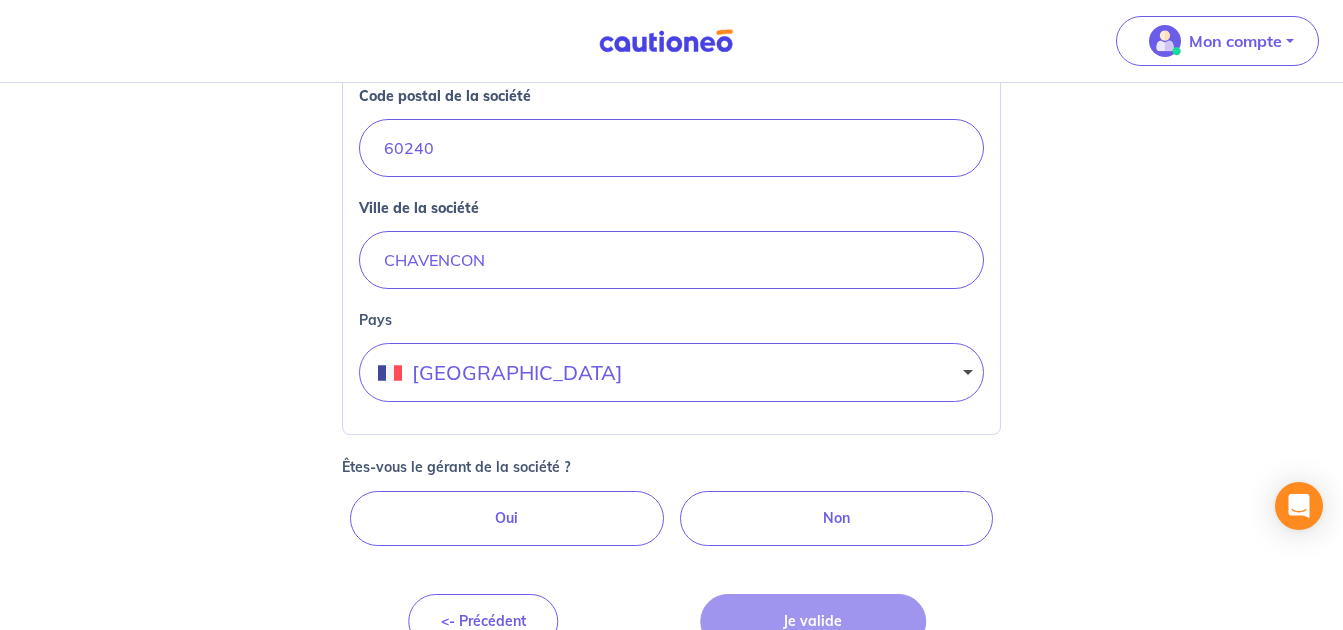 scroll, scrollTop: 793, scrollLeft: 0, axis: vertical 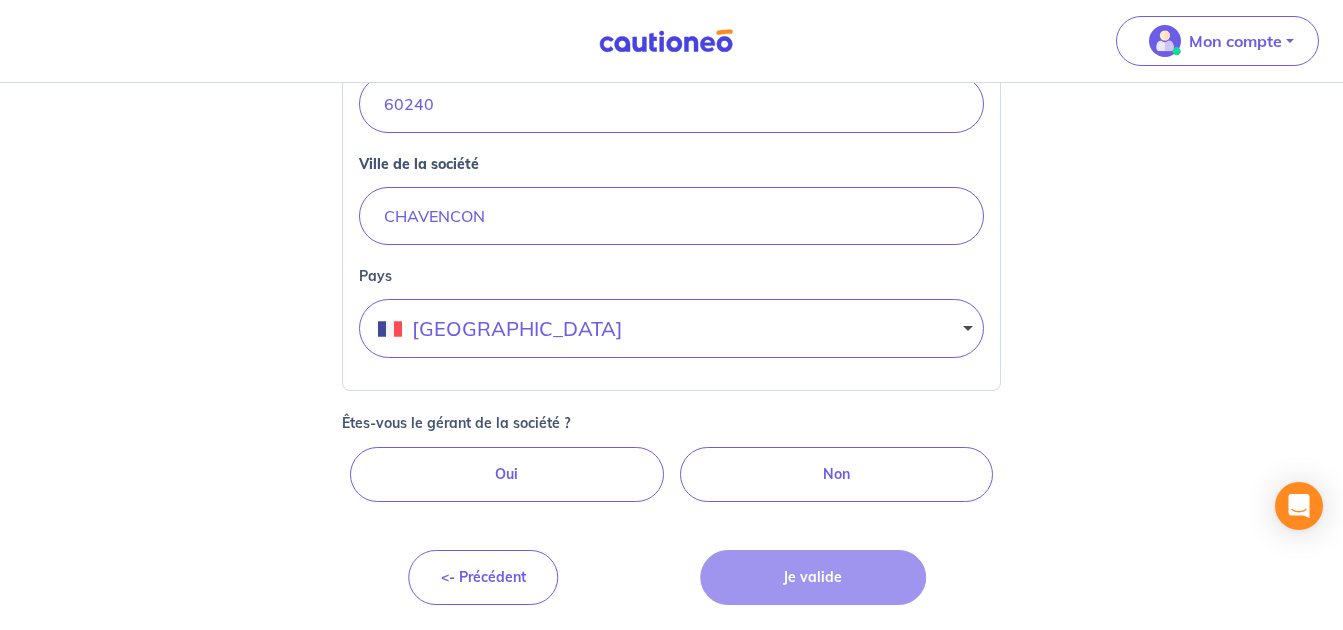 click on "Oui" at bounding box center [507, 474] 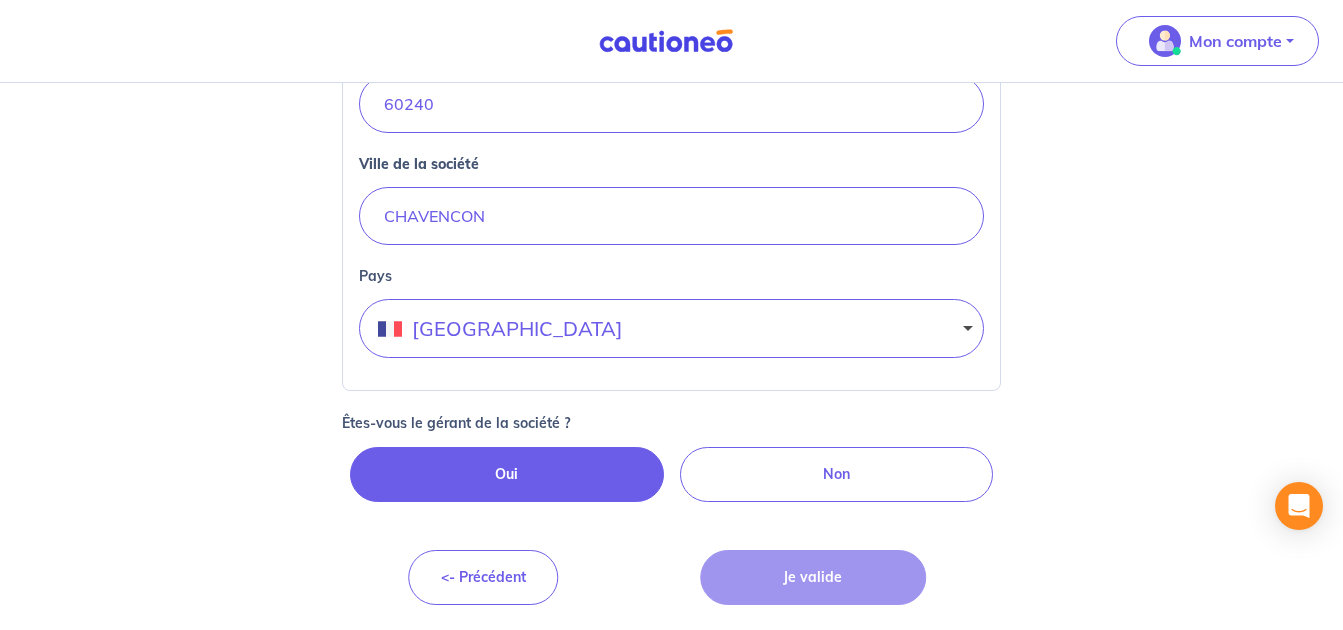 radio on "true" 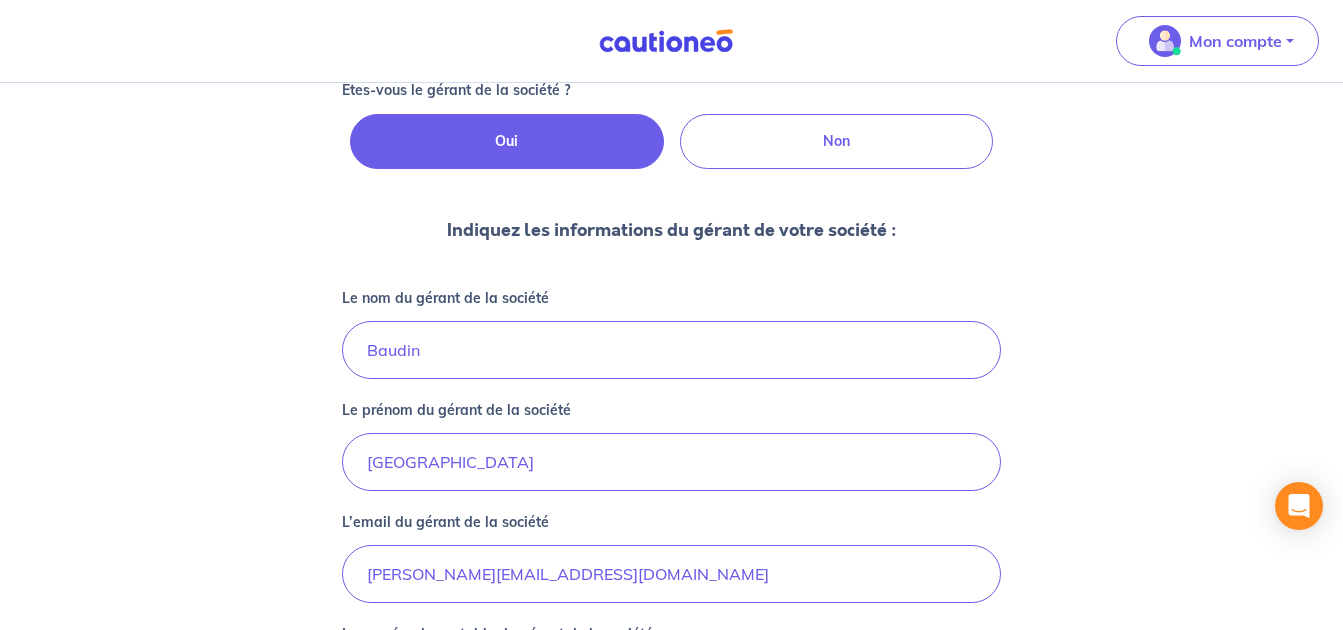 scroll, scrollTop: 1460, scrollLeft: 0, axis: vertical 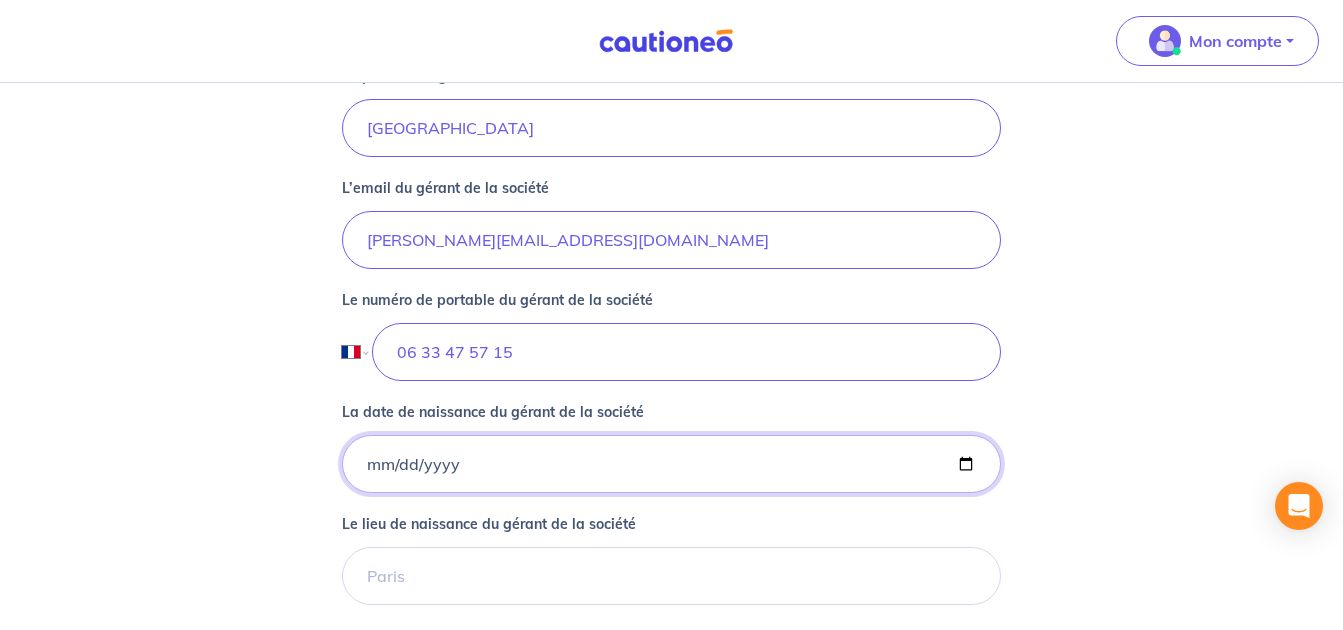 click on "La date de naissance du gérant de la société" at bounding box center (672, 464) 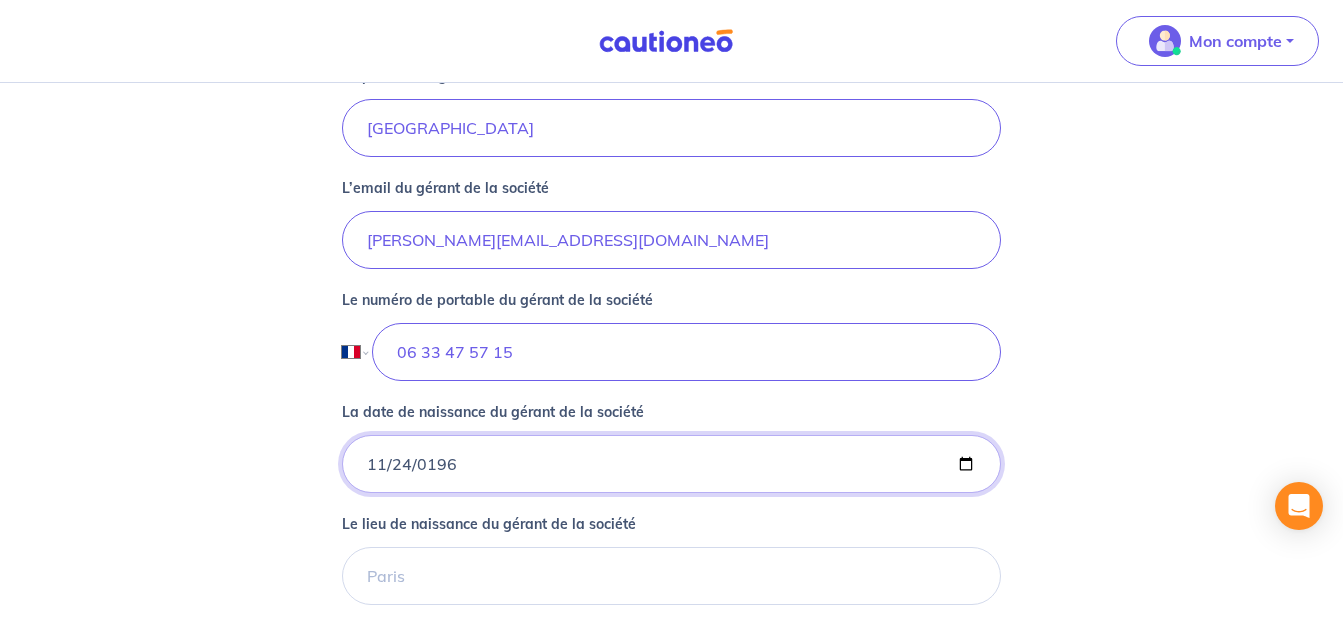 type on "1966-11-24" 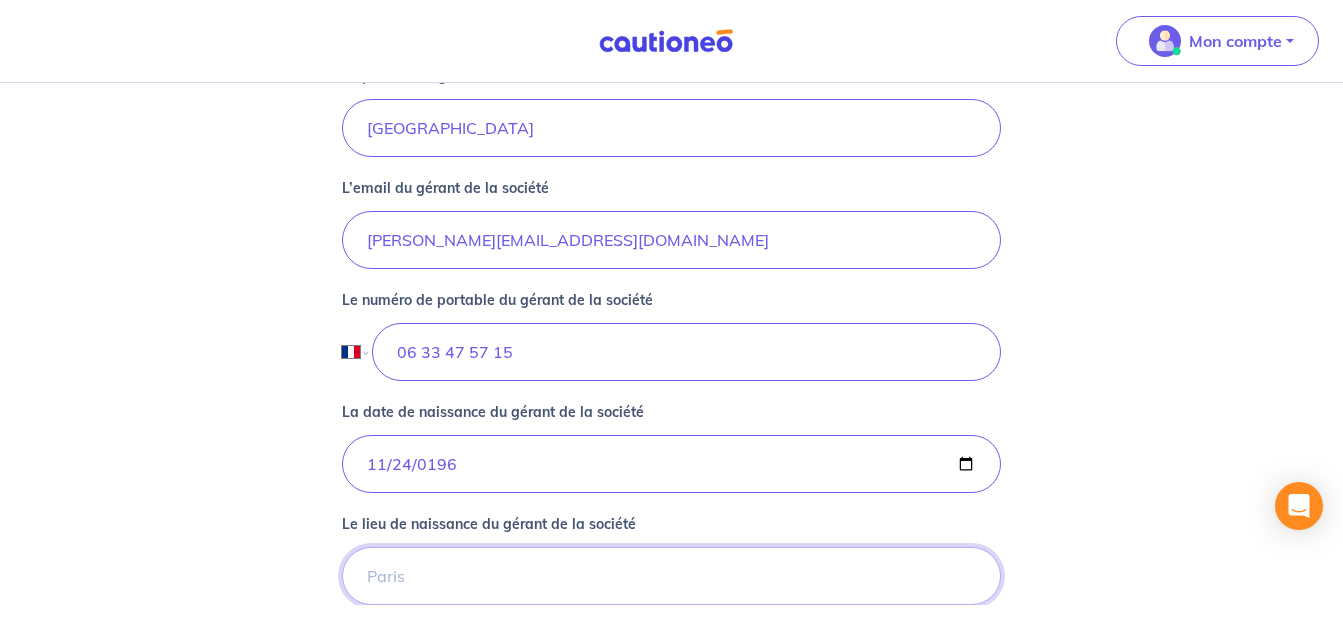 click on "Le lieu de naissance du gérant de la société" at bounding box center (672, 576) 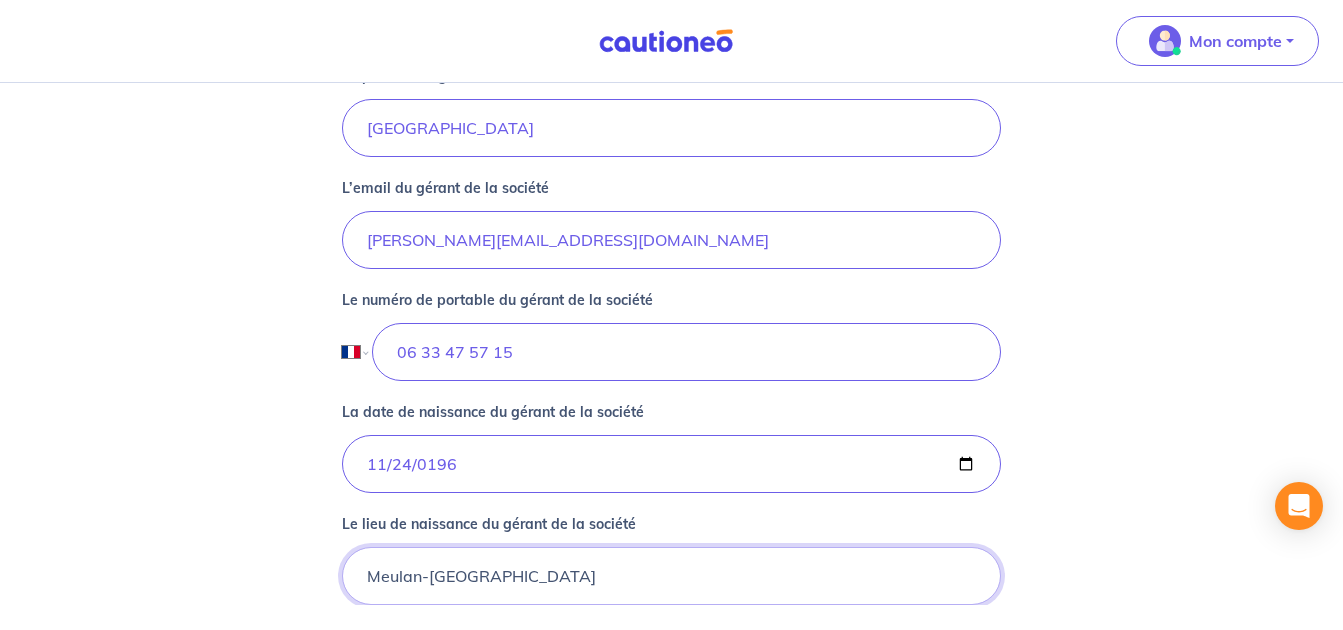 type on "Meulan-[GEOGRAPHIC_DATA]" 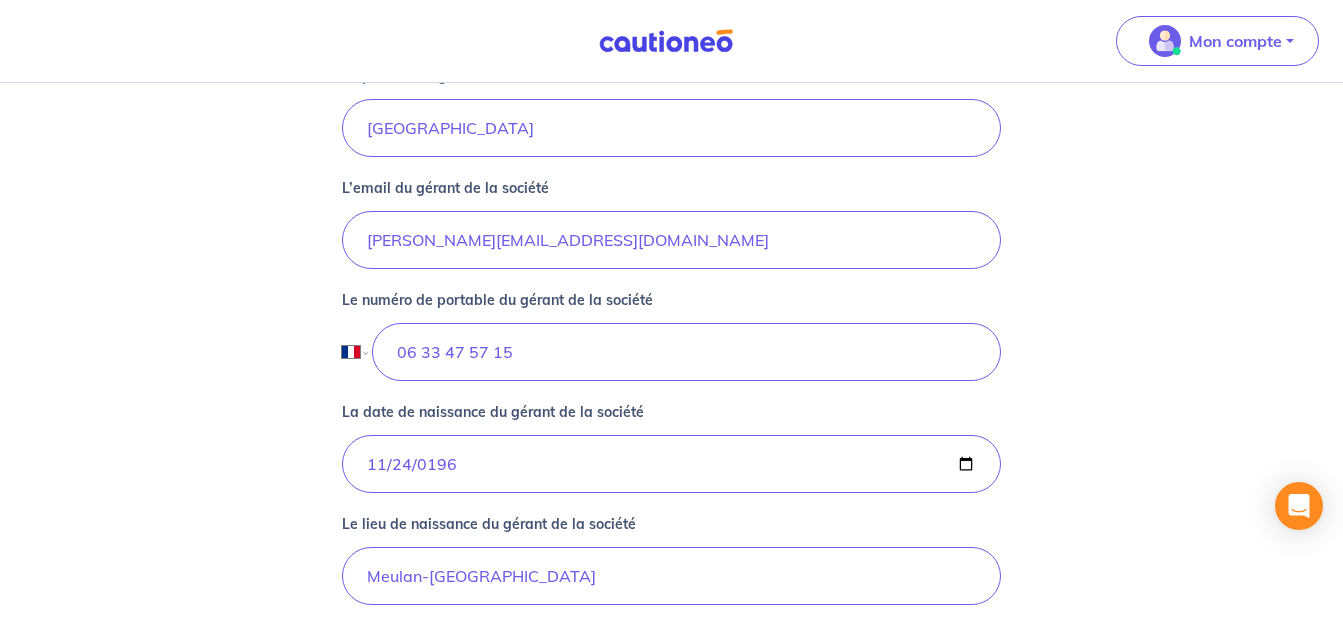 scroll, scrollTop: 1563, scrollLeft: 0, axis: vertical 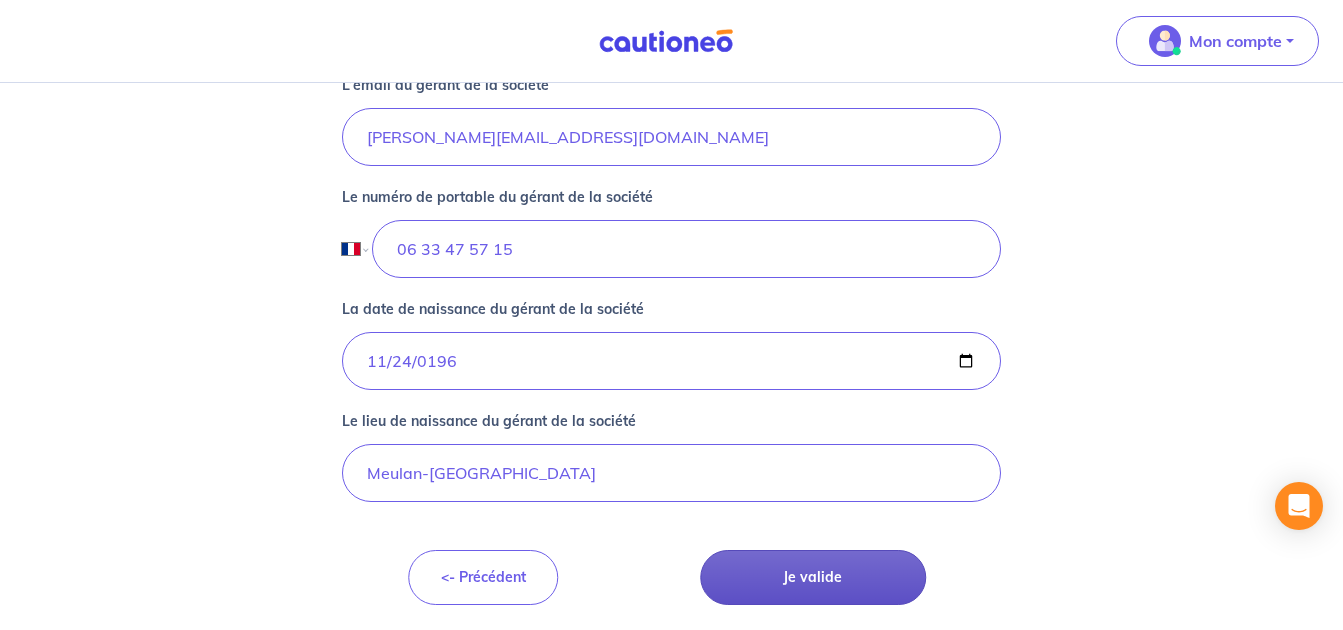 click on "Je valide" at bounding box center (813, 577) 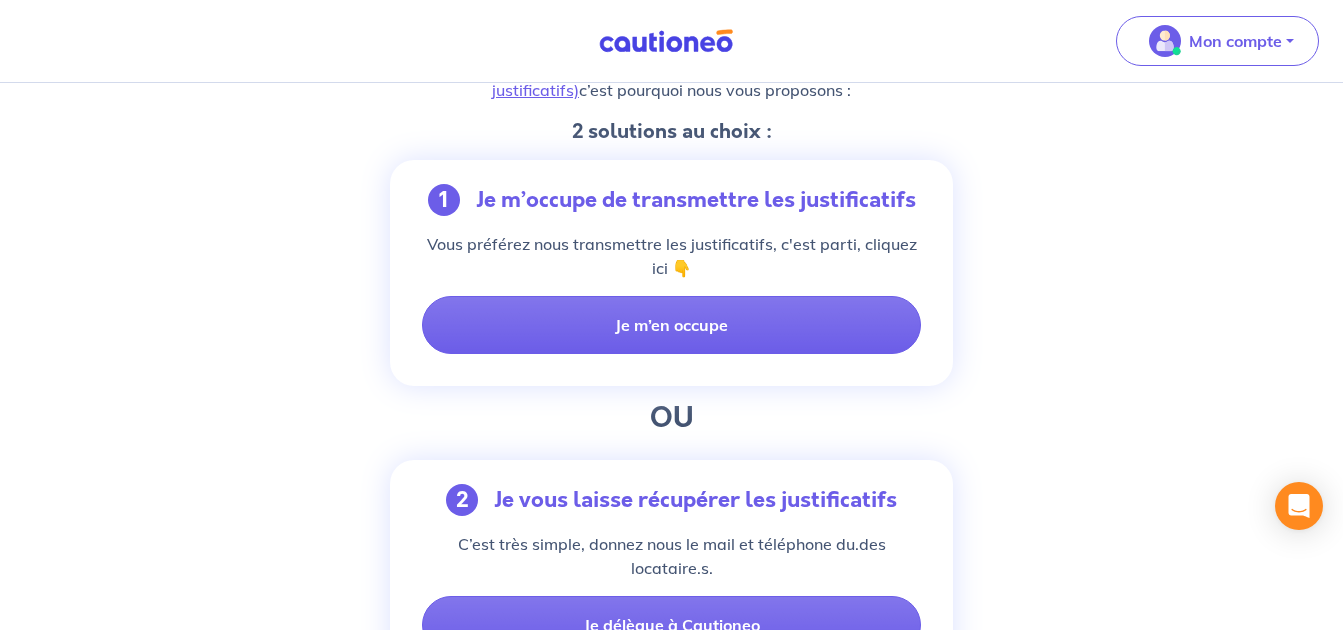 scroll, scrollTop: 333, scrollLeft: 0, axis: vertical 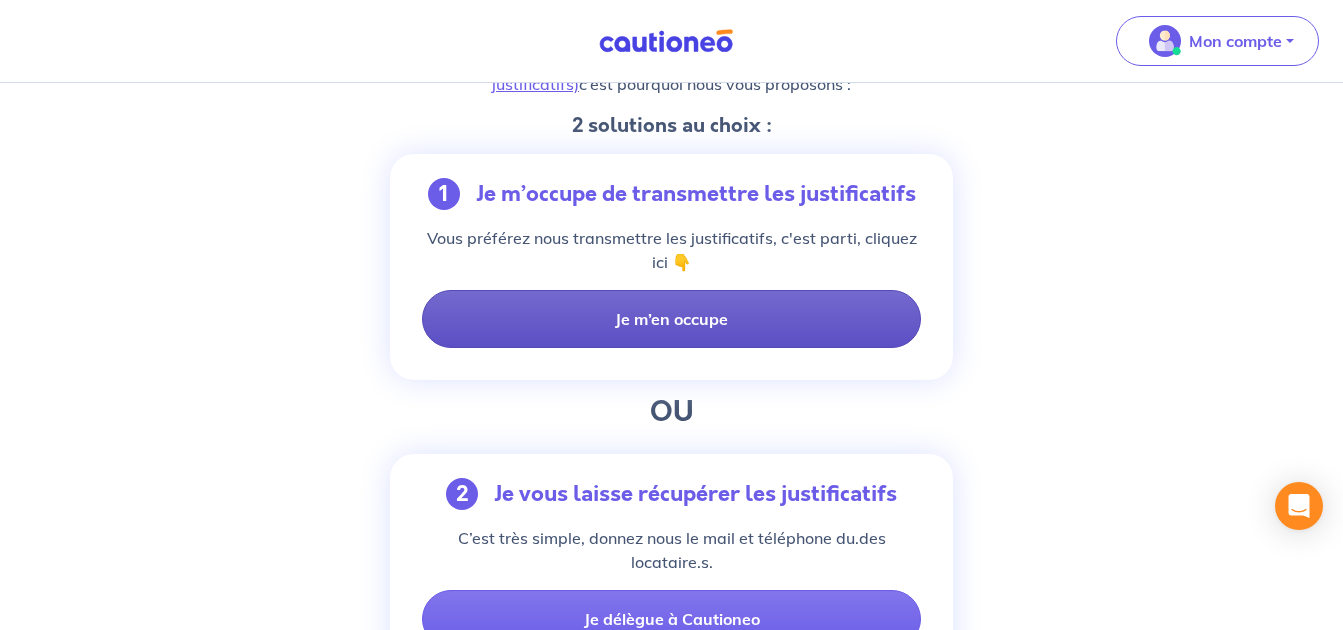 click on "Je m’en occupe" at bounding box center (672, 319) 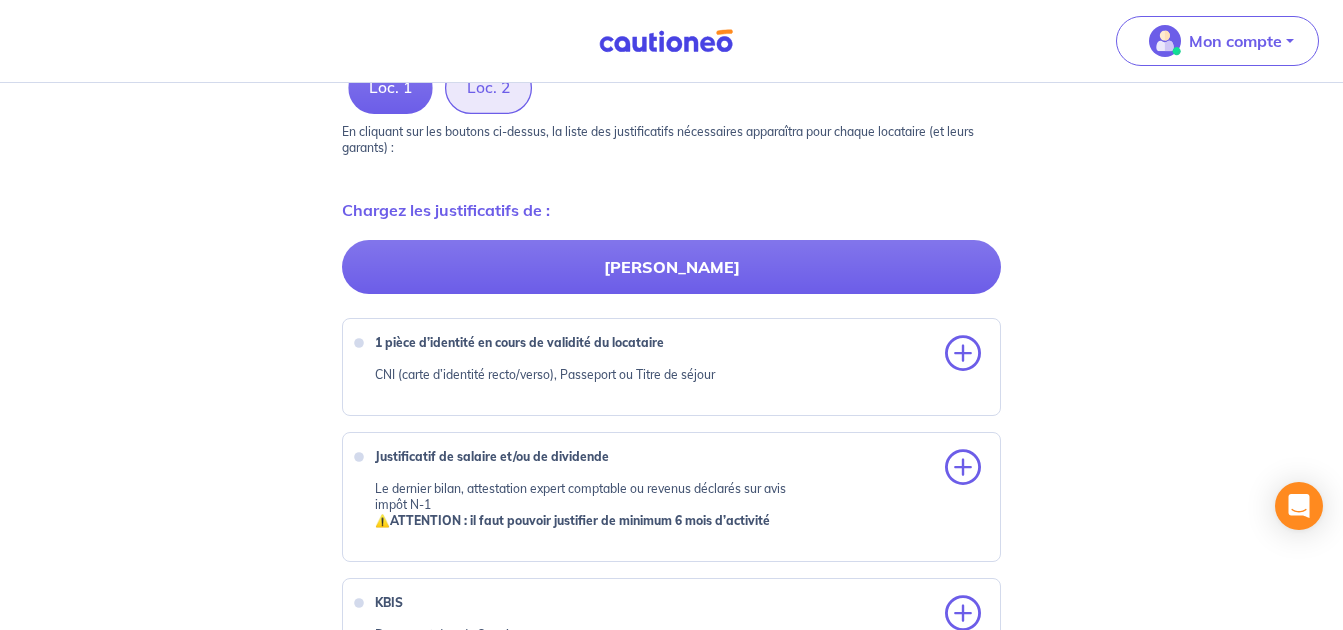 scroll, scrollTop: 667, scrollLeft: 0, axis: vertical 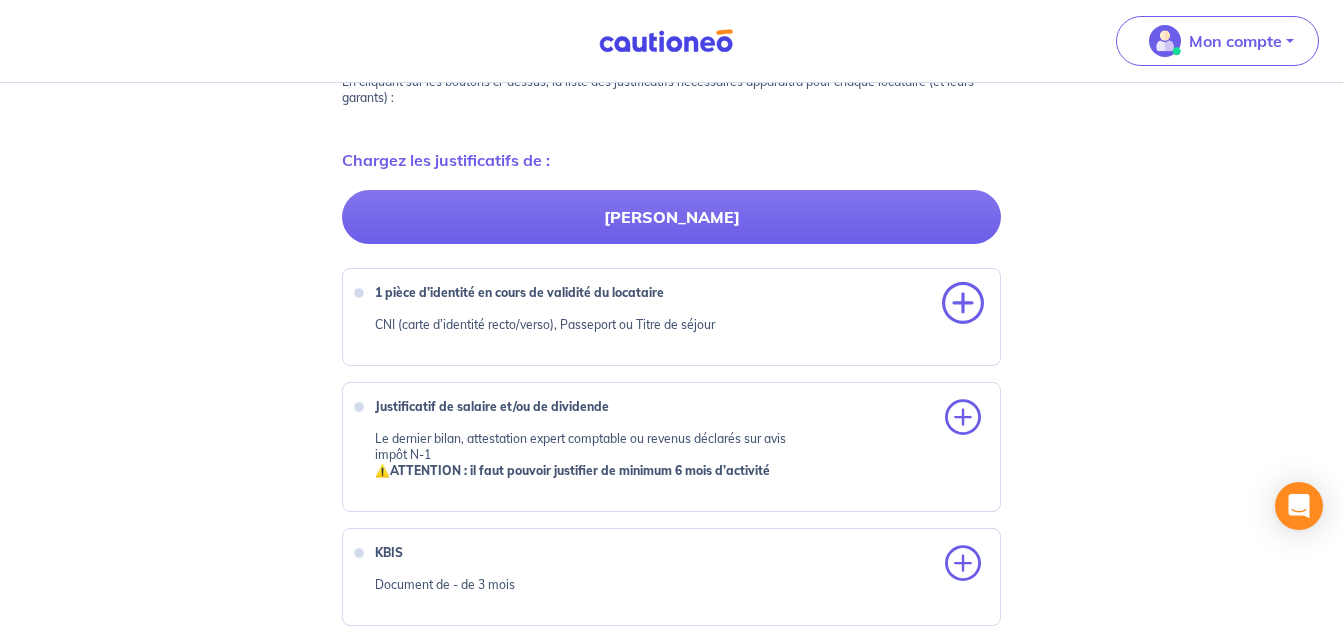 click at bounding box center [963, 304] 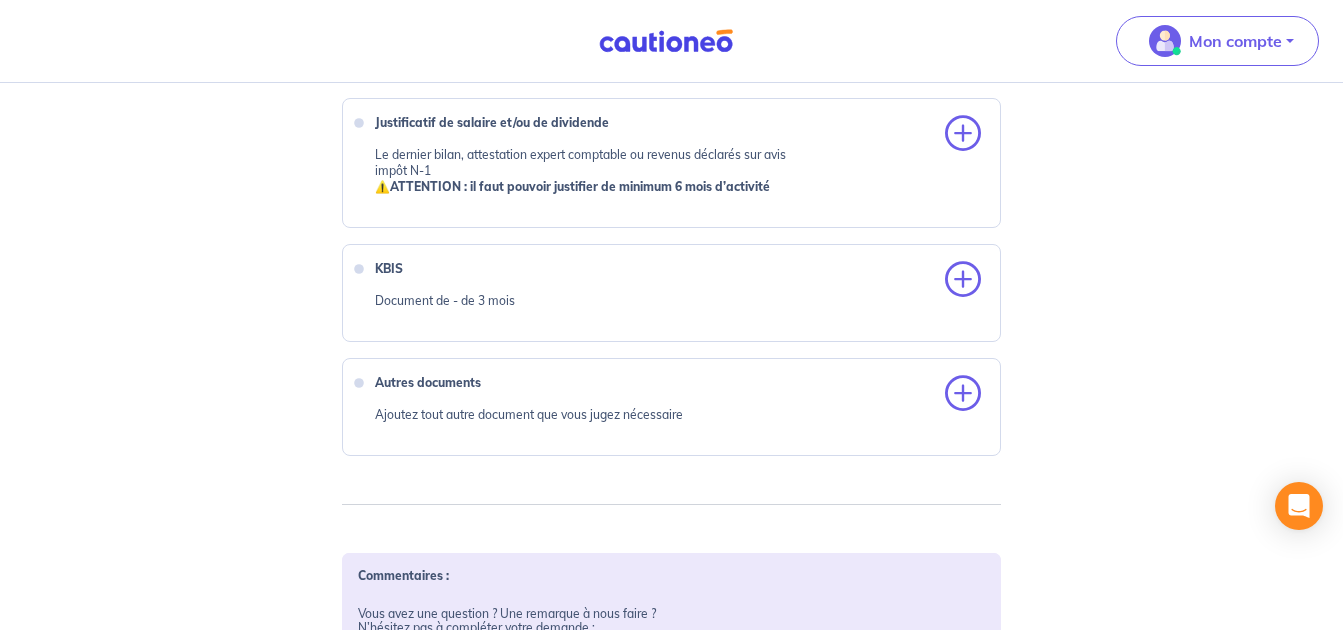 scroll, scrollTop: 1000, scrollLeft: 0, axis: vertical 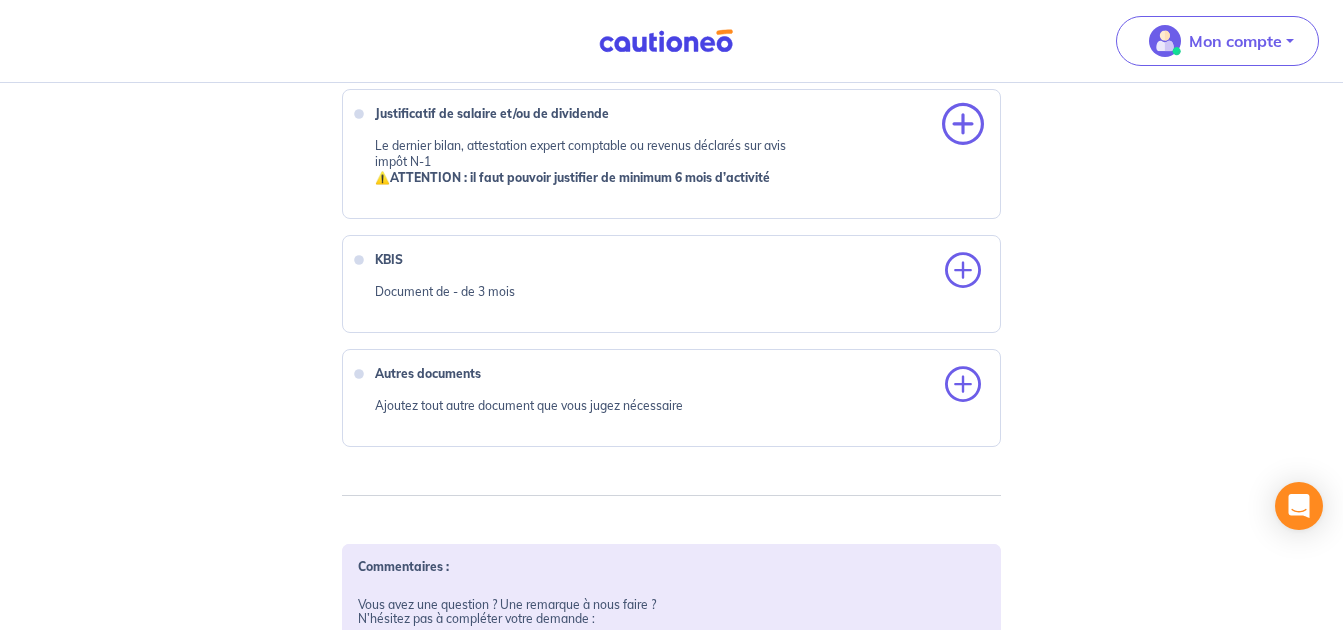 click at bounding box center [963, 125] 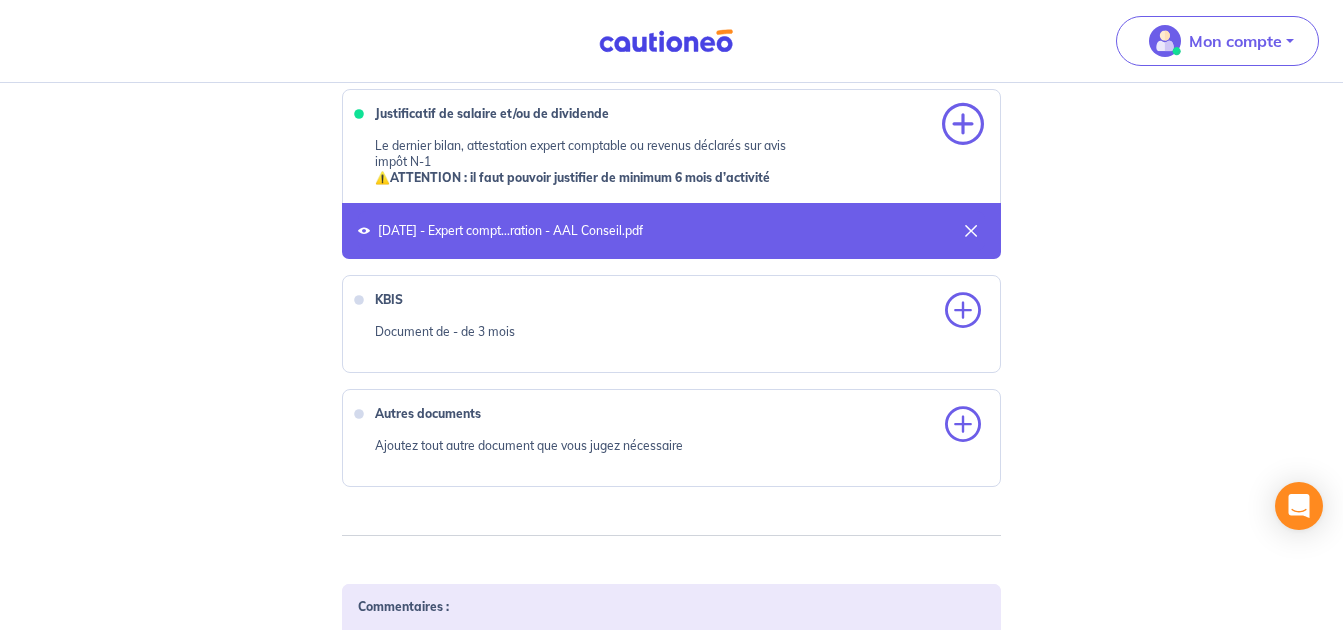 click at bounding box center [963, 125] 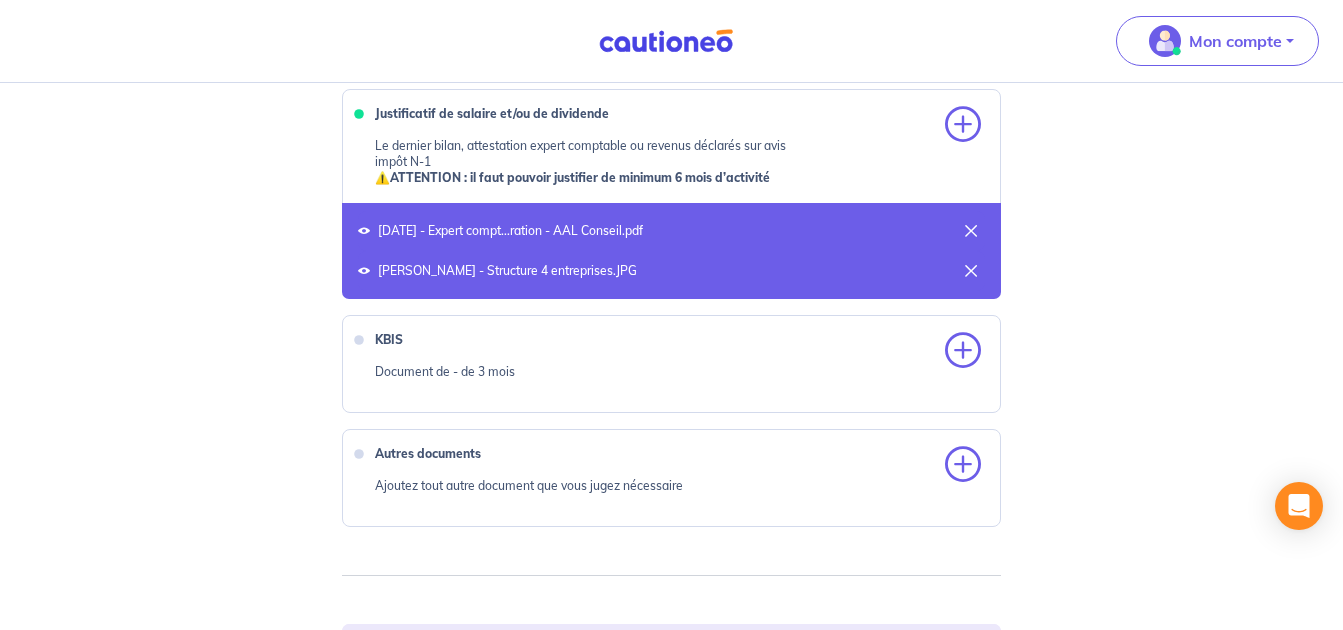 click at bounding box center (971, 231) 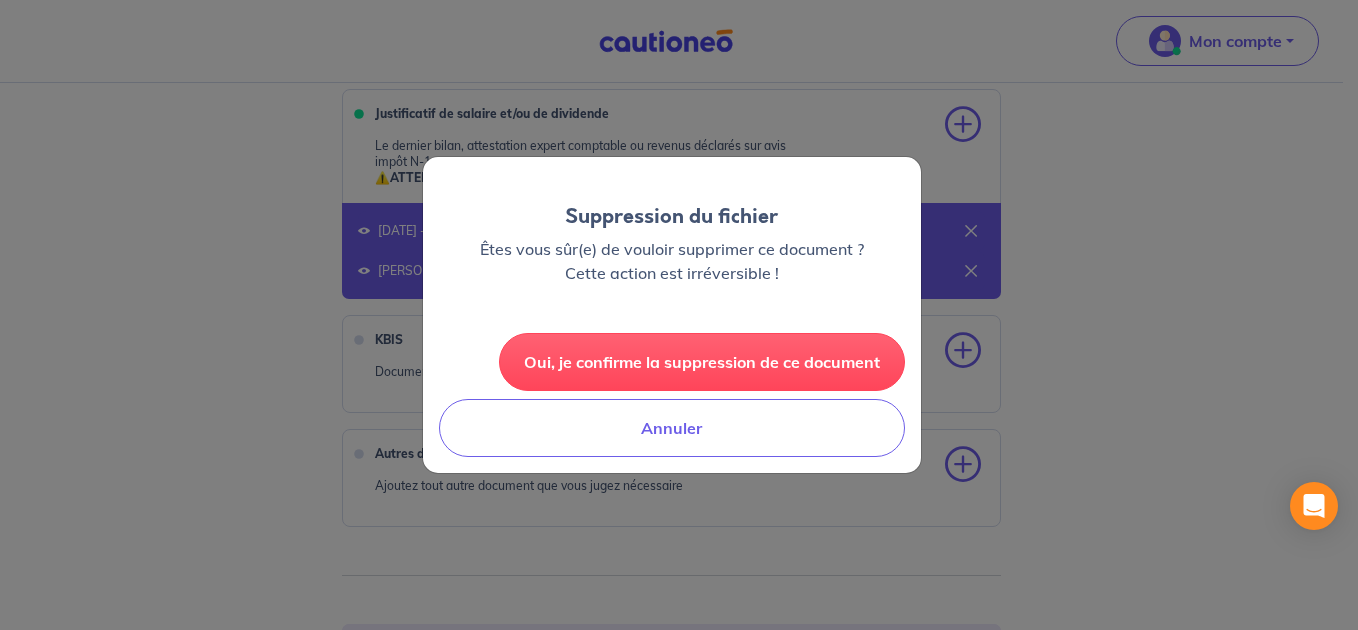 click on "Oui, je confirme la suppression de ce document" at bounding box center (702, 362) 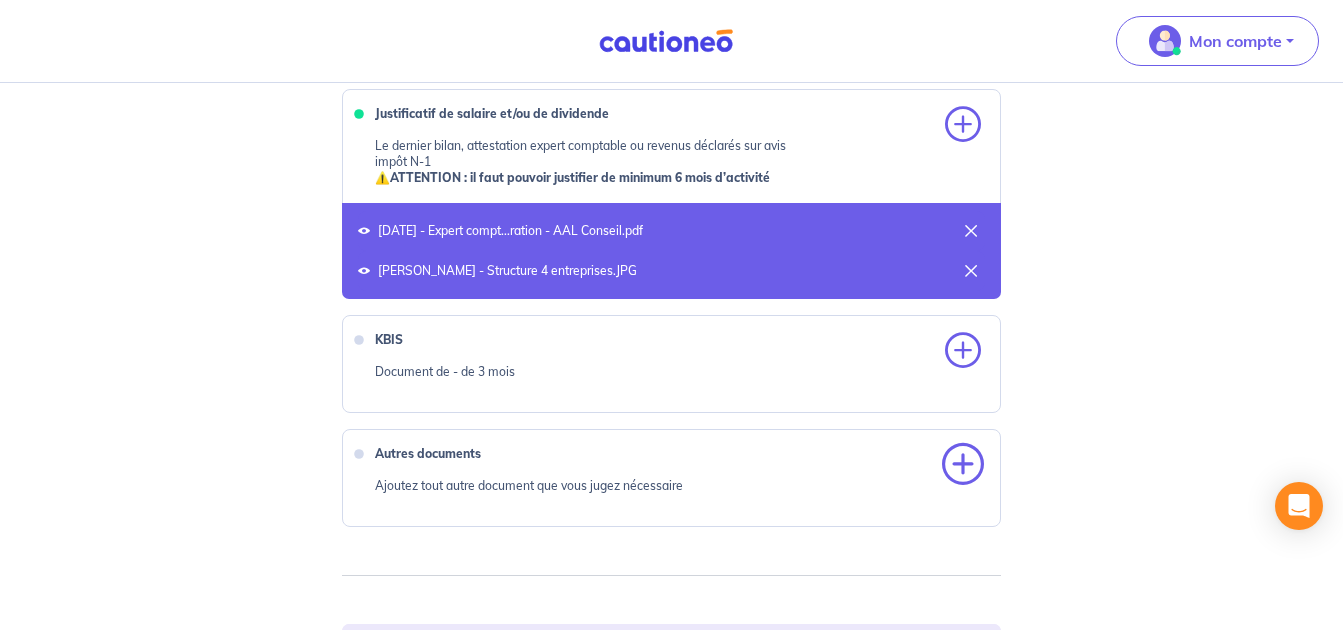 click at bounding box center [963, 465] 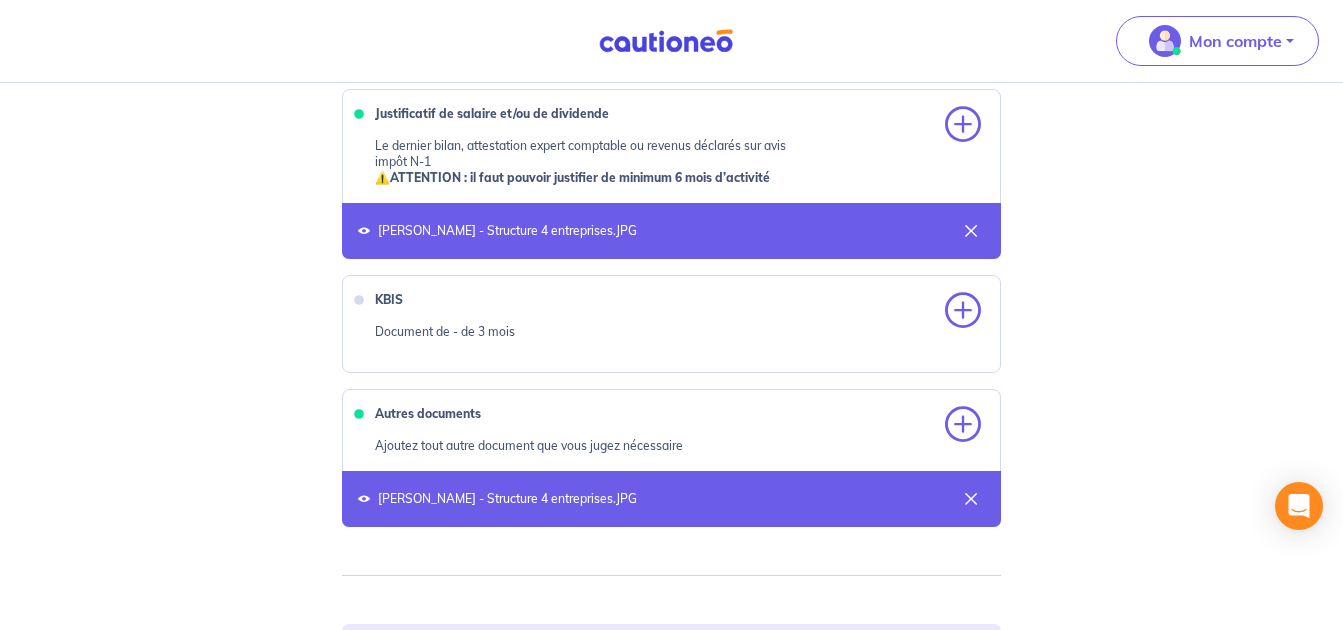click at bounding box center [971, 231] 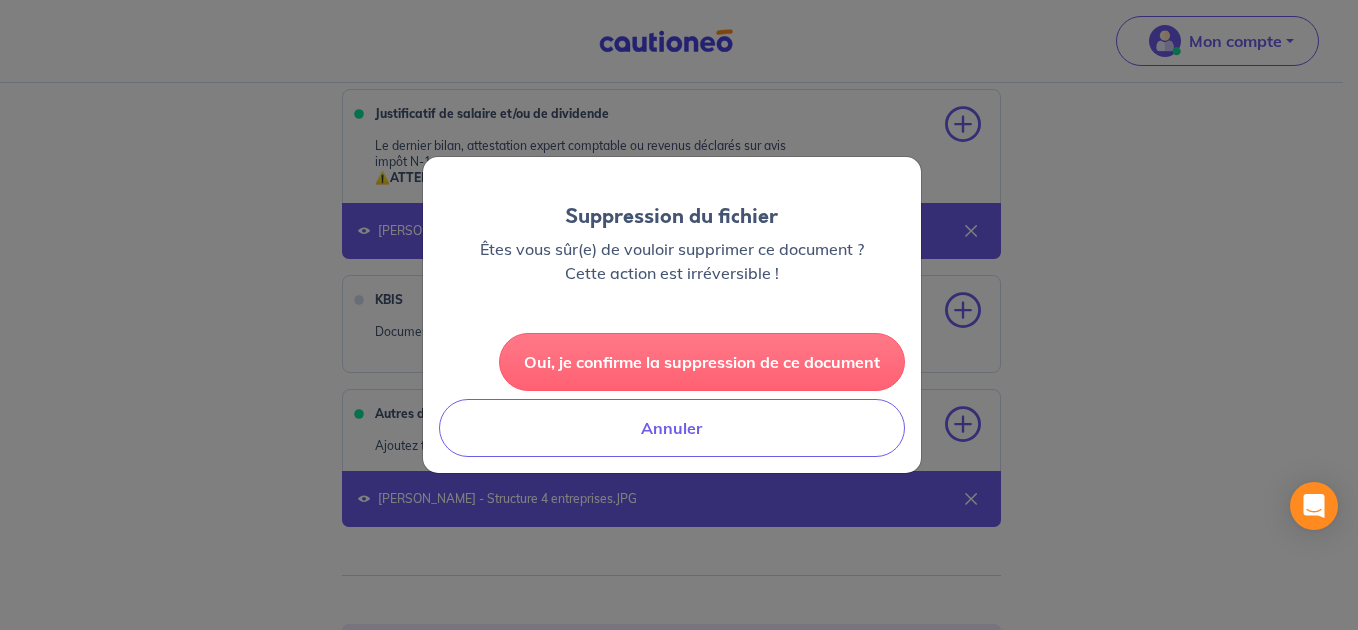 click on "Oui, je confirme la suppression de ce document" at bounding box center [702, 362] 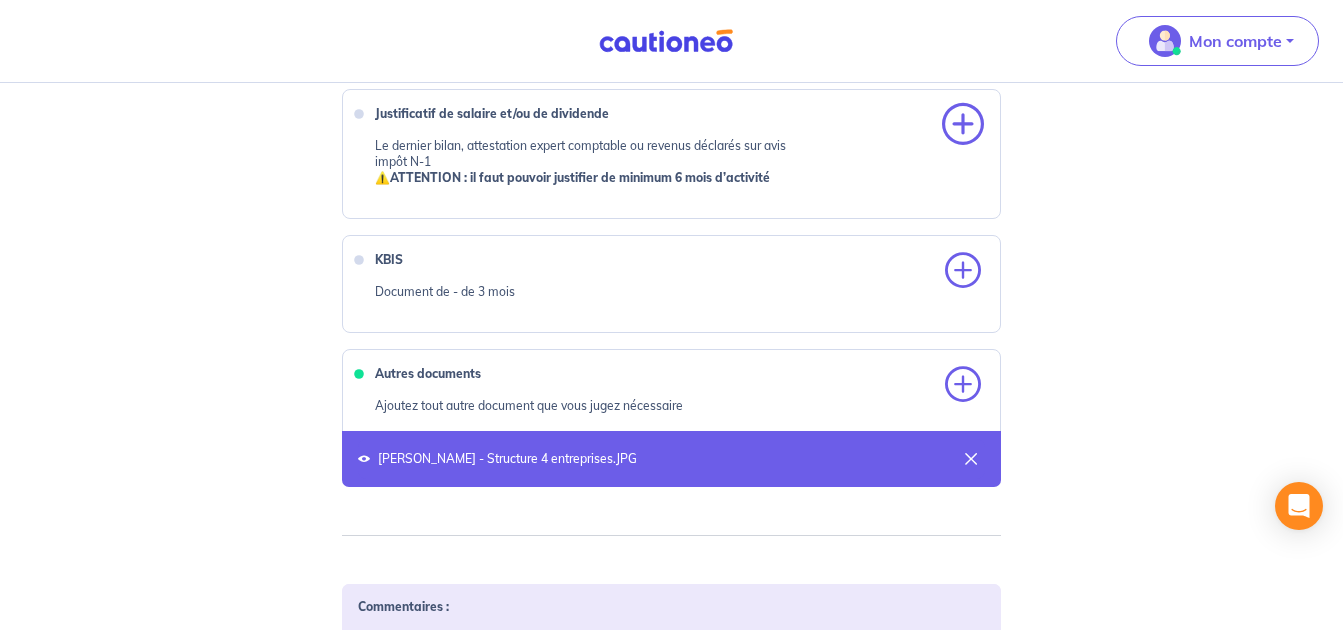 click at bounding box center [963, 125] 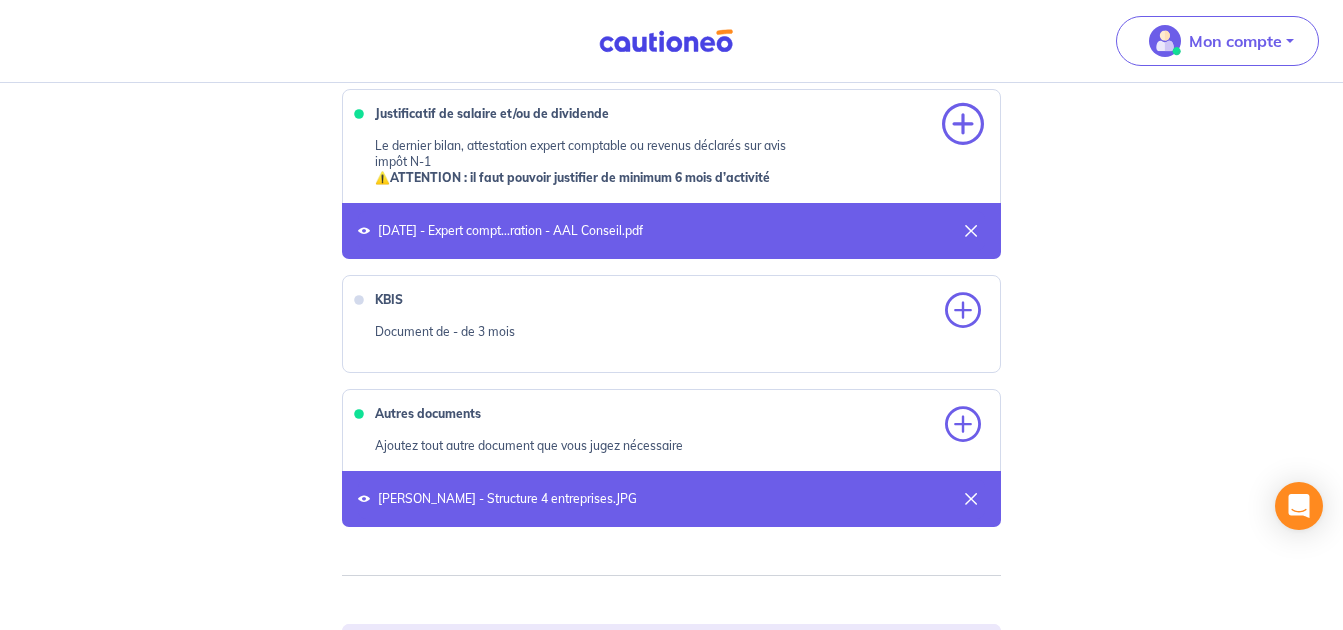 click at bounding box center (963, 125) 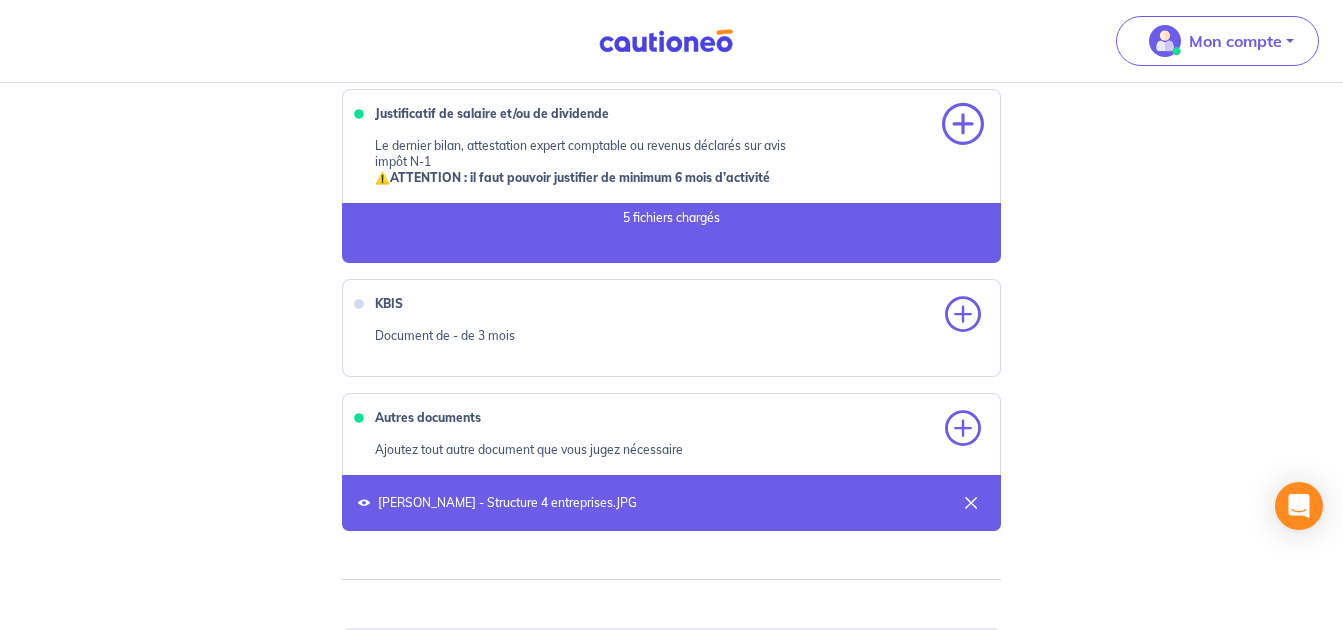 click at bounding box center (963, 125) 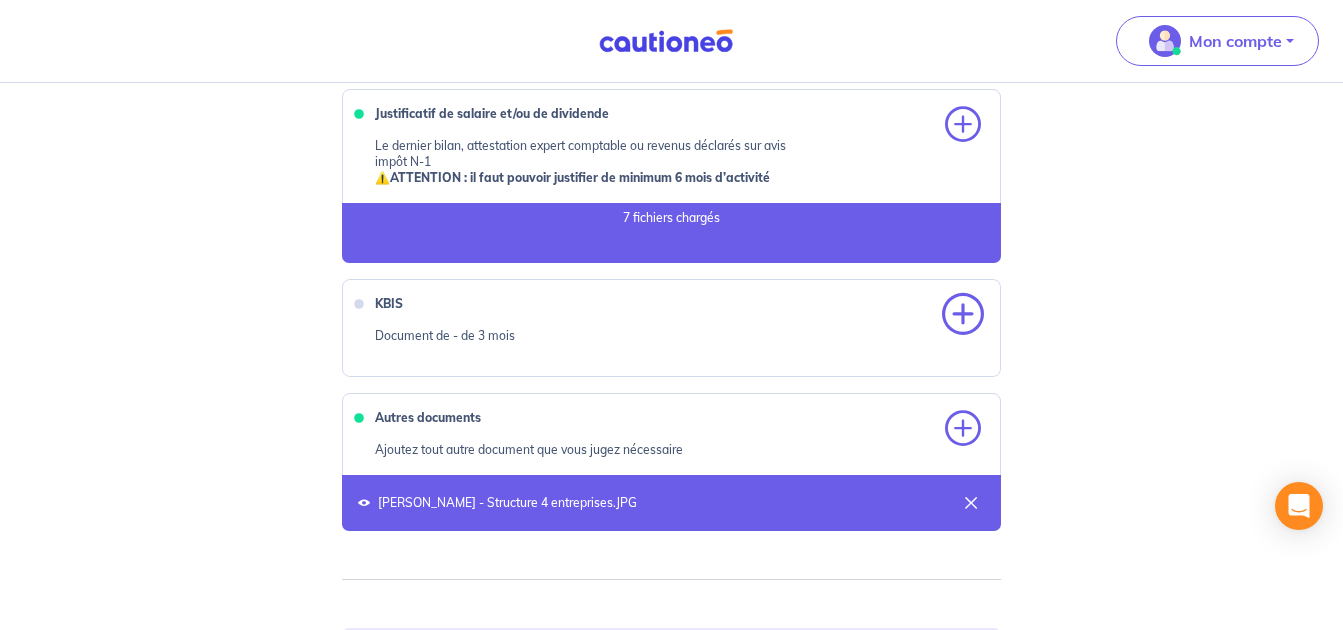 click at bounding box center (963, 315) 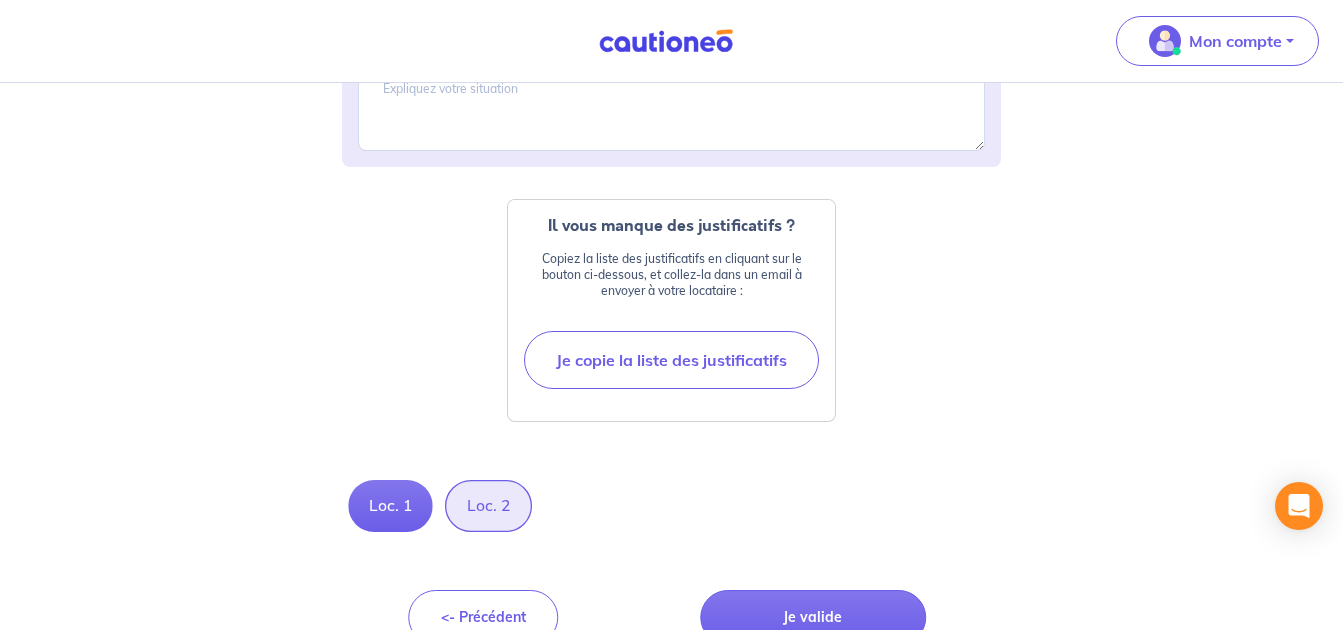scroll, scrollTop: 1791, scrollLeft: 0, axis: vertical 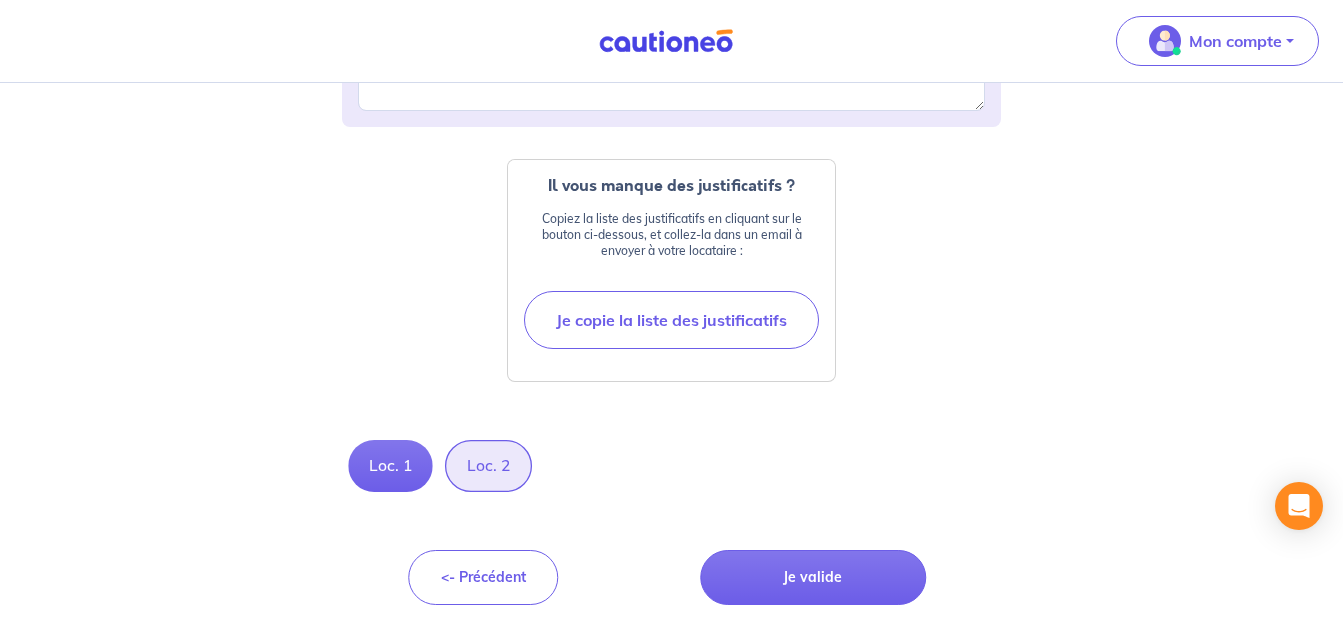 click on "Loc. 2" at bounding box center (488, 466) 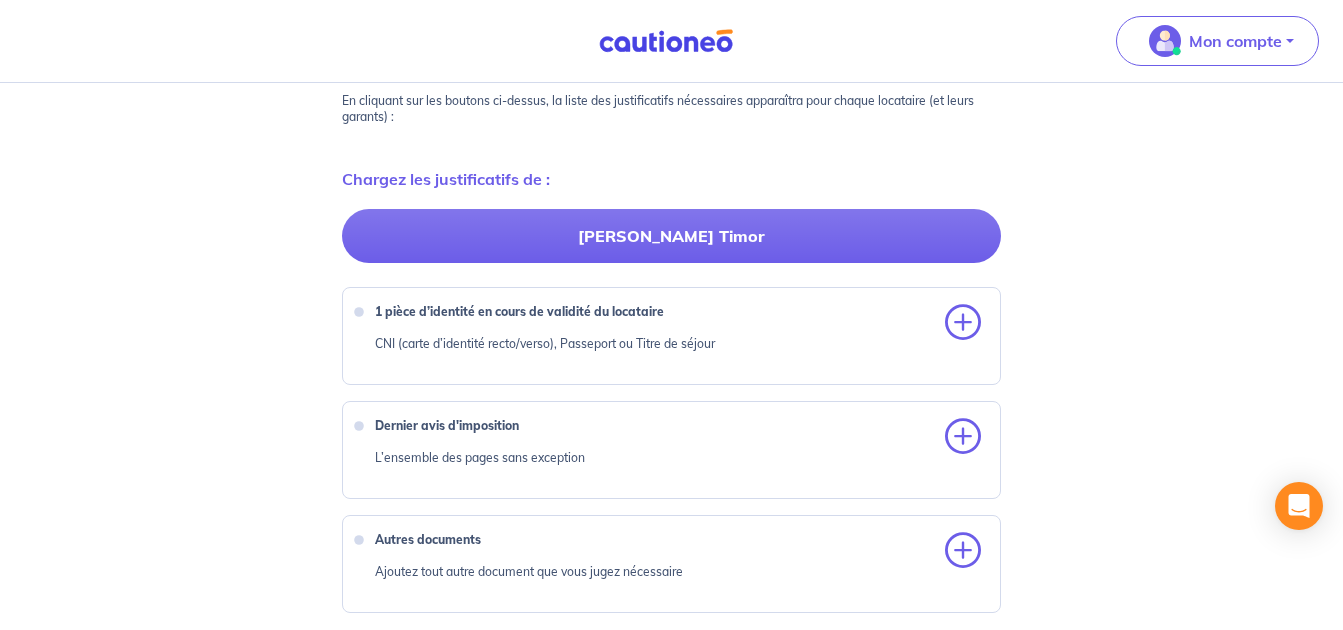 scroll, scrollTop: 667, scrollLeft: 0, axis: vertical 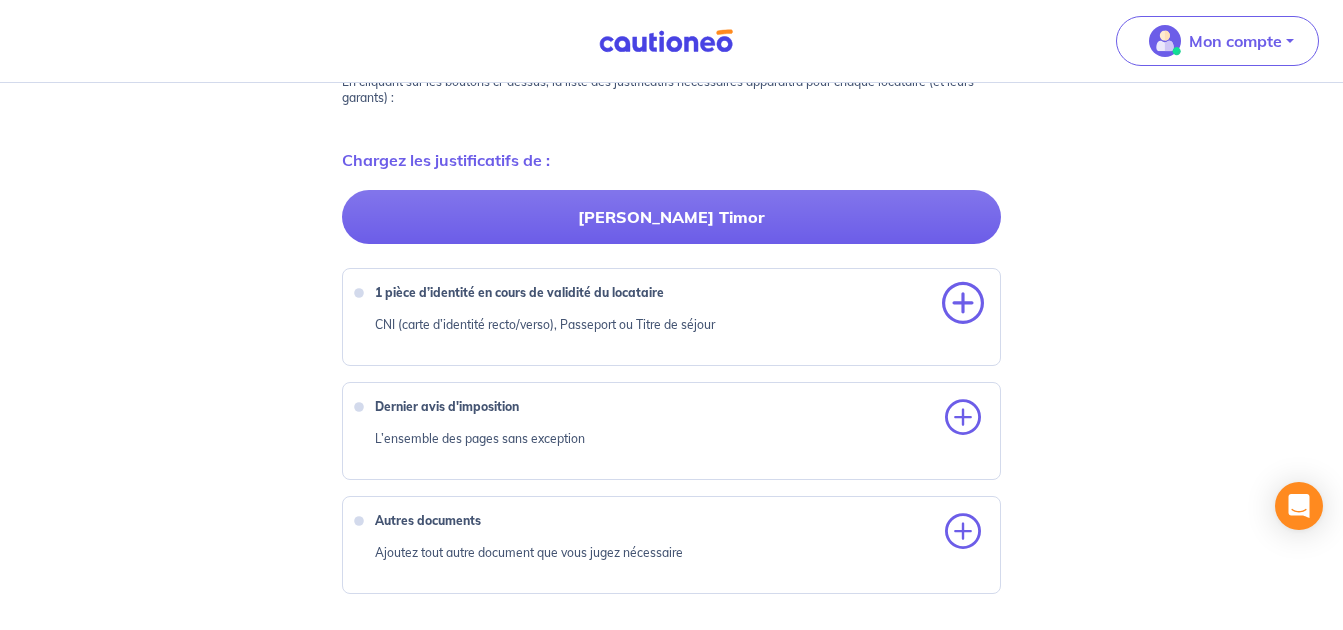click at bounding box center (963, 304) 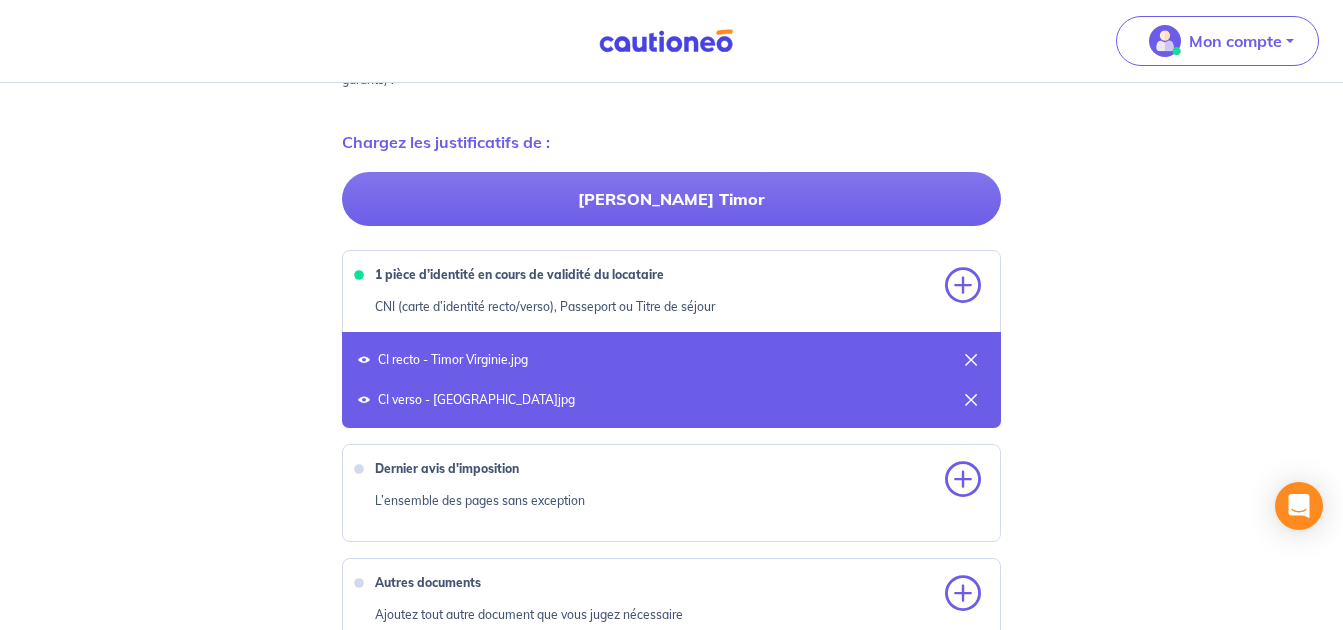 scroll, scrollTop: 667, scrollLeft: 0, axis: vertical 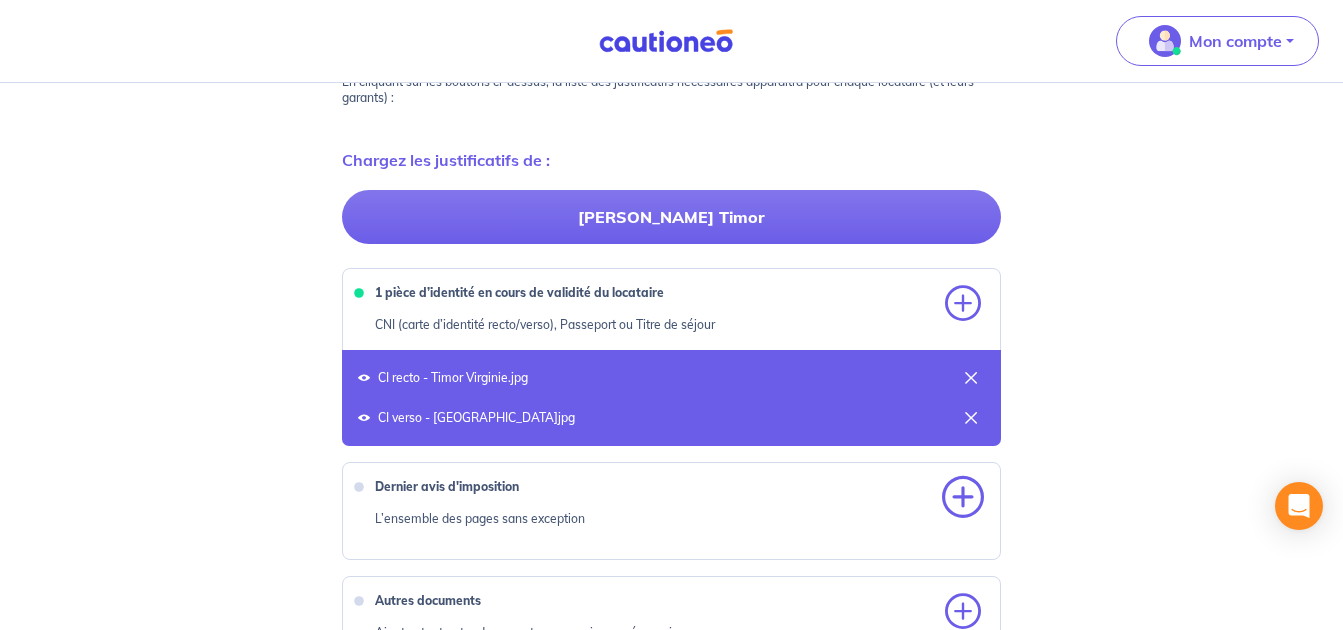 click at bounding box center [963, 498] 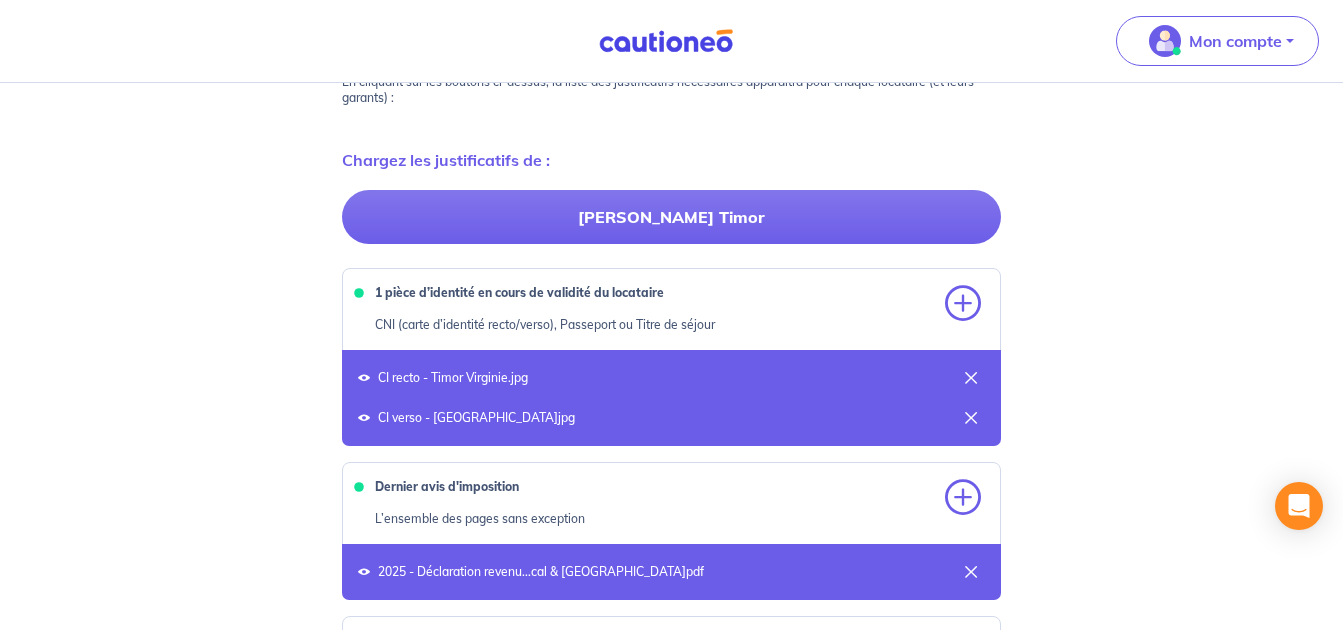 scroll, scrollTop: 1000, scrollLeft: 0, axis: vertical 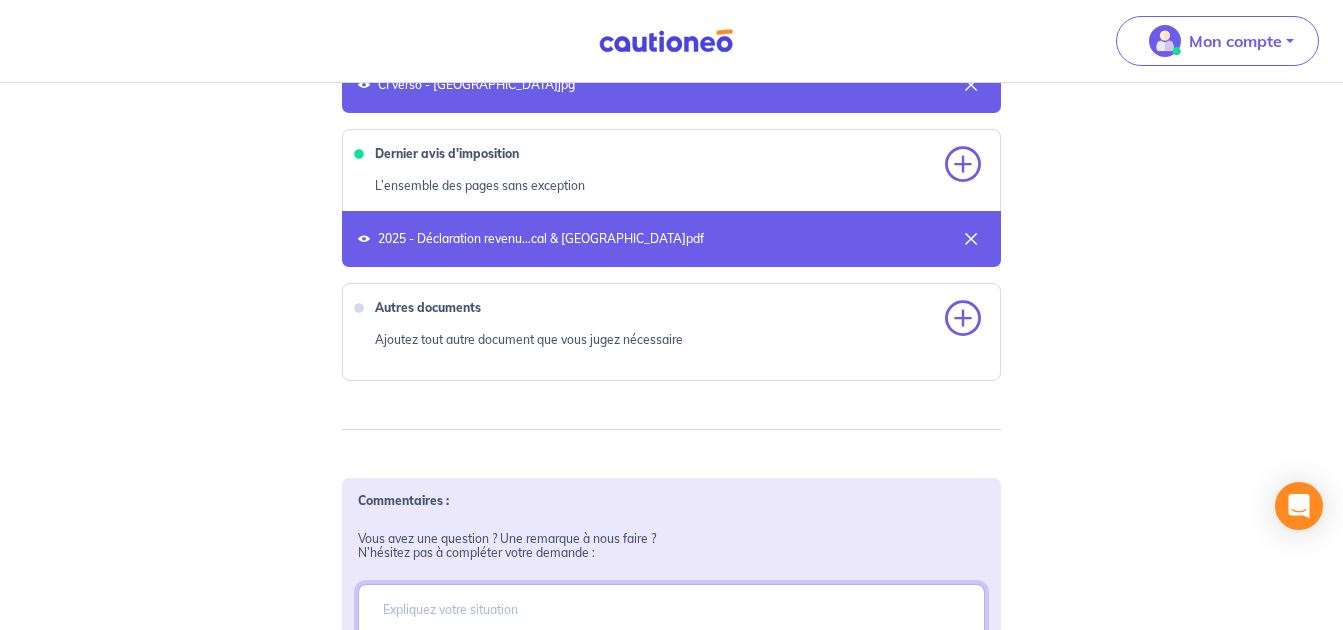 click at bounding box center [672, 628] 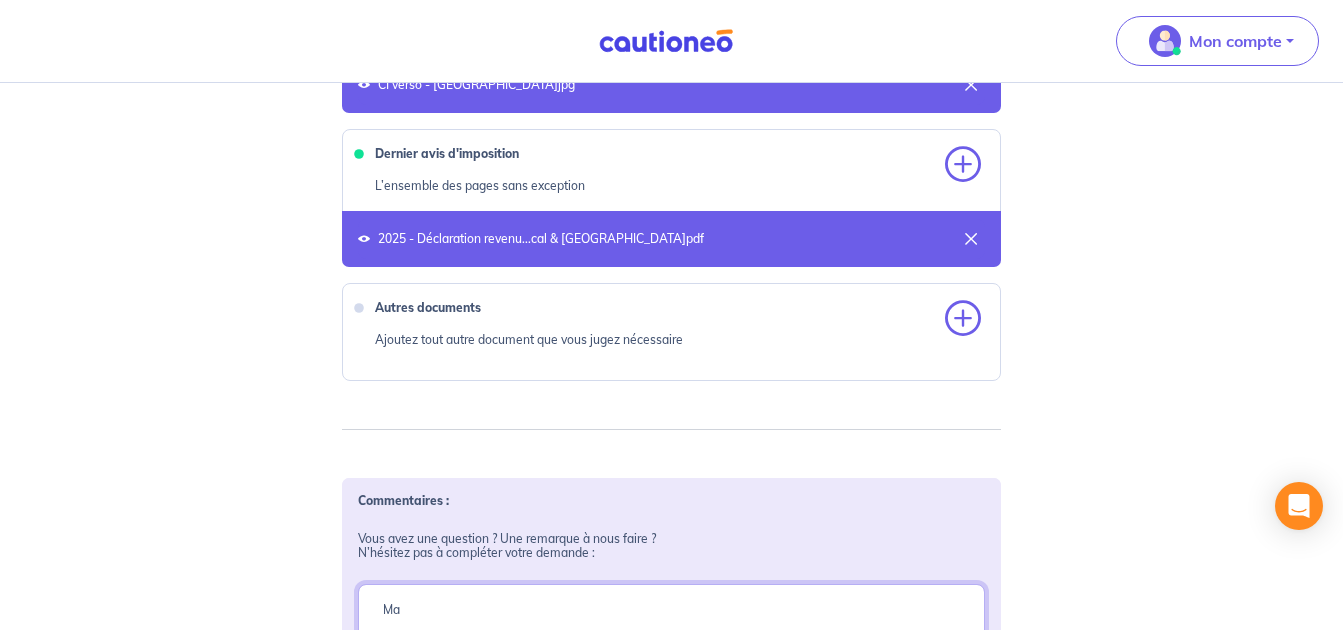 type on "M" 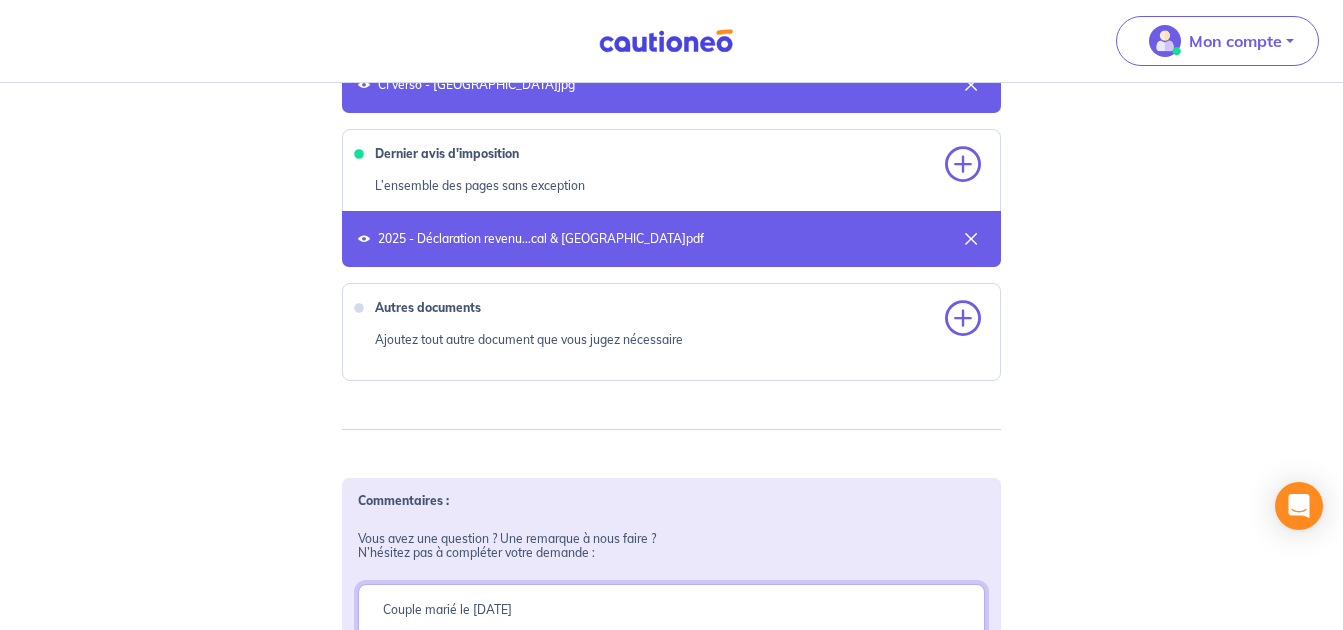 type on "Couple marié le 11/01/2024" 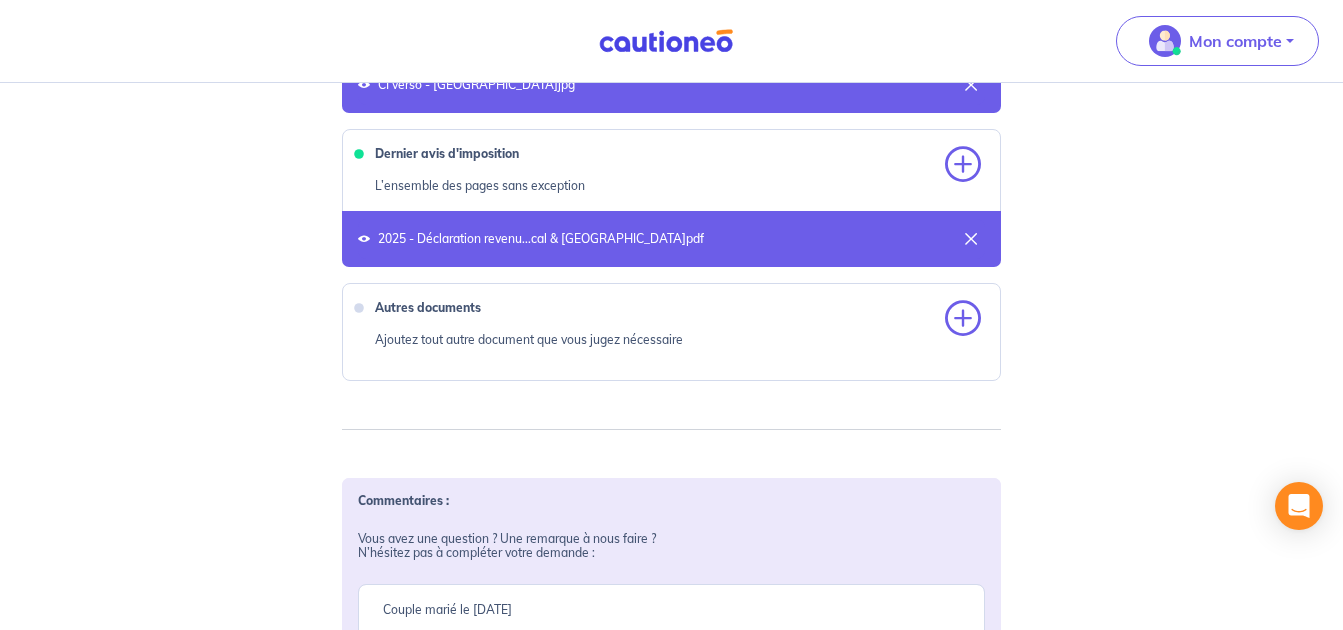 click on "Transmettez-nous les justificatifs ⚠️  La qualité de vos justificatifs  transmis est importante pour un traitement plus rapide de votre dossier :  veillez à envoyer des documents nets, lisibles et entiers
👉  Il vous manque des justificatifs ?
Pas de stress, chargez les justificatifs en votre possession et revenez plus tard charger les suivants, nous les sauvegardons. Loc. 1 Loc. 2 En cliquant sur les boutons ci-dessus, la liste des justificatifs nécessaires apparaîtra pour chaque locataire (et leurs garants) : Chargez les justificatifs de : Virginie Hadjadj Timor 1 pièce d’identité en cours de validité du locataire CNI (carte d’identité recto/verso), Passeport ou Titre de séjour CI recto - Timor Virginie.jpg CI verso - Timor Virginie.jpg Dernier avis d'imposition L’ensemble des pages sans exception 2025 - Déclaration revenu...cal & Timor Virginie.pdf Autres documents Ajoutez tout autre document que vous jugez nécessaire Commentaires :
Couple marié le  Pascal Hadjadj Loc. 1 X" at bounding box center (671, 137) 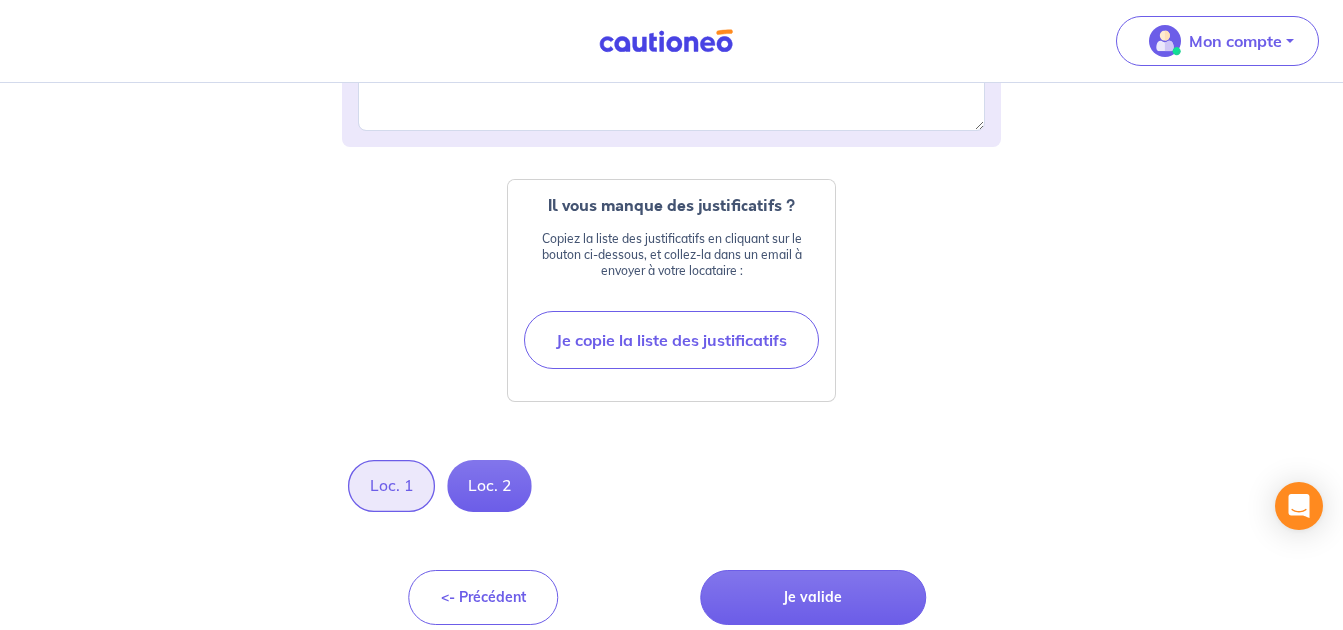 scroll, scrollTop: 1561, scrollLeft: 0, axis: vertical 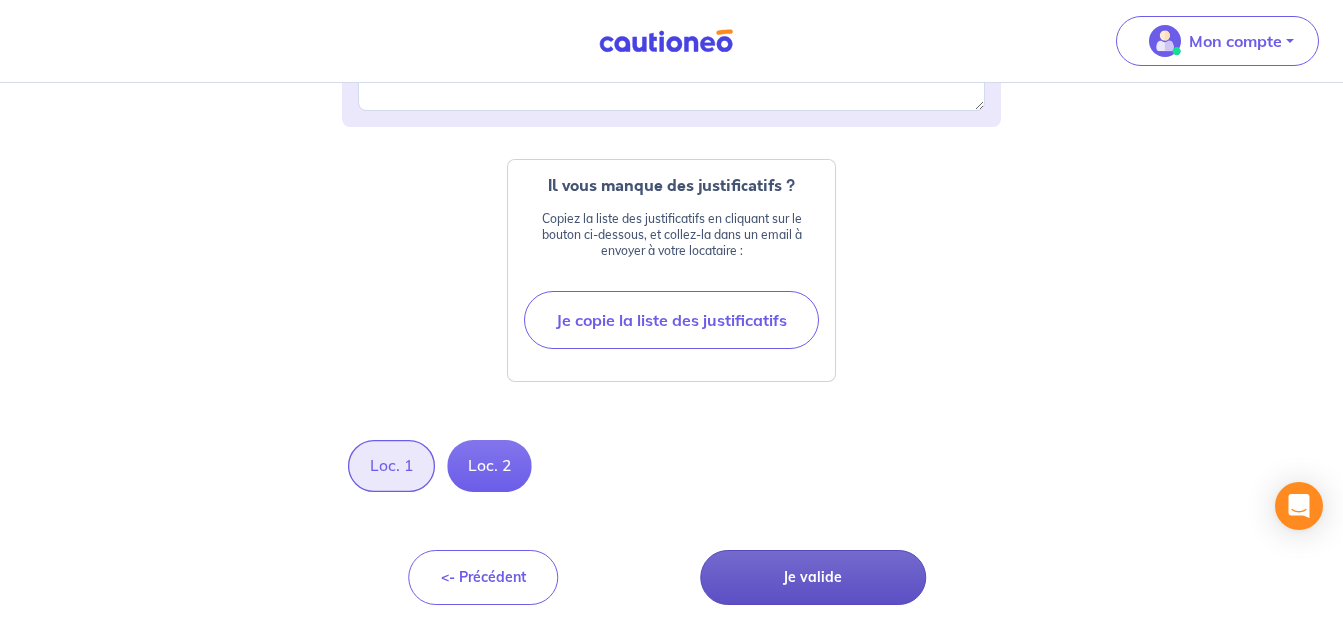 click on "Je valide" at bounding box center [813, 577] 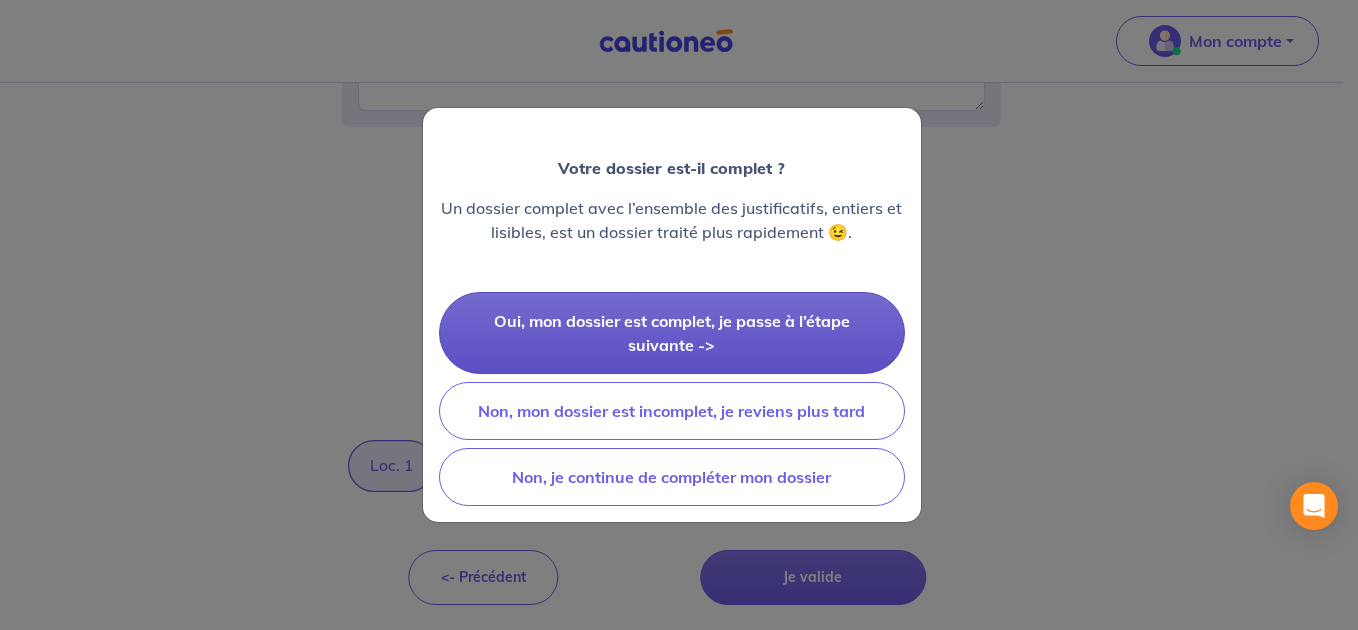 click on "Oui, mon dossier est complet, je passe à l’étape suivante ->" at bounding box center [672, 333] 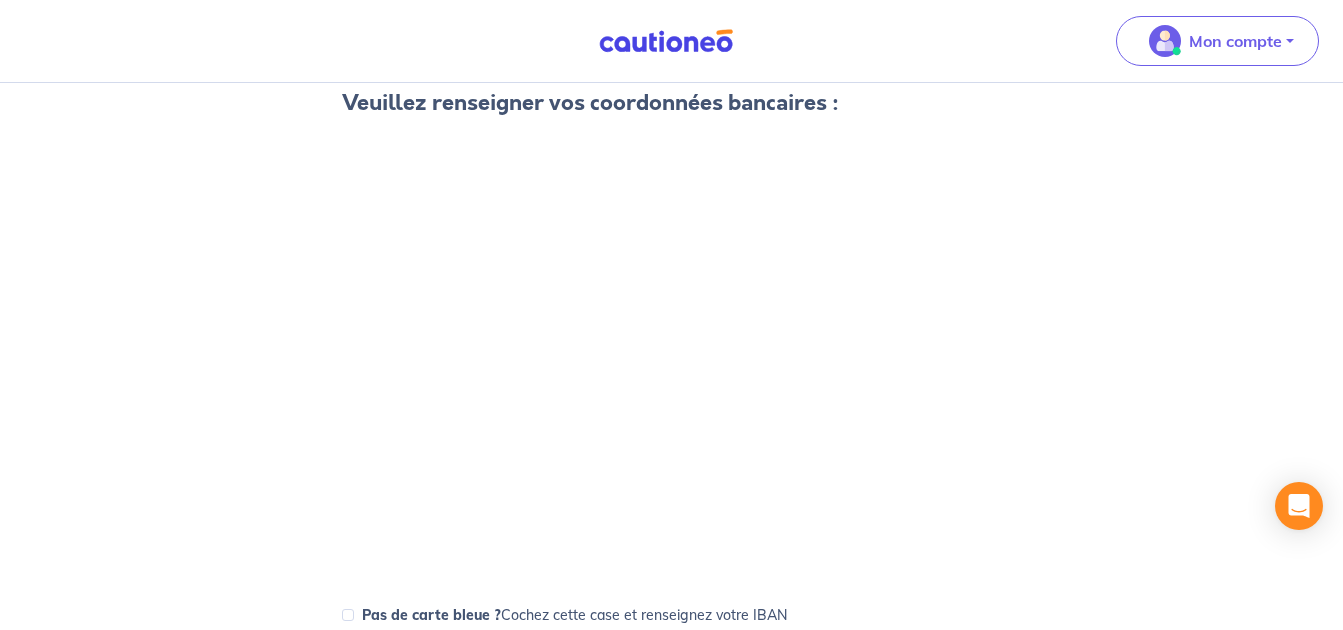 scroll, scrollTop: 667, scrollLeft: 0, axis: vertical 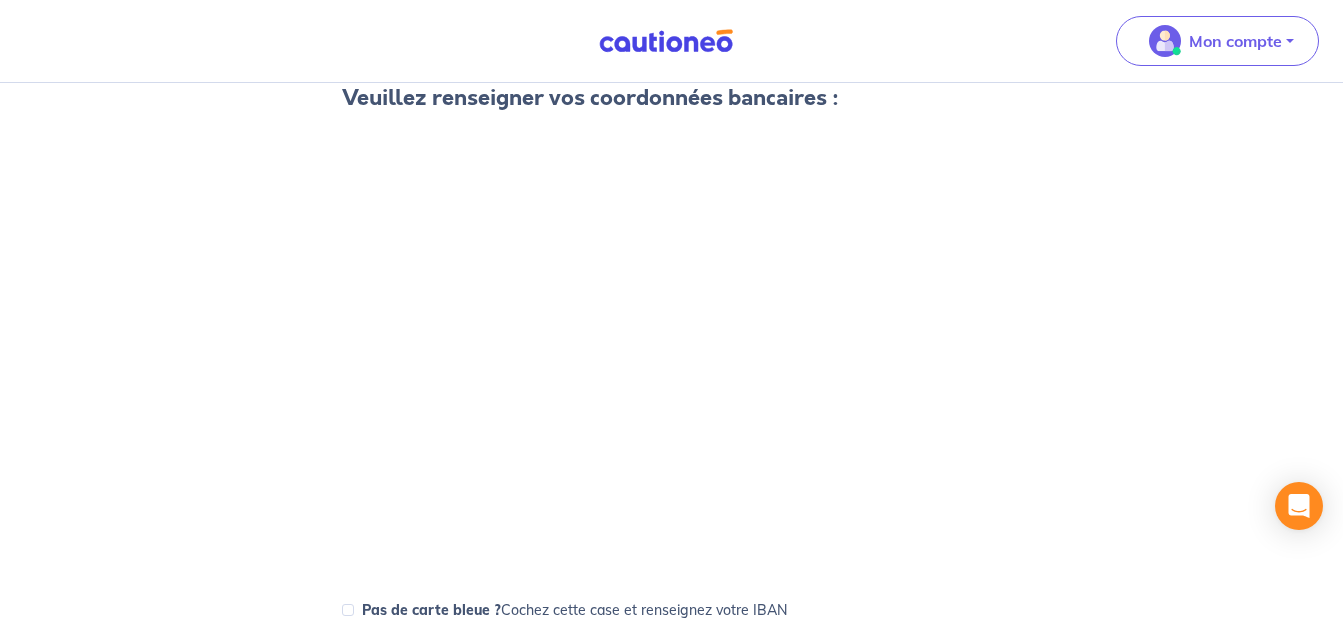 click on "Super, nous avons bien reçu vos justificatifs
Dernière étape : votre empreinte bancaire POURQUOI DEMANDONS-NOUS VOTRE EMPREINTE BANCAIRE ? L’analyse de votre dossier est offerte,  si vous mettez en place le contrat dans les 2 mois après votre demande de certification.
En cas de refus de dossier (Les yeux de nos experts et nos outils vous ont permis d’éviter le pire 😉) , vous avez 2 mois pour nous présenter un autre dossier pour le même bien. La certification reste offerte, si vous mettez en place l'assurance.
En cas de non mise en place de l'assurance dans les 2 mois, celle-ci vous sera facturée 29€.
Veuillez renseigner vos coordonnées bancaires : Je valide Pas de carte bleue ?  Cochez cette case et renseignez votre IBAN En cas de questions, contactez-nous via  notre formulaire de contact  ou par téléphone au  01 76 34 08 11 . Vos données sont sécurisées <- Précédent Je valide" at bounding box center [671, 185] 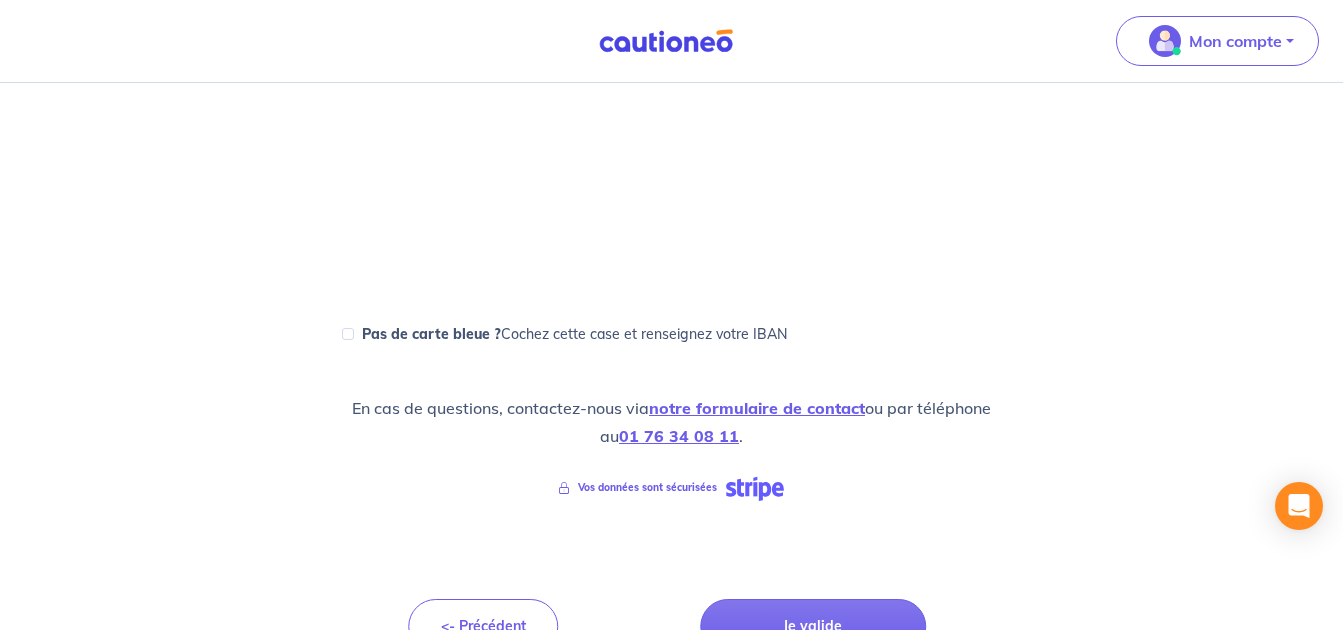 scroll, scrollTop: 992, scrollLeft: 0, axis: vertical 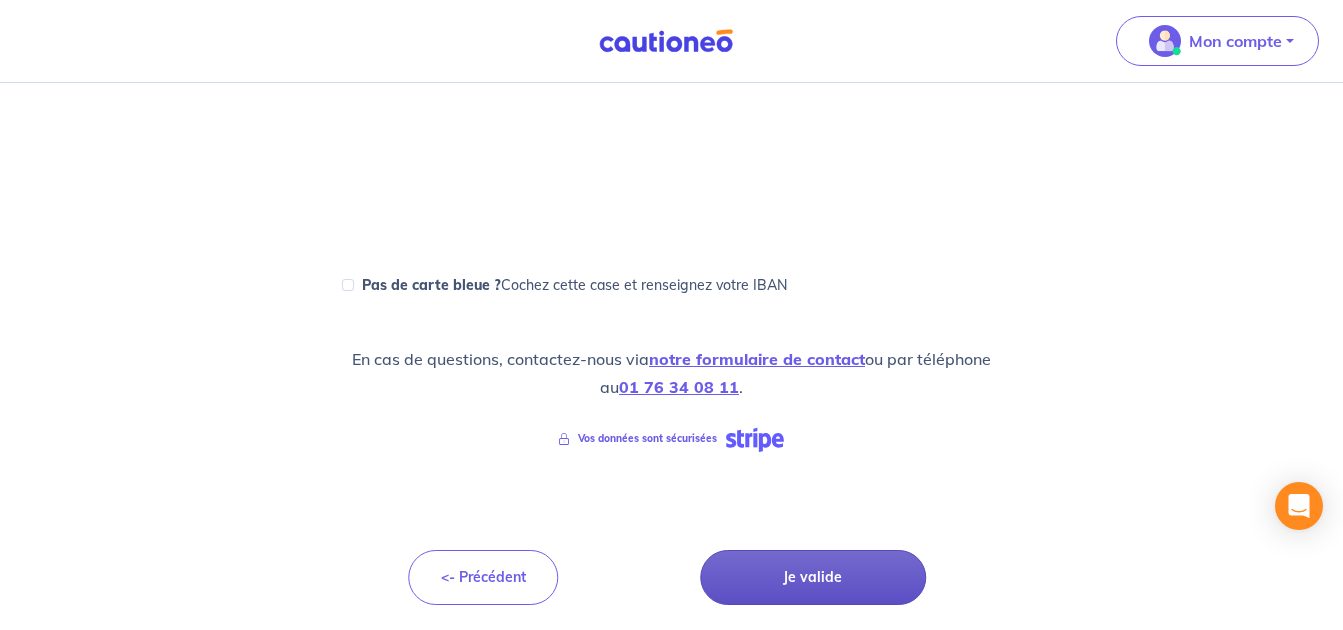 click on "Je valide" at bounding box center [813, 577] 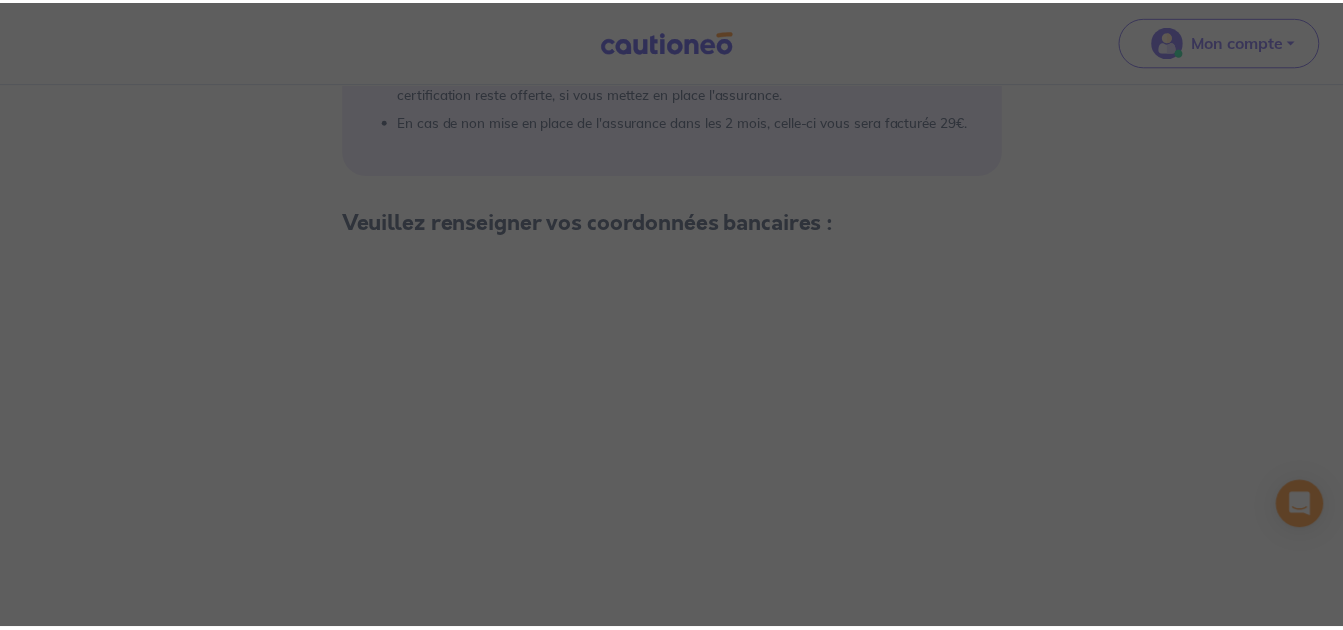 scroll, scrollTop: 325, scrollLeft: 0, axis: vertical 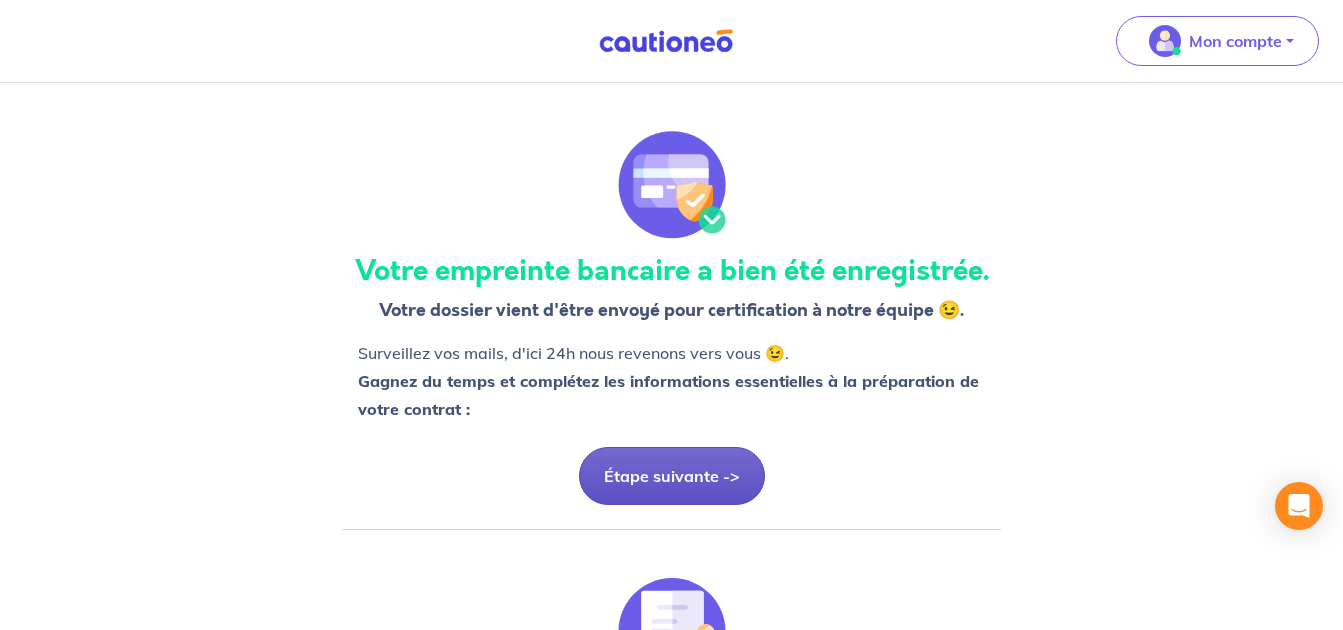 click on "Étape suivante ->" at bounding box center [672, 476] 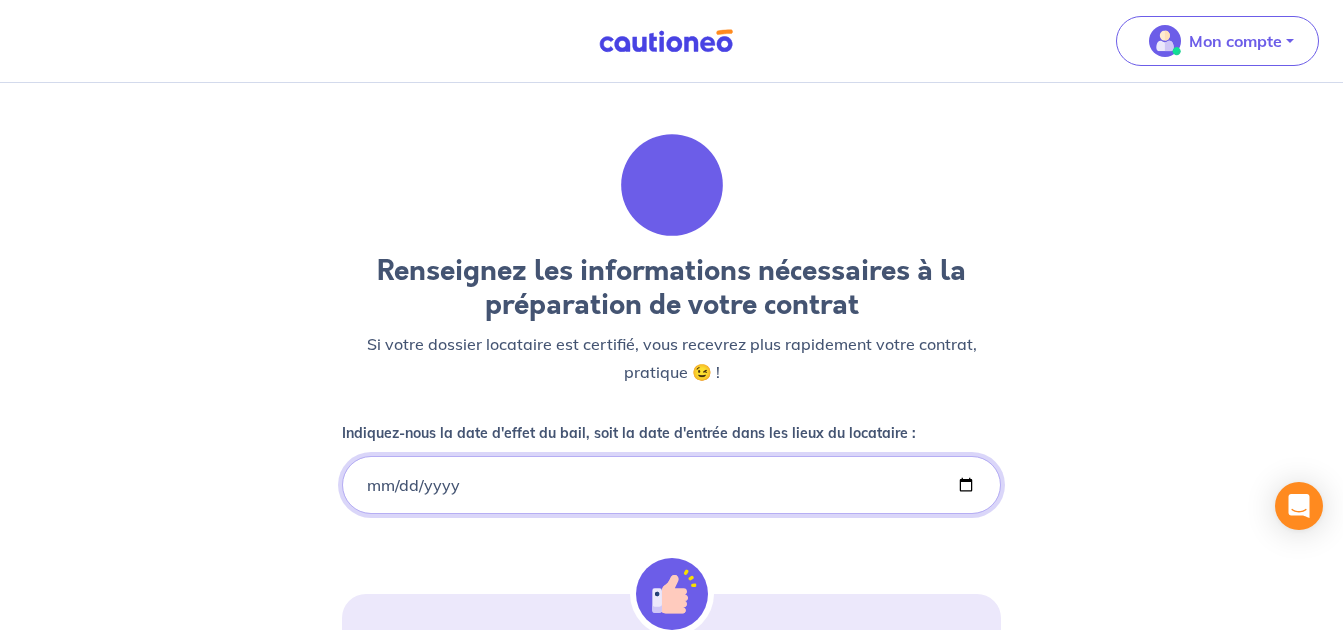 click on "Indiquez-nous la date d'effet du bail, soit la date d'entrée dans les lieux du locataire :" at bounding box center [672, 485] 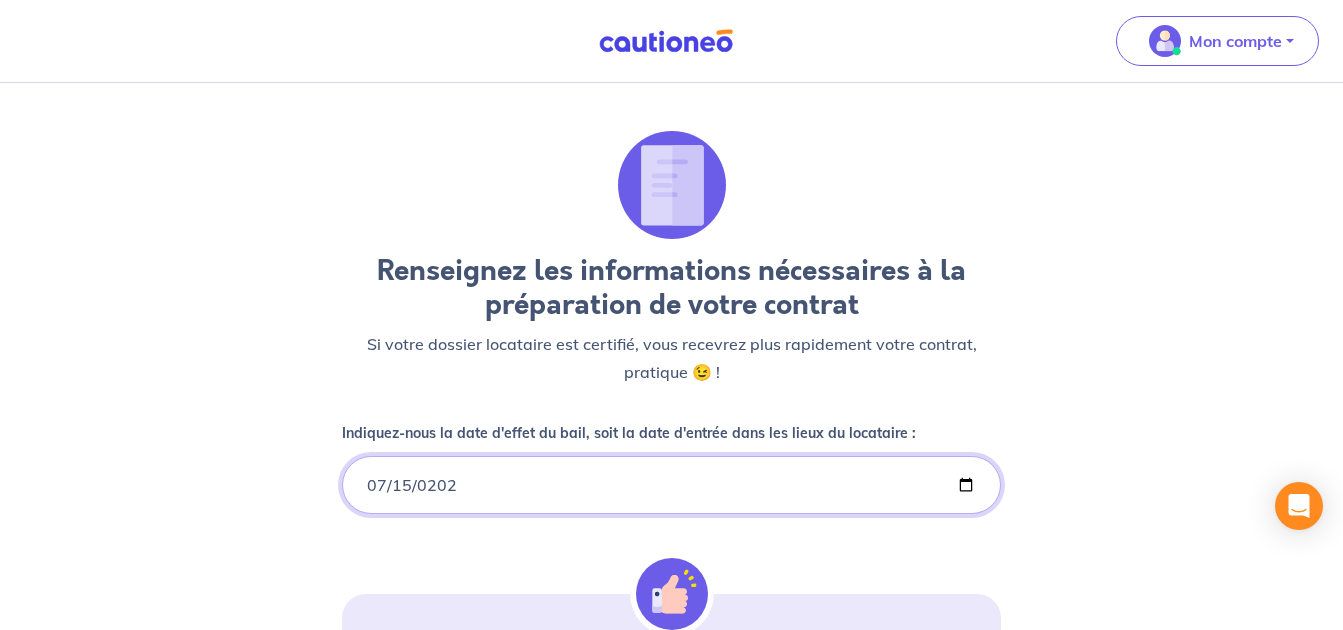 type on "[DATE]" 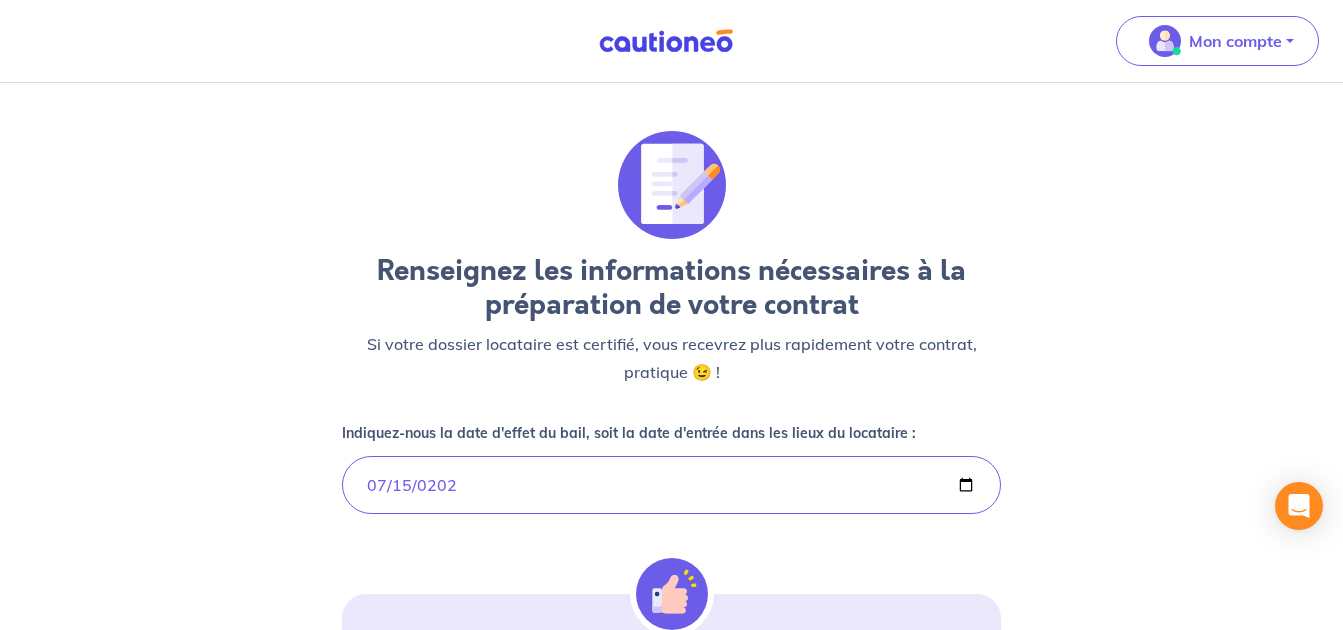 click on "Renseignez les informations nécessaires à la préparation de votre contrat Si votre dossier locataire est certifié, vous recevrez plus rapidement votre contrat, pratique 😉 ! Indiquez-nous la date d'effet du bail, soit la date d'entrée dans les lieux du locataire : [DATE] LE SAVIEZ-VOUS ? Pour information, vous serez protégé dès la signature du bail conforme.
Une fois le bail signé, le locataire s’engage. S’il souhaite annuler le bail, il a au minimum 1 mois de préavis. S’il ne vous verse pas le loyer, nous sommes là 😉. Locataire 1  :  [PERSON_NAME] Quelle est sa date de naissance ? Quel est son lieu de naissance ? Locataire 2  :  [PERSON_NAME] Timor Quelle est sa date de naissance ? Quel est son lieu de naissance ? Je valide" at bounding box center (671, 851) 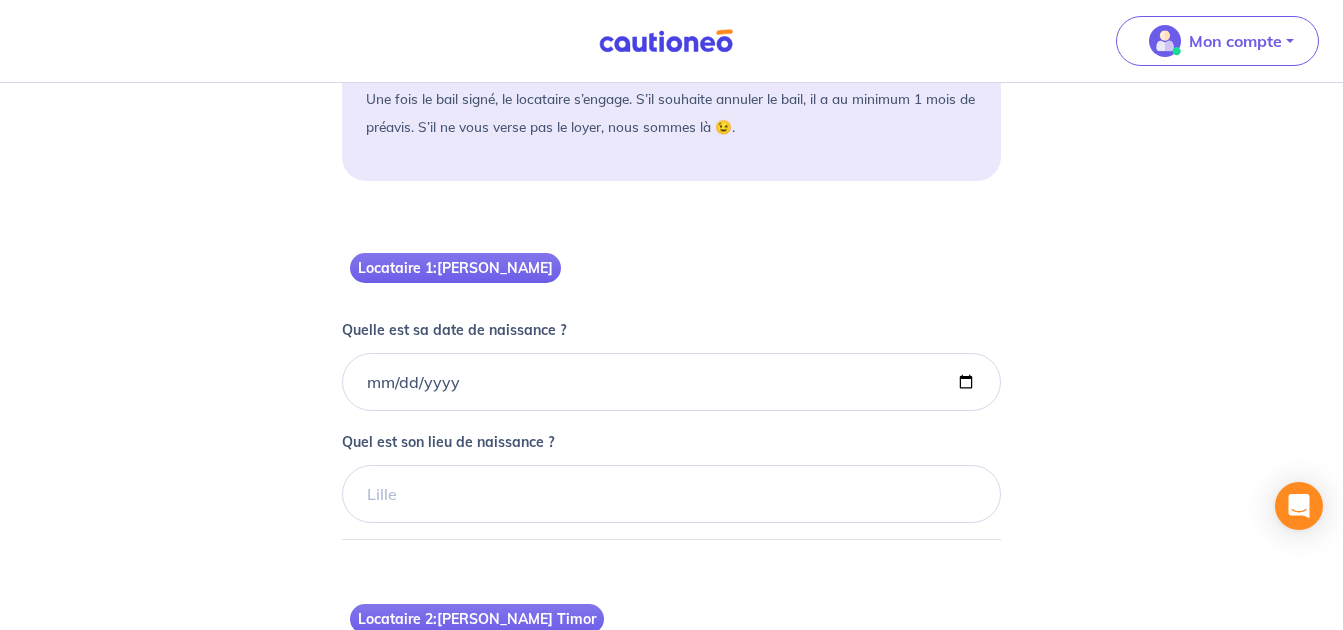 scroll, scrollTop: 667, scrollLeft: 0, axis: vertical 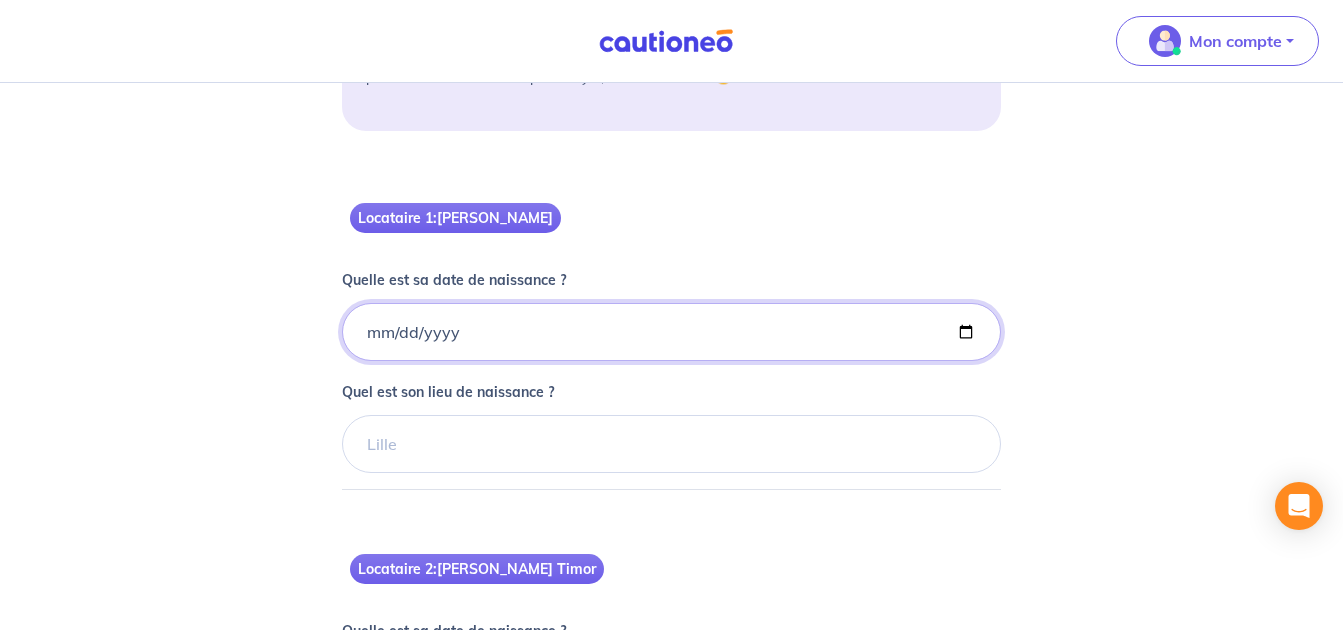 click on "Quelle est sa date de naissance ?" at bounding box center [672, 332] 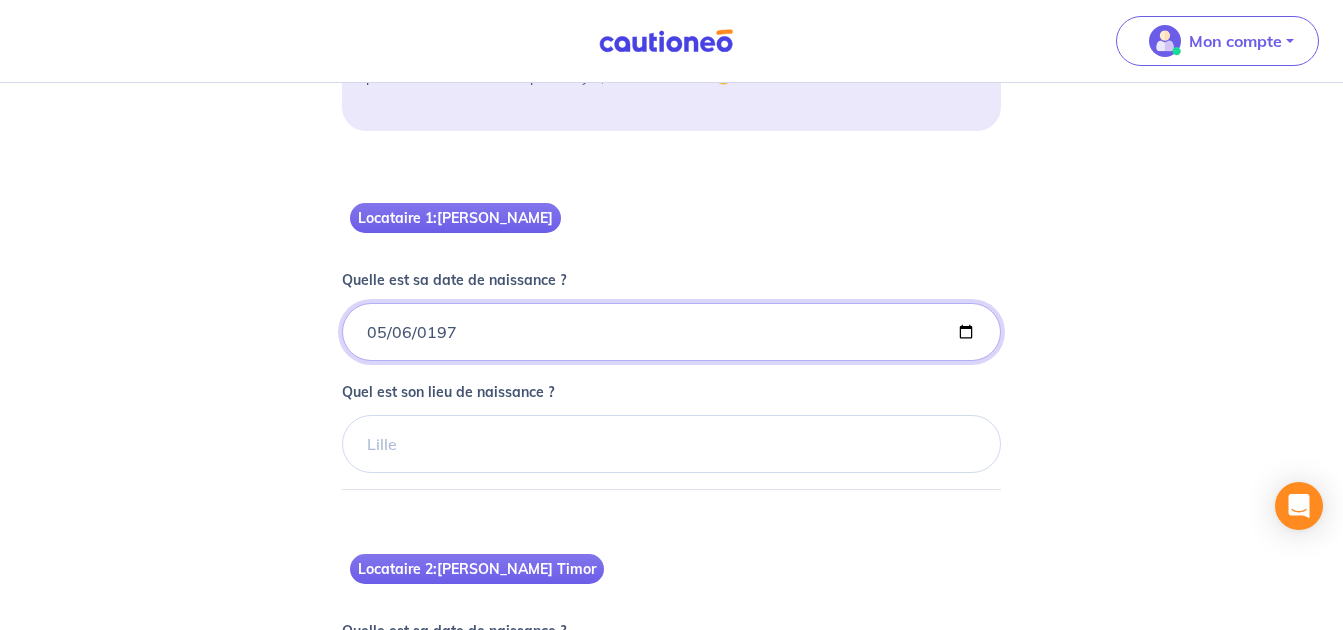 type on "[DATE]" 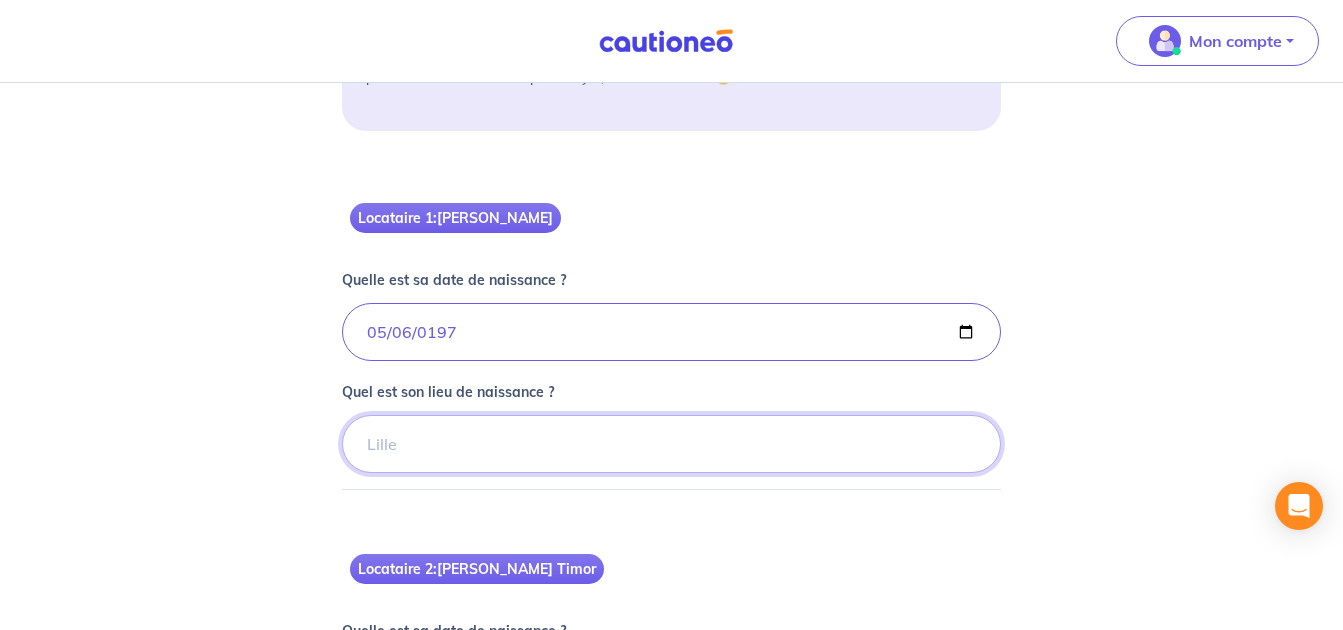 click on "Quel est son lieu de naissance ?" at bounding box center [672, 444] 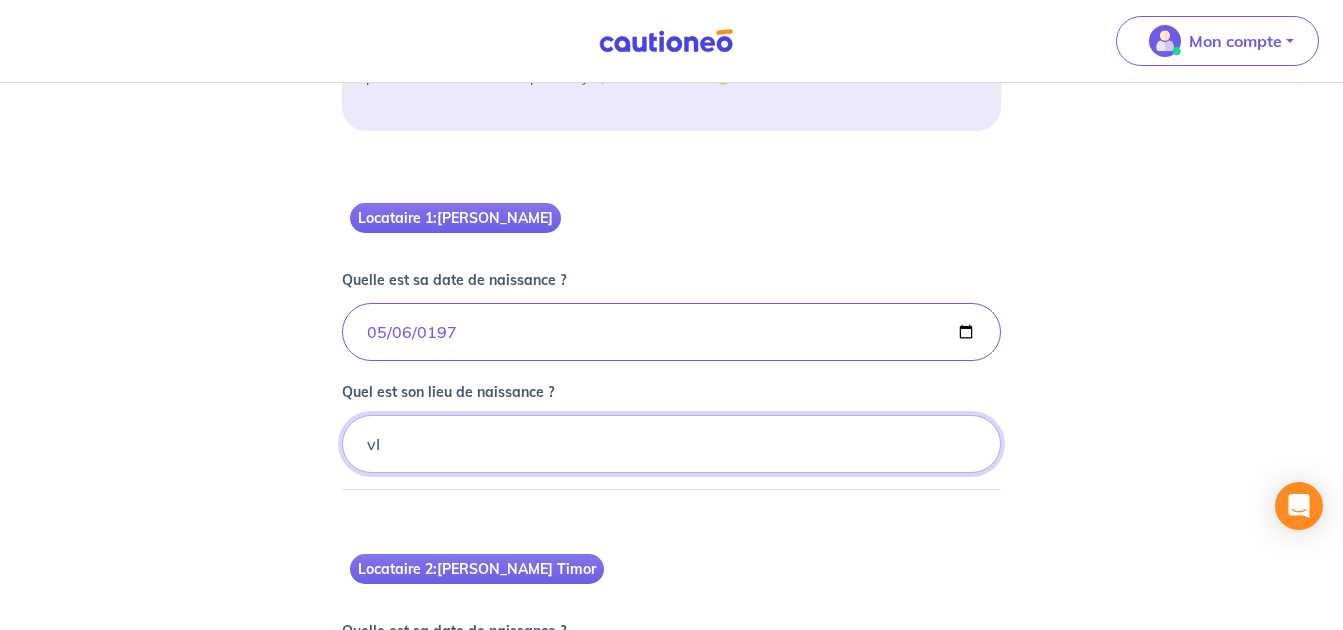 type on "v" 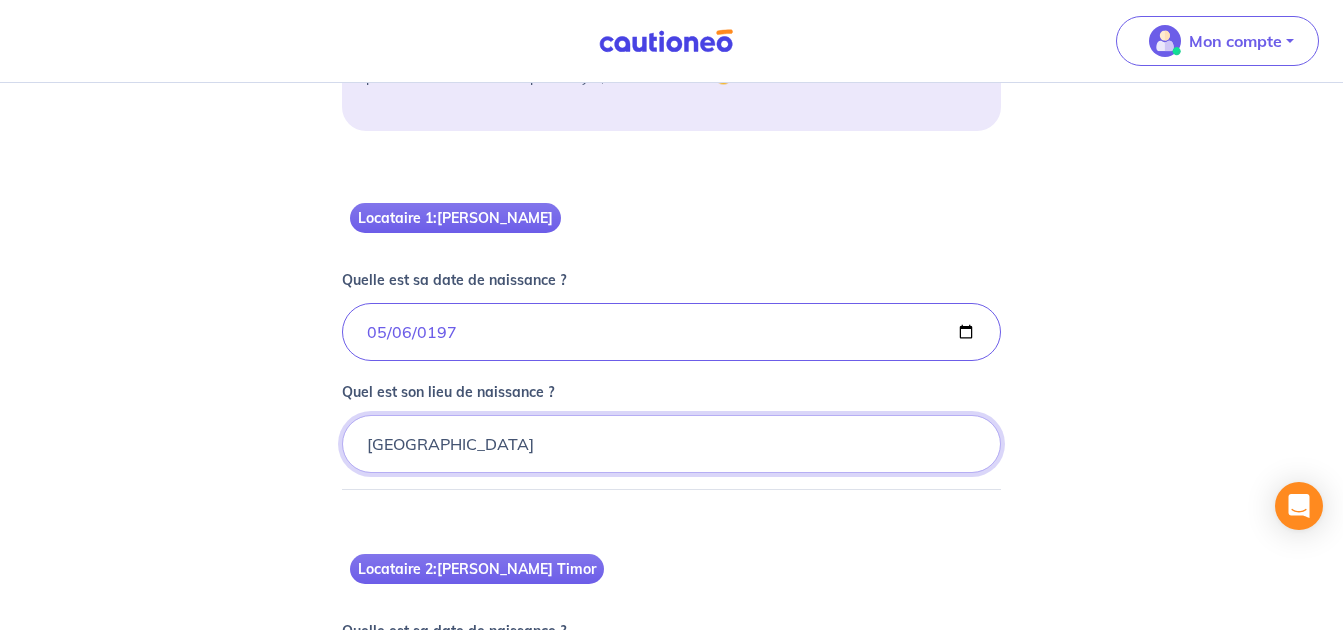 type on "[GEOGRAPHIC_DATA]" 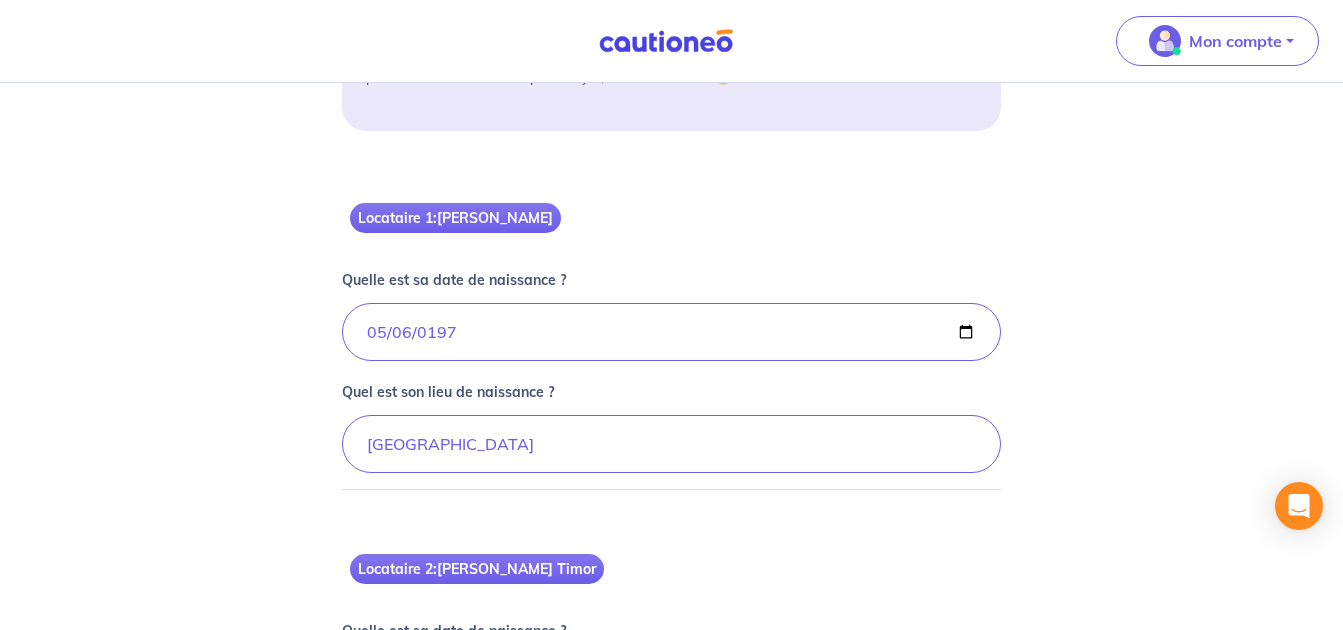 click on "Locataire 2  :  [PERSON_NAME] Timor" at bounding box center [672, 553] 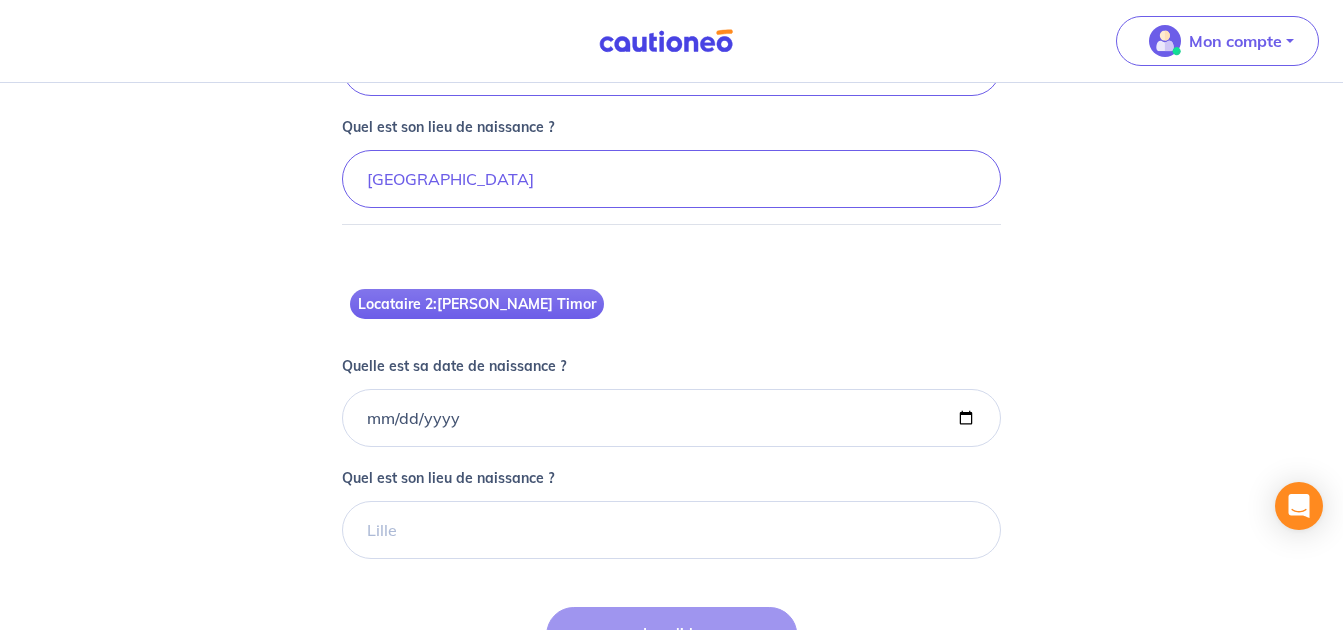 scroll, scrollTop: 989, scrollLeft: 0, axis: vertical 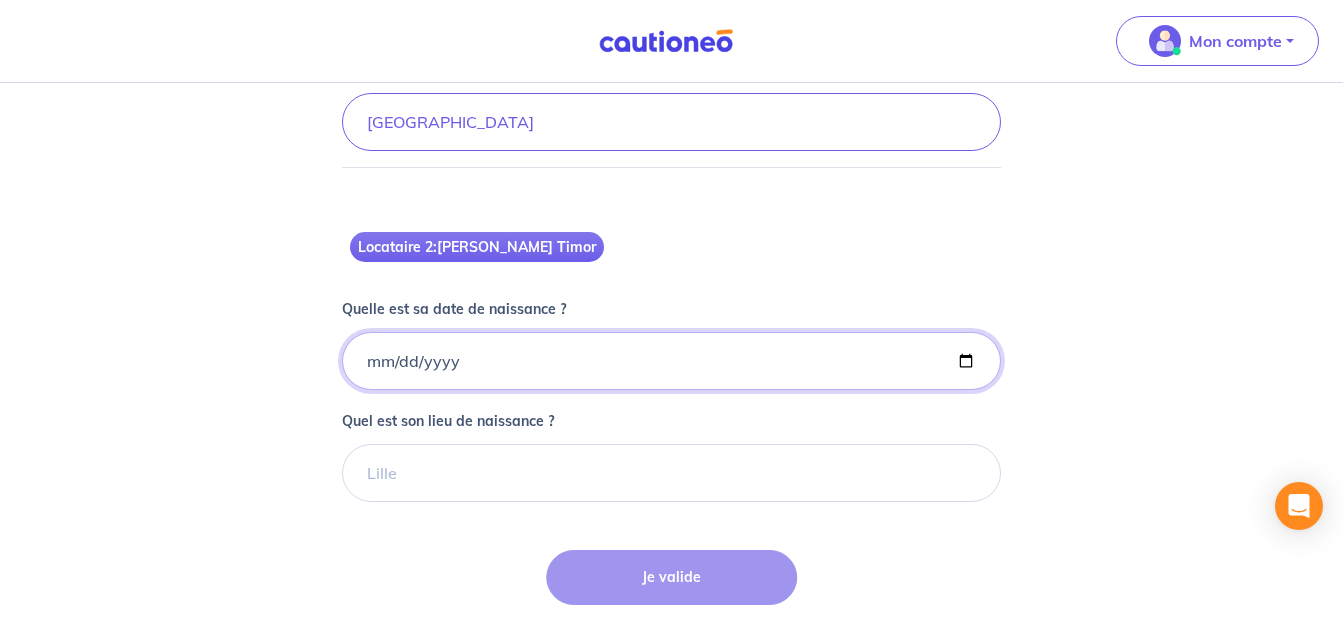 click on "Quelle est sa date de naissance ?" at bounding box center (672, 10) 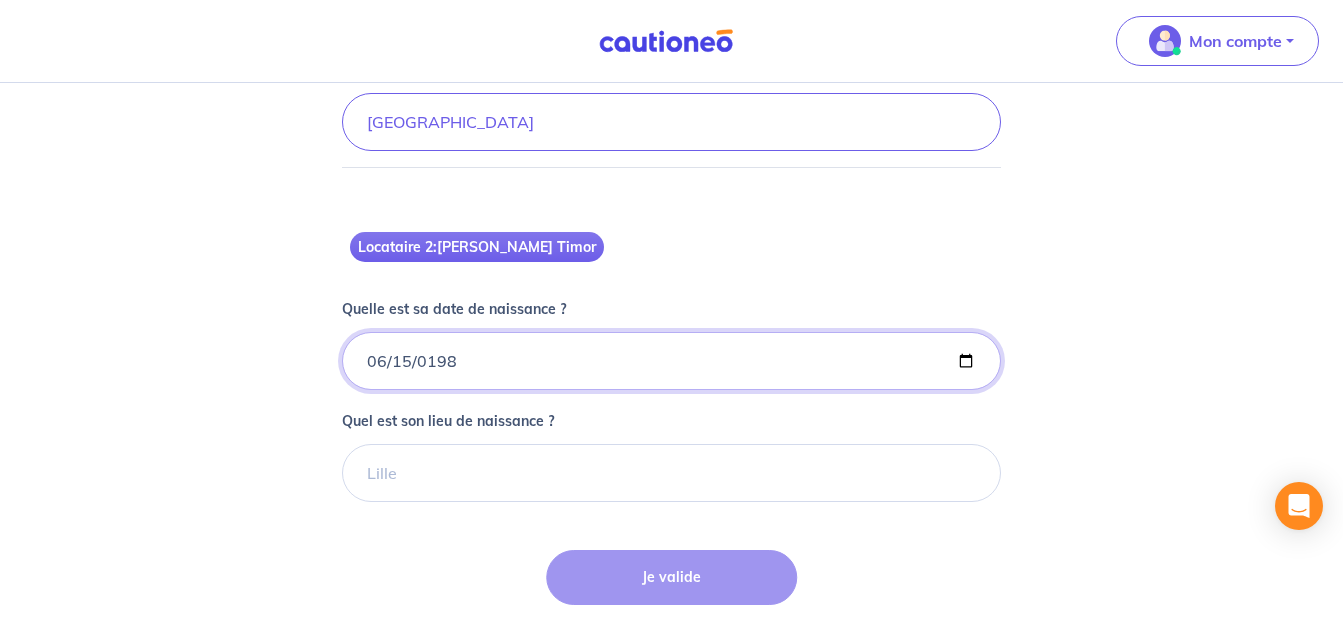 type on "[DATE]" 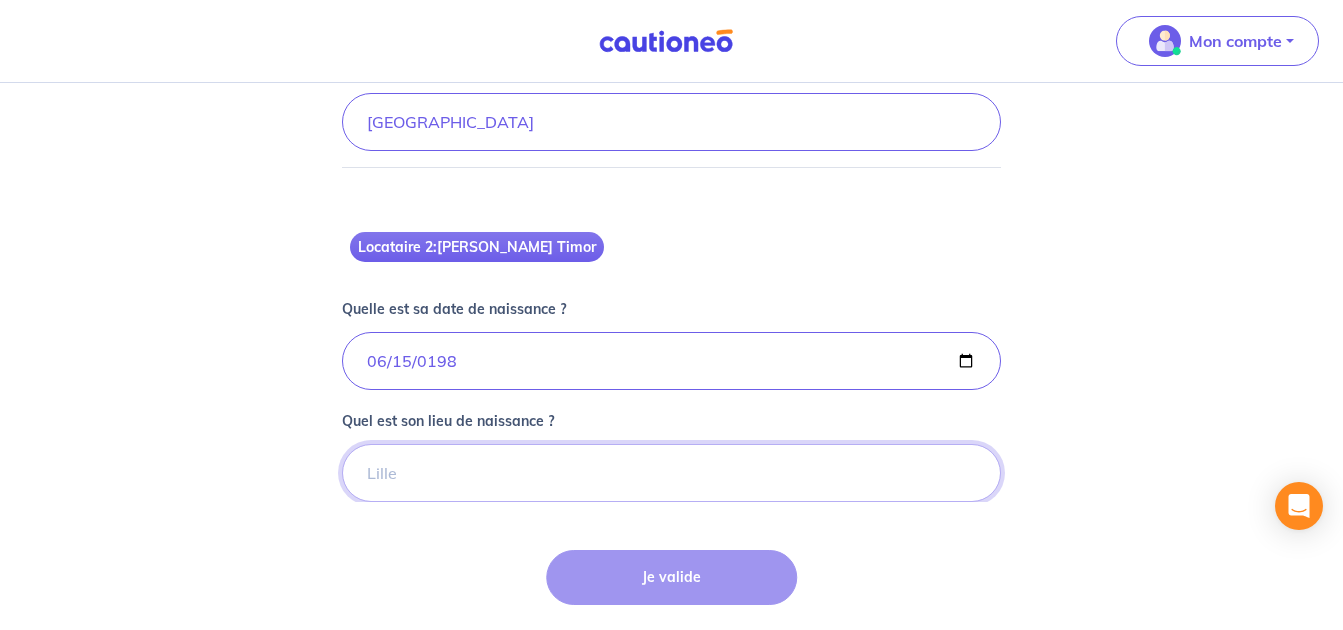 click on "Quel est son lieu de naissance ?" at bounding box center (672, 122) 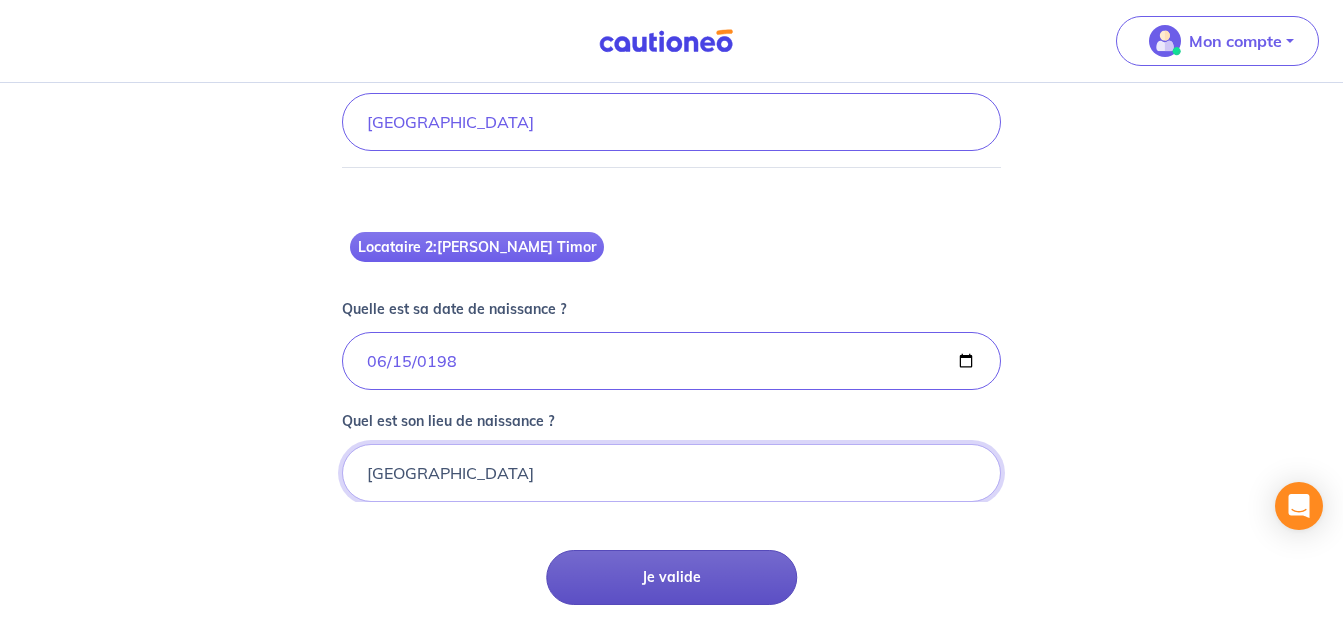 type on "[GEOGRAPHIC_DATA]" 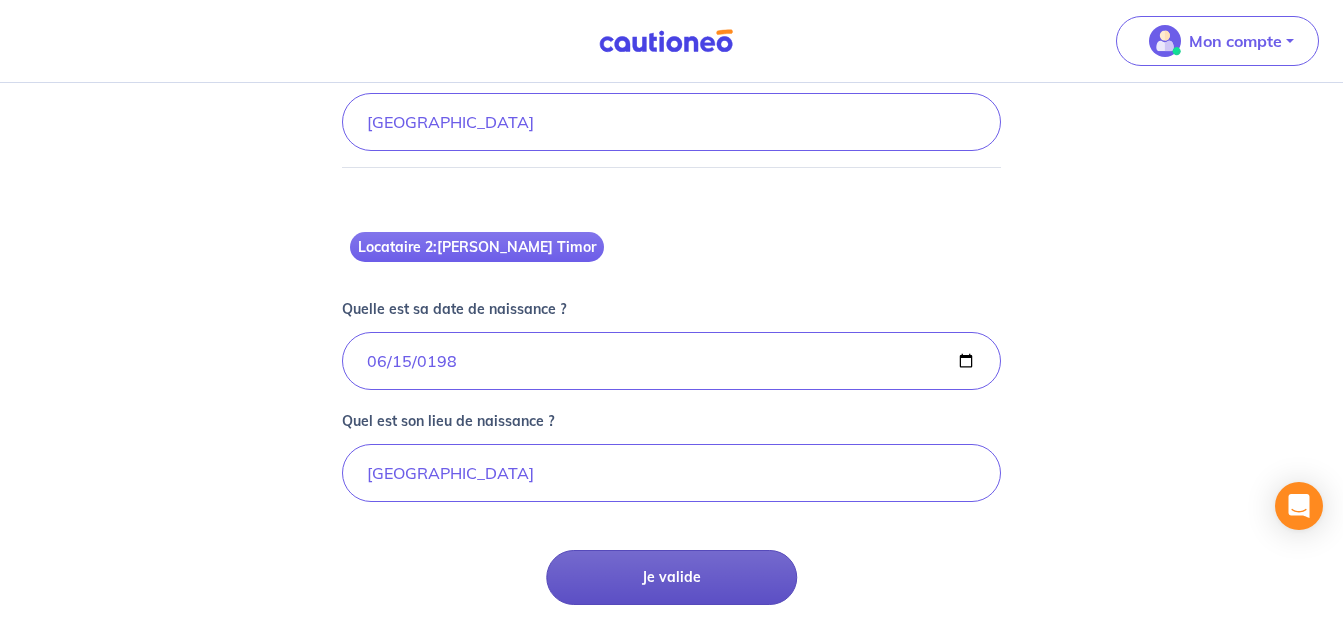 click on "Je valide" at bounding box center [671, 577] 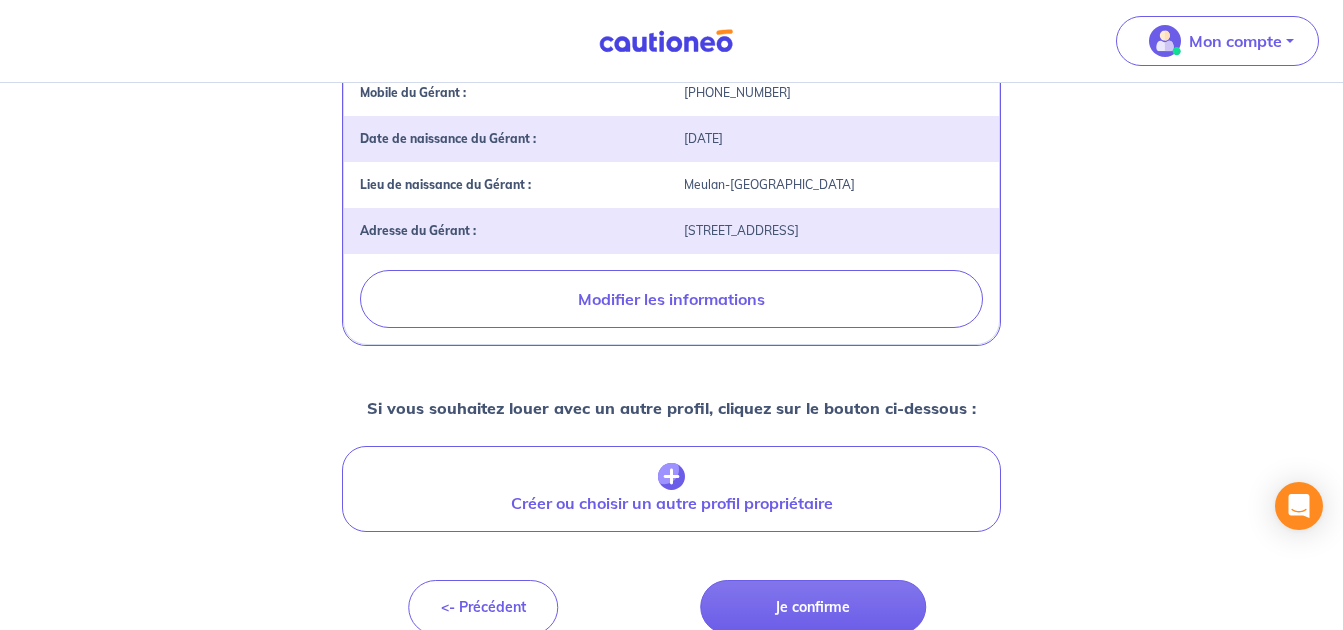 scroll, scrollTop: 683, scrollLeft: 0, axis: vertical 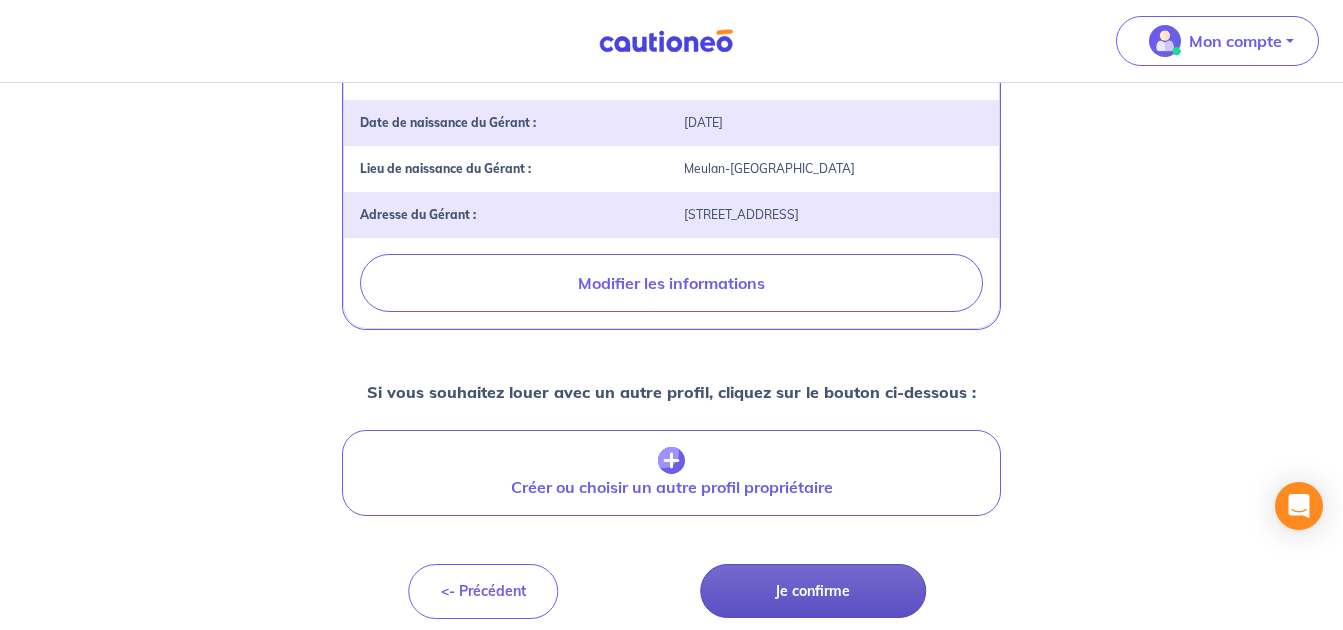 drag, startPoint x: 849, startPoint y: 580, endPoint x: 884, endPoint y: 576, distance: 35.22783 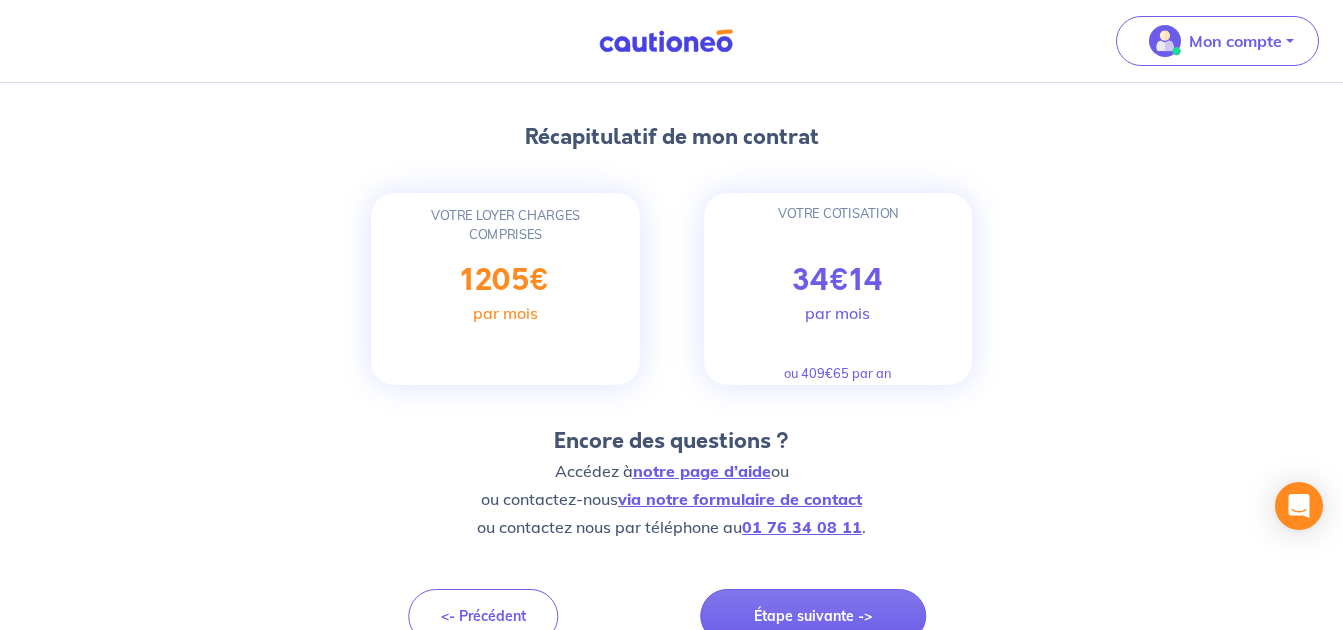 scroll, scrollTop: 779, scrollLeft: 0, axis: vertical 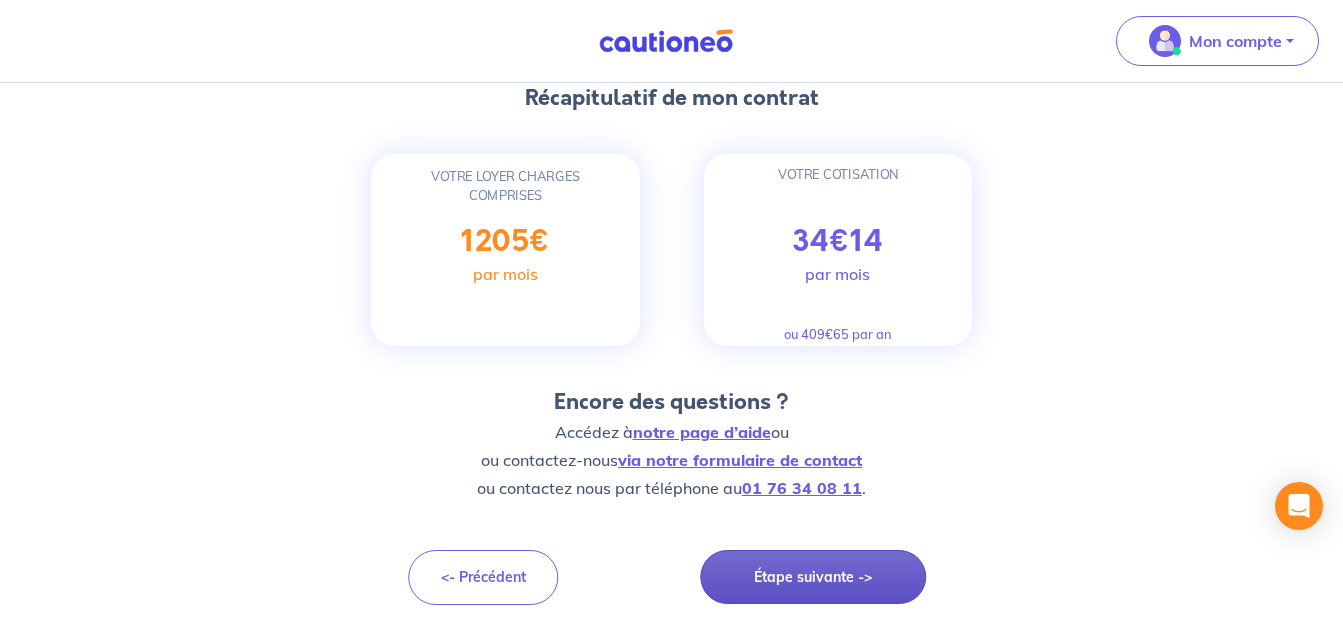 click on "Étape suivante ->" at bounding box center (813, 577) 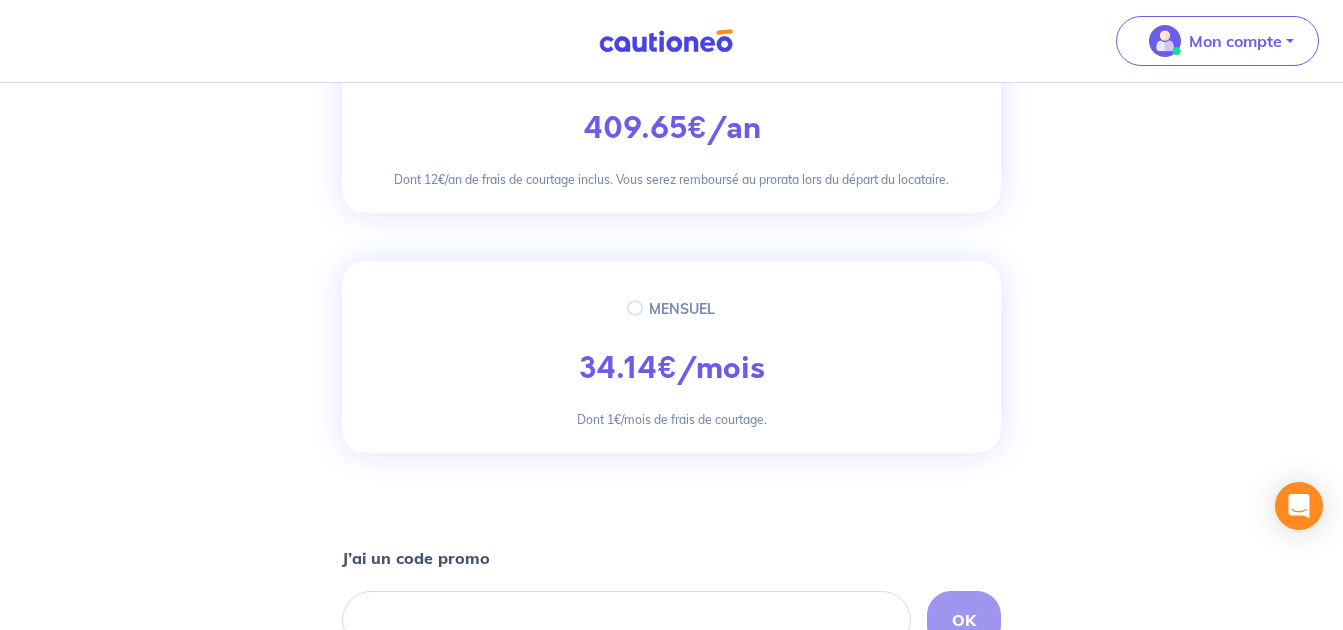 scroll, scrollTop: 333, scrollLeft: 0, axis: vertical 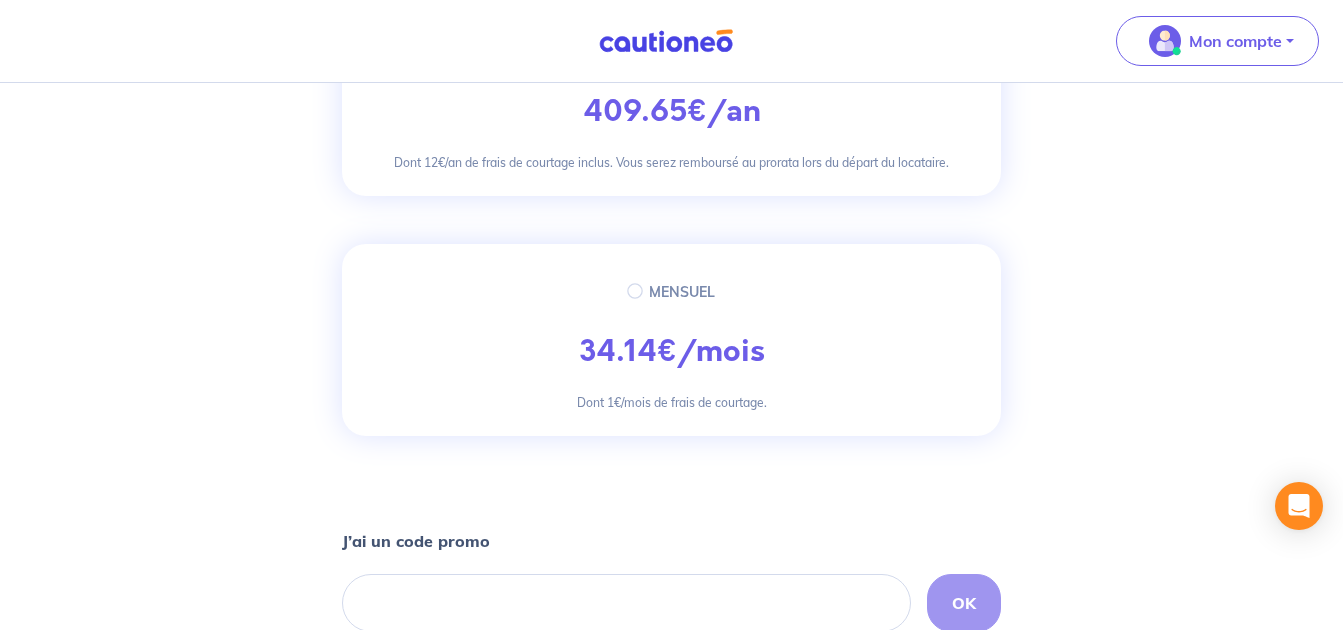 click on "€/mois" at bounding box center [711, 351] 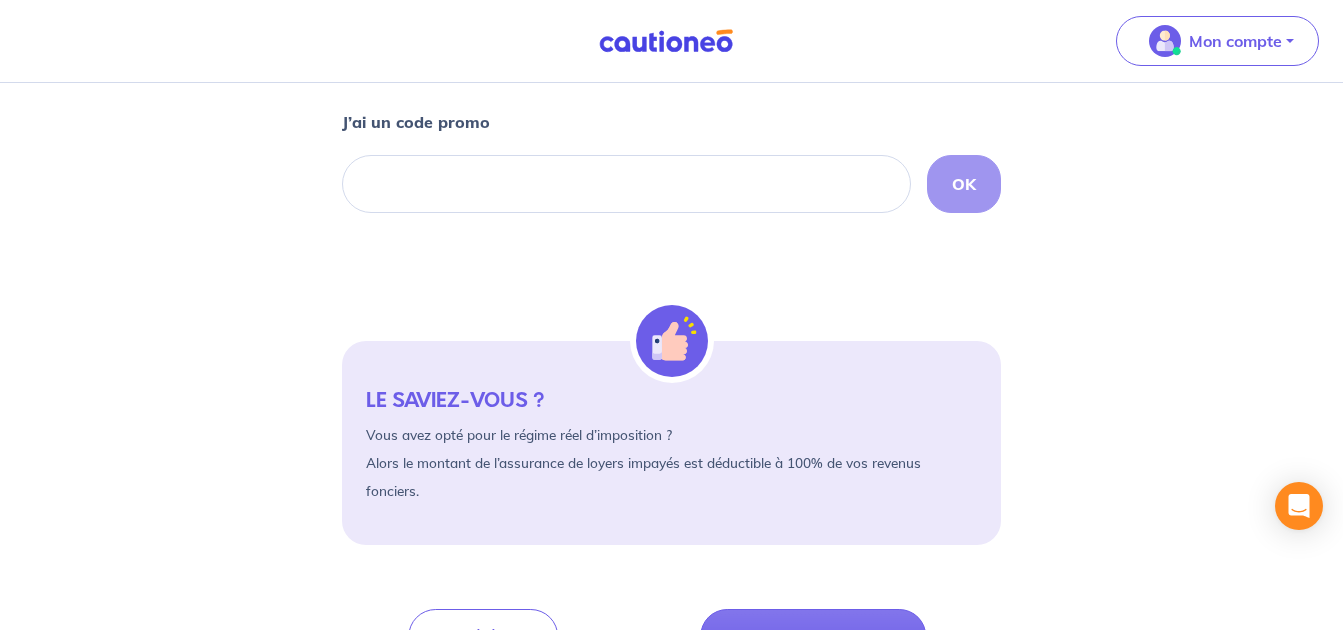 scroll, scrollTop: 811, scrollLeft: 0, axis: vertical 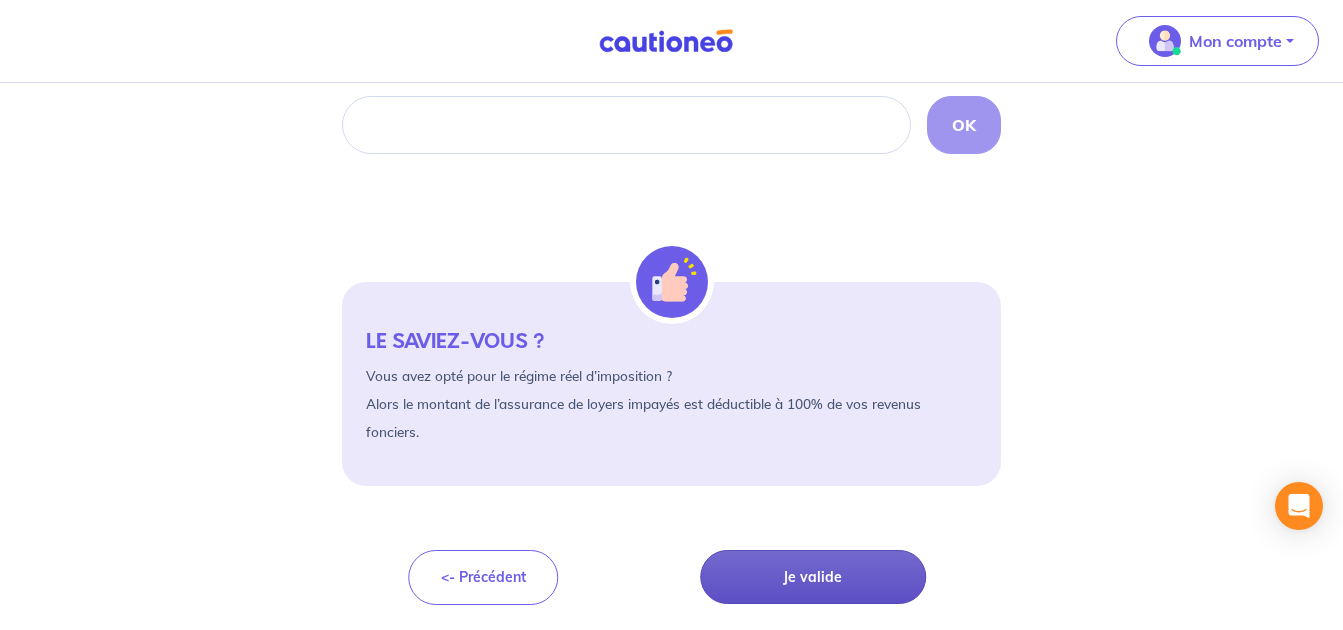click on "Je valide" at bounding box center [813, 577] 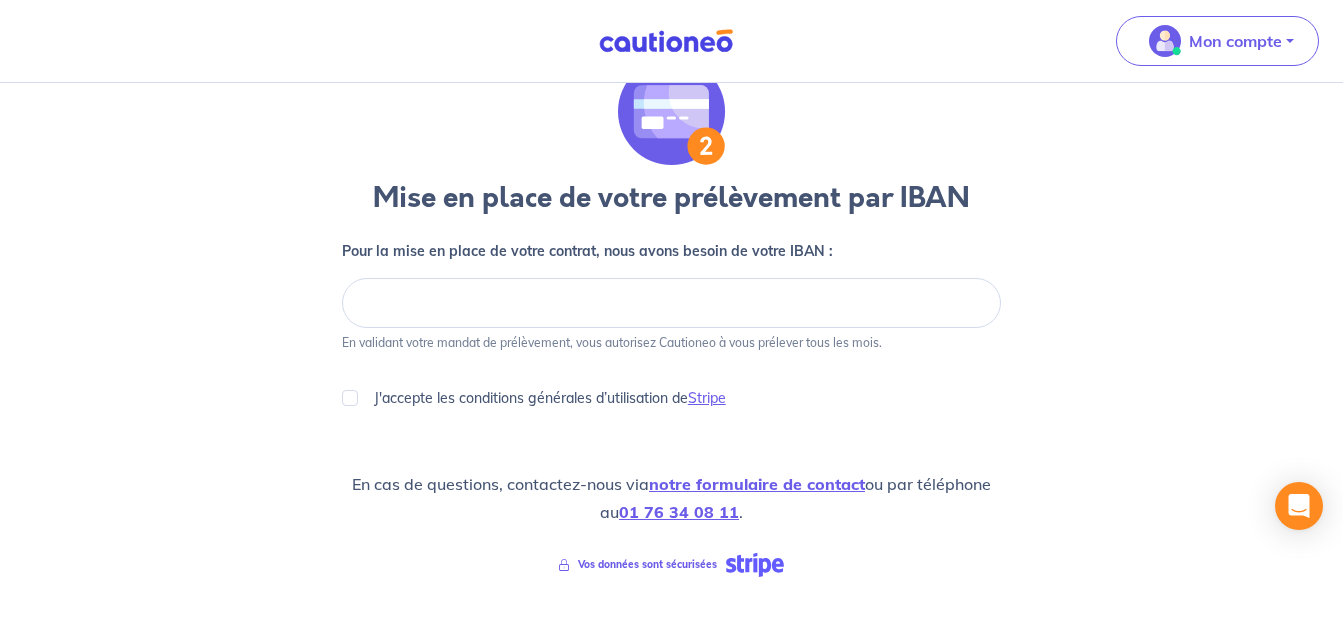 scroll, scrollTop: 0, scrollLeft: 0, axis: both 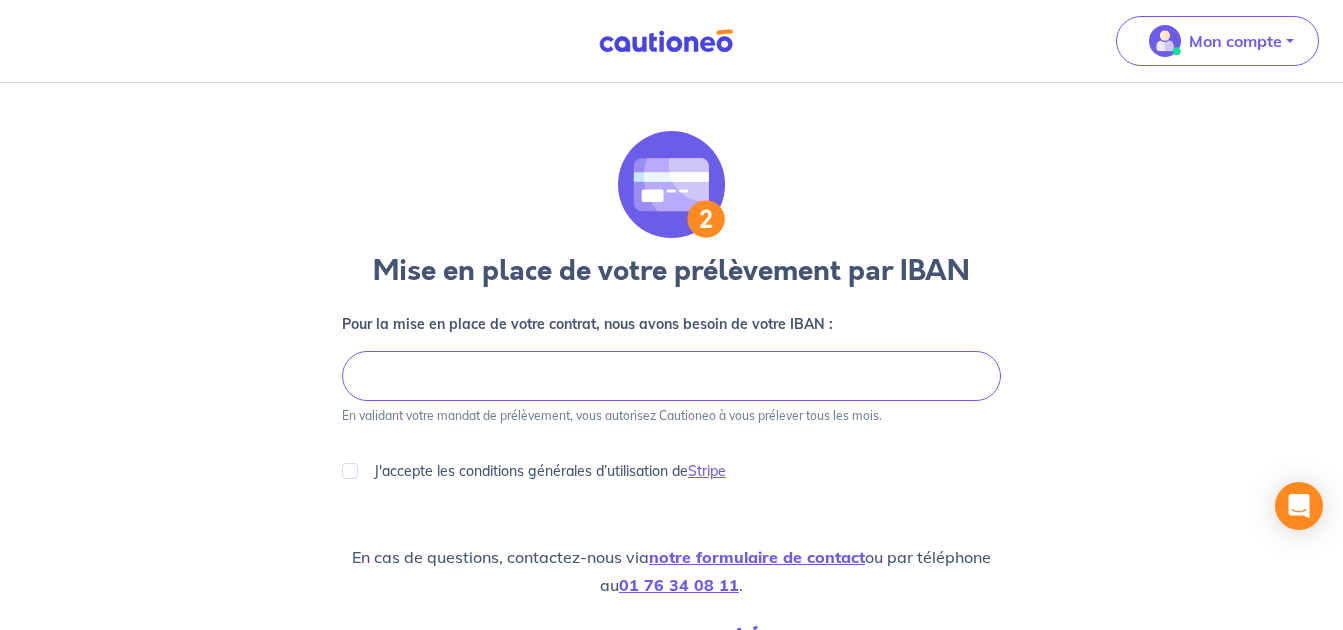 click on "Mise en place de votre prélèvement par IBAN Pour la mise en place de votre contrat, nous avons besoin de votre IBAN : Je valide En validant votre mandat de prélèvement, vous autorisez Cautioneo à vous prélever tous les mois. J'accepte les conditions générales d’utilisation de  Stripe En cas de questions, contactez-nous via  notre formulaire de contact  ou par téléphone au  [PHONE_NUMBER] . Vos données sont sécurisées <- Précédent Je valide Besoin d’aide pour compléter votre demande : Contactez-nous X" at bounding box center (671, 455) 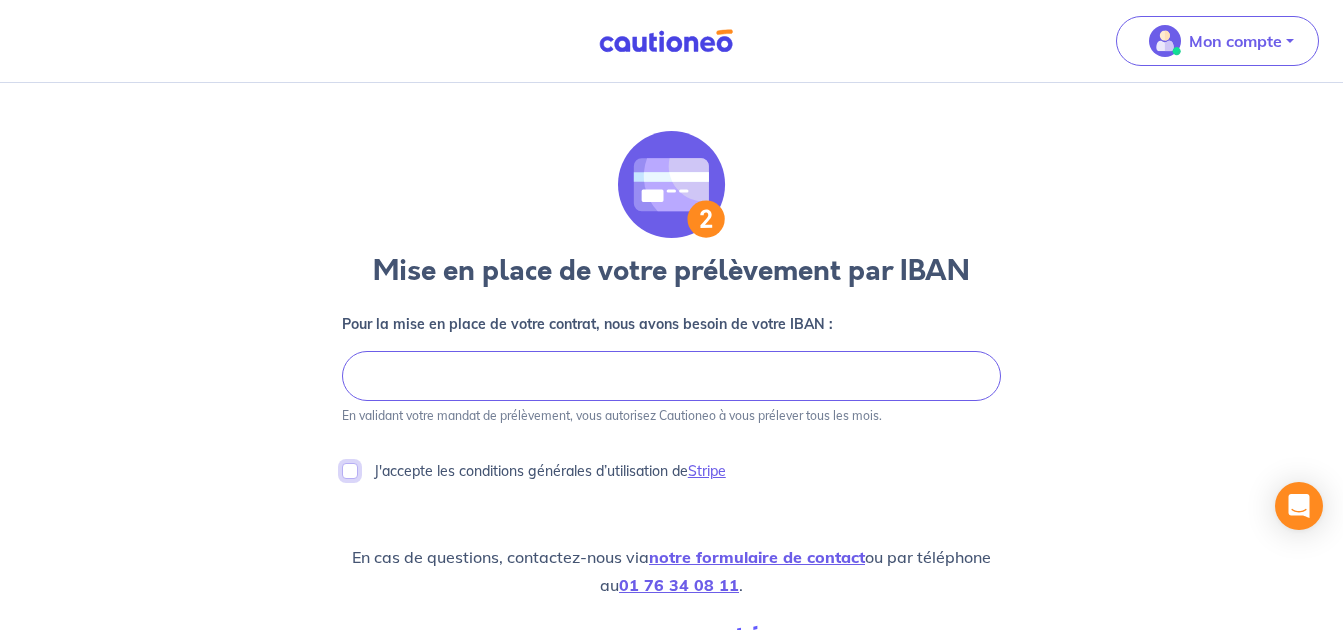 click on "J'accepte les conditions générales d’utilisation de  Stripe" at bounding box center [350, 471] 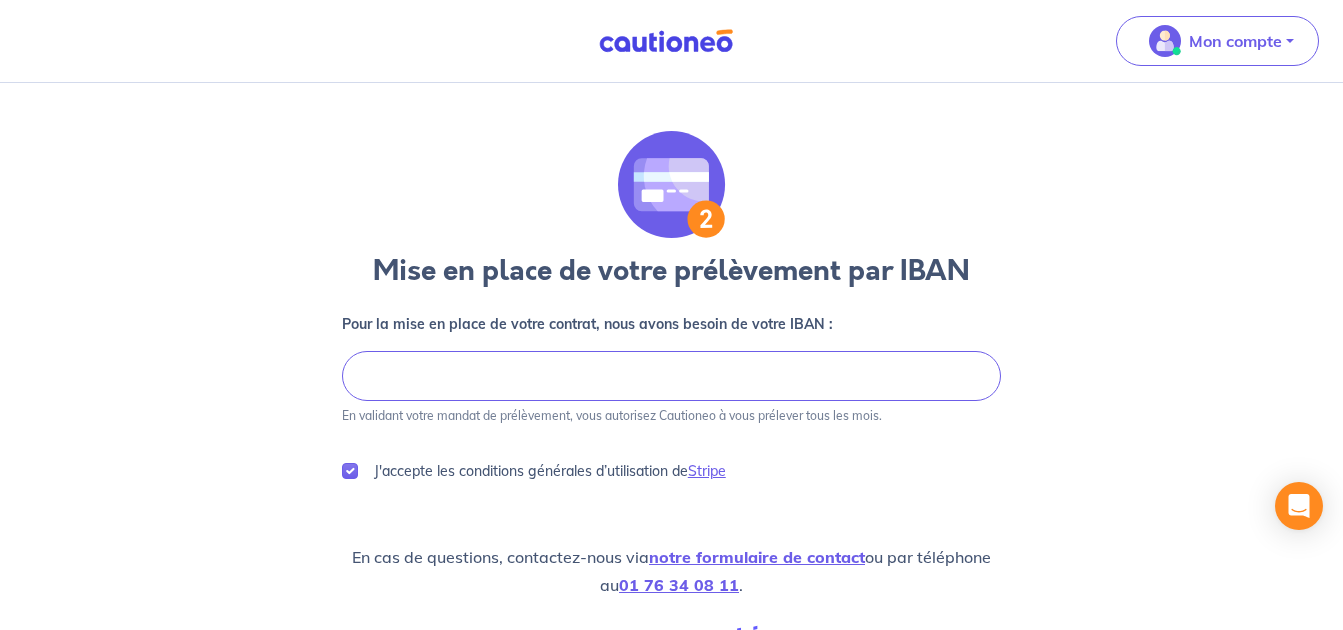 click on "J'accepte les conditions générales d’utilisation de  Stripe" at bounding box center [672, 471] 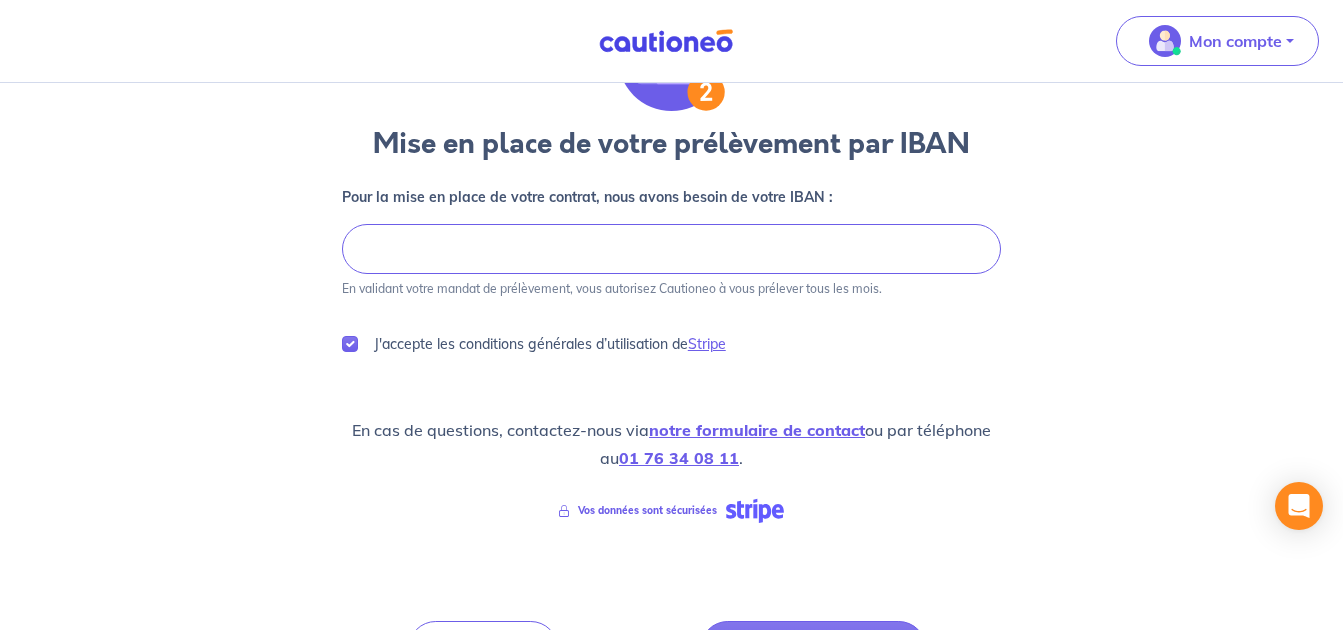 scroll, scrollTop: 198, scrollLeft: 0, axis: vertical 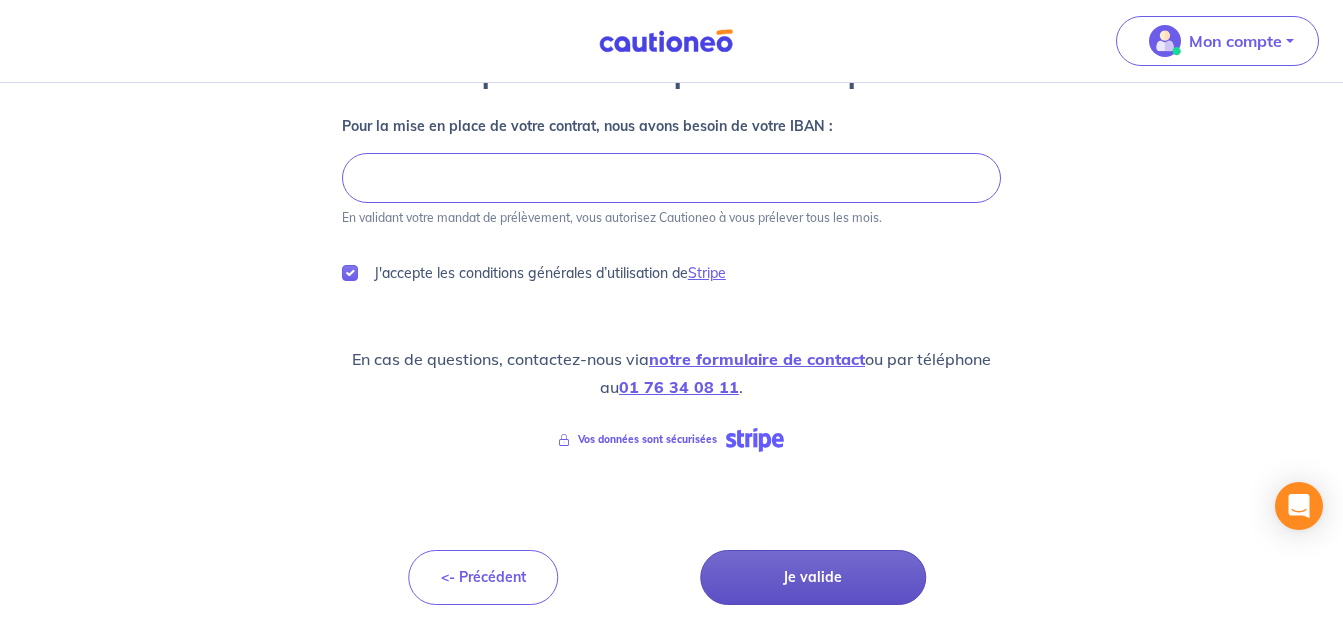 click on "Je valide" at bounding box center (813, 577) 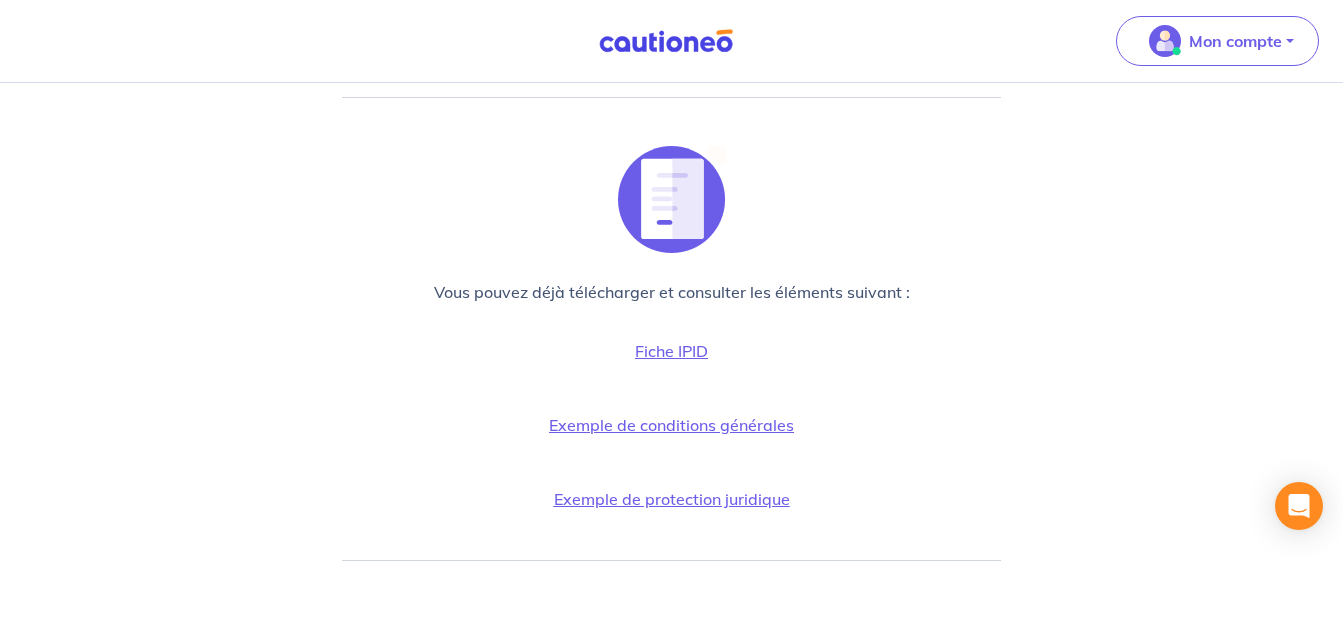 scroll, scrollTop: 667, scrollLeft: 0, axis: vertical 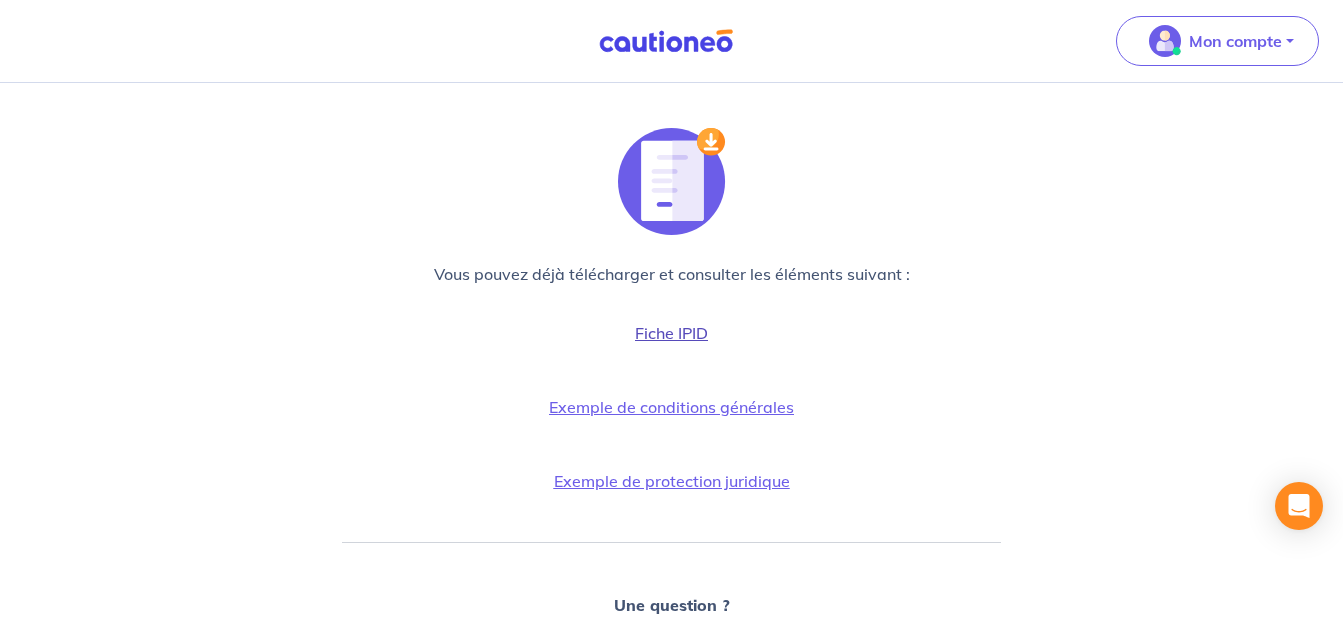 click on "Fiche IPID" at bounding box center [671, 333] 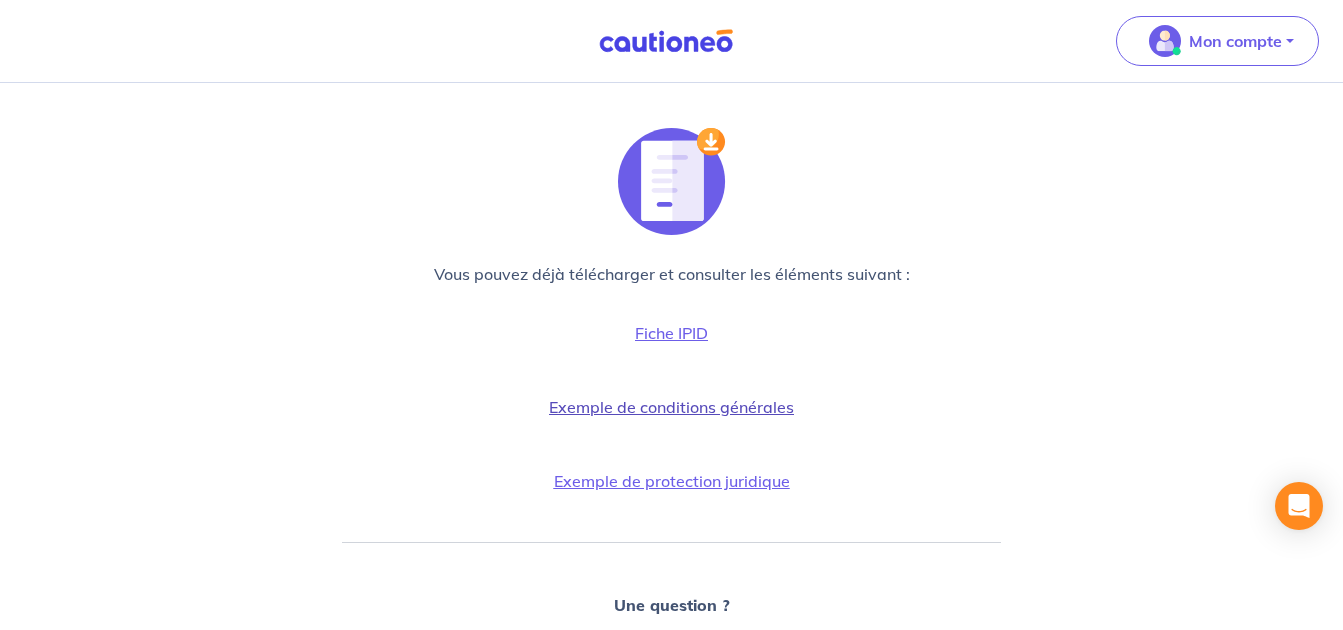 click on "Exemple de conditions générales" at bounding box center [671, 407] 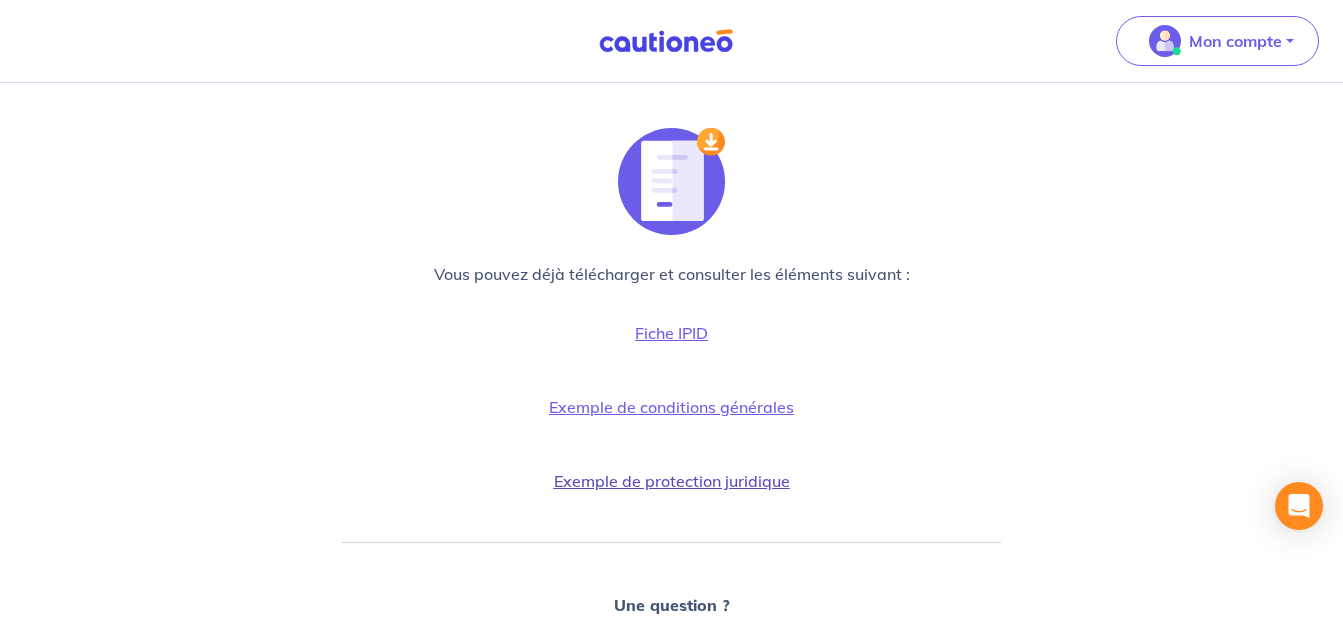 click on "Exemple de protection juridique" at bounding box center [672, 481] 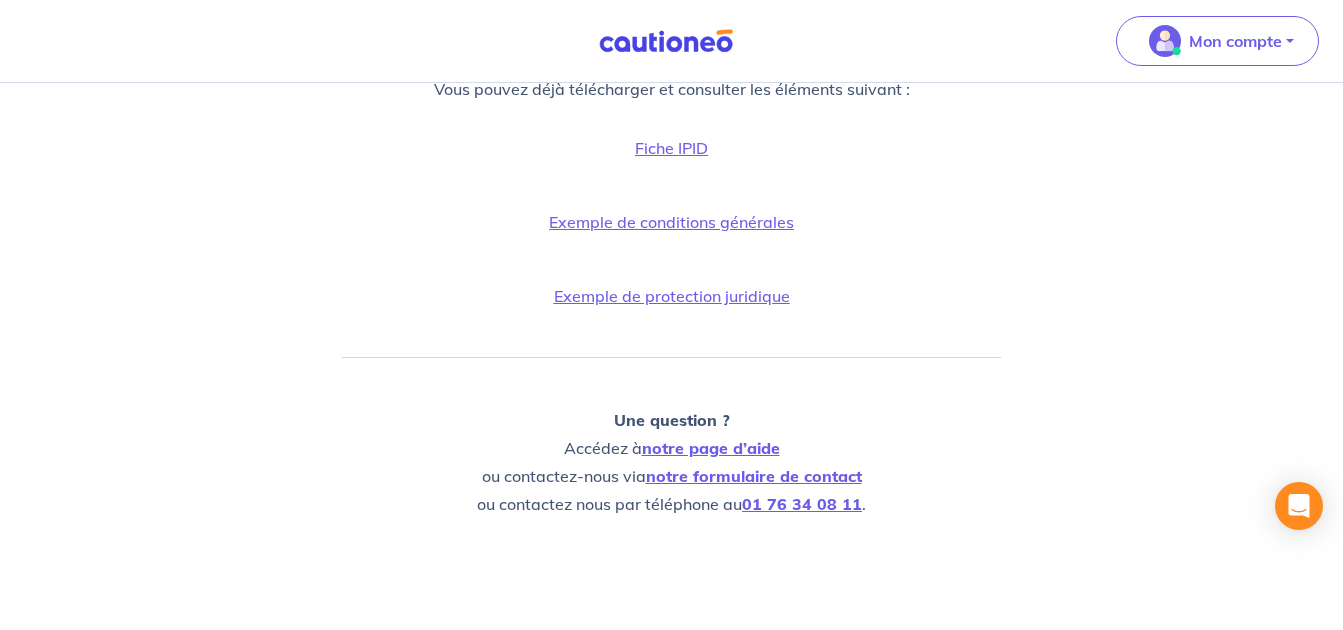scroll, scrollTop: 0, scrollLeft: 0, axis: both 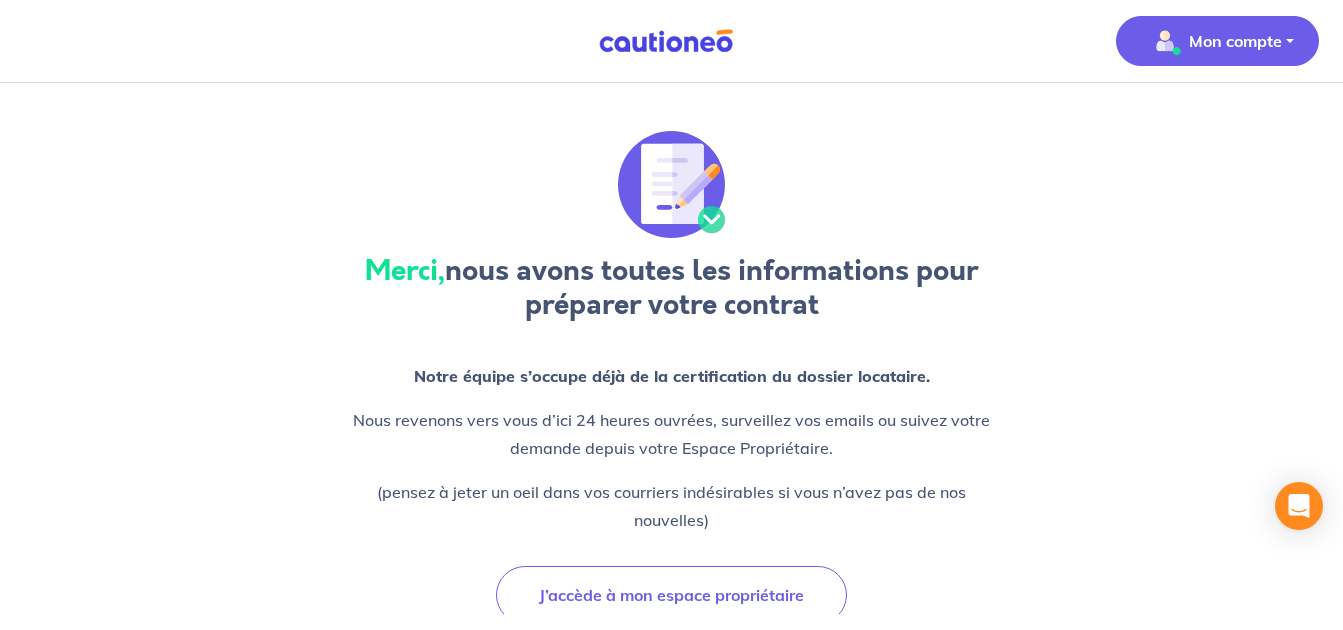 click on "Mon compte" at bounding box center [1235, 41] 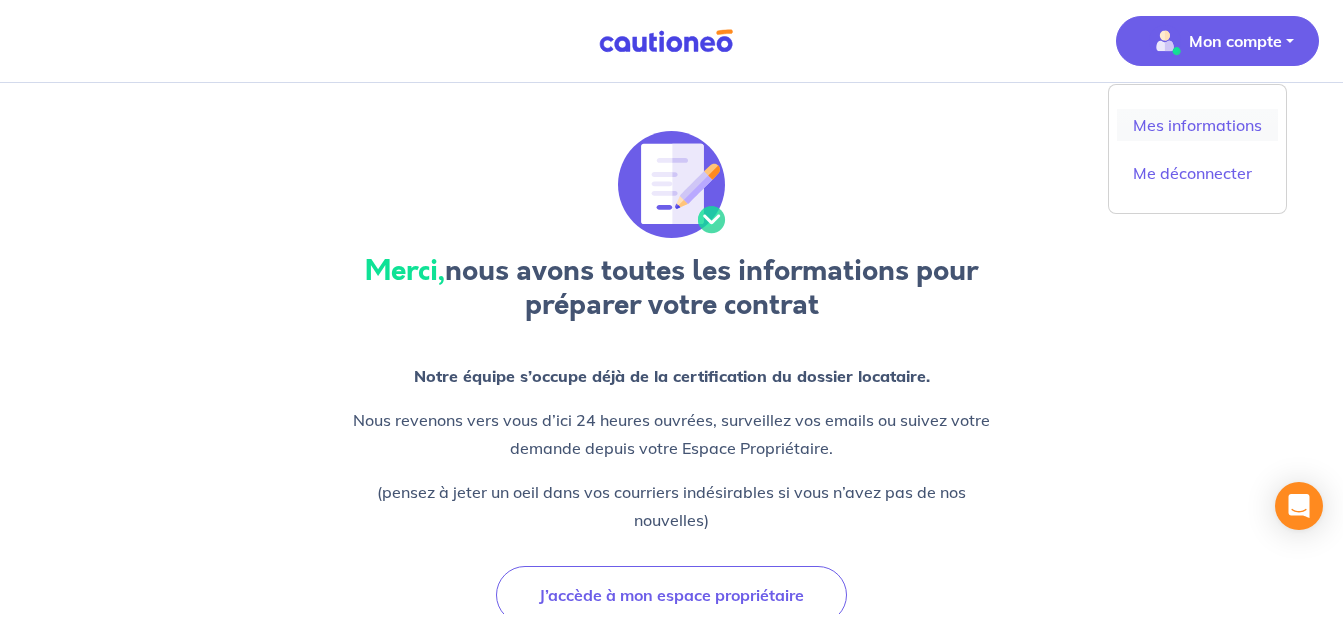 click on "Mes informations" at bounding box center (1197, 125) 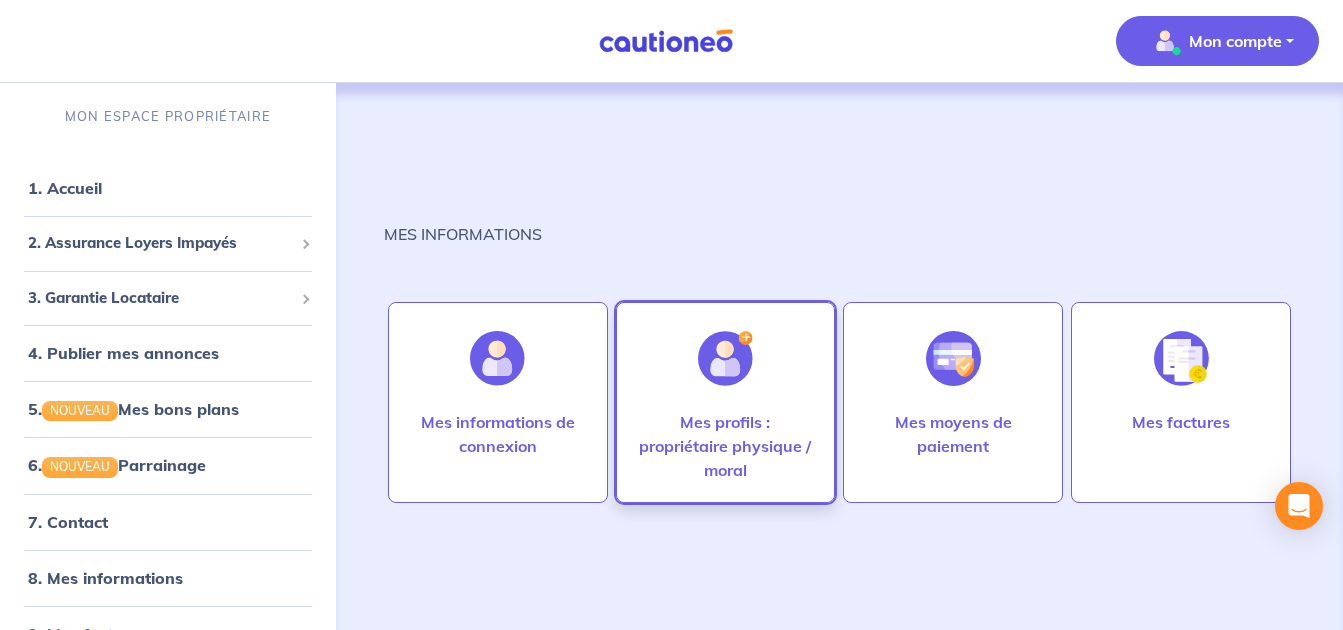 click at bounding box center (725, 358) 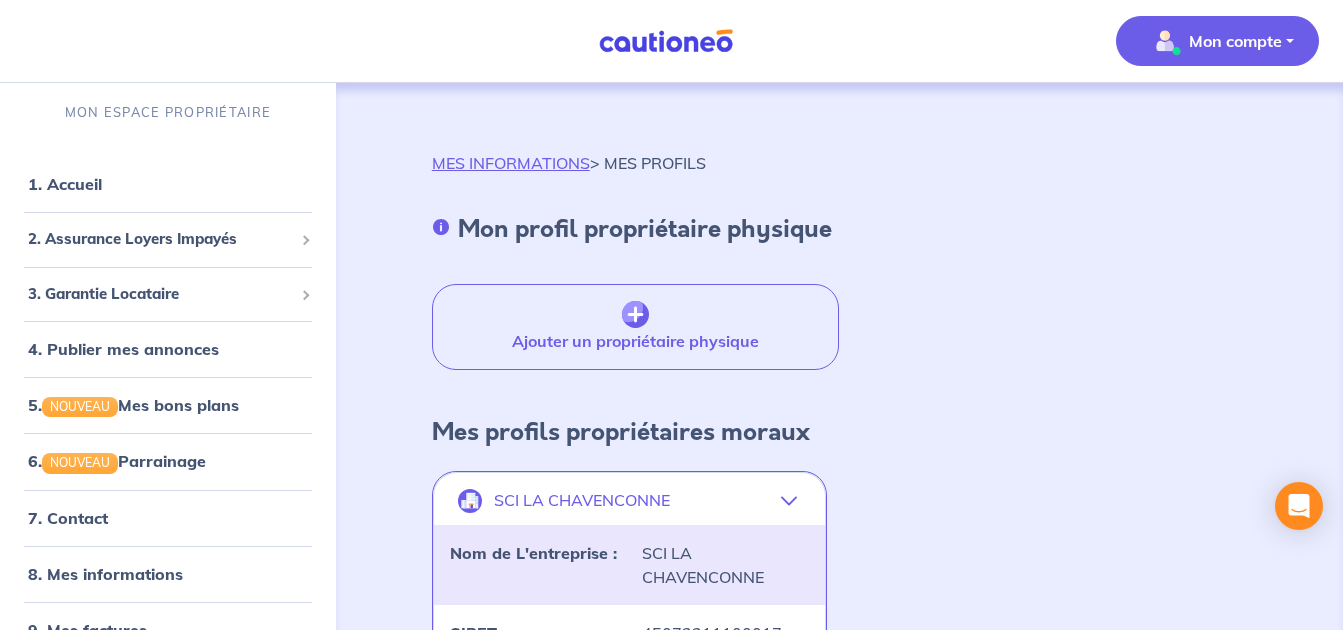 scroll, scrollTop: 0, scrollLeft: 0, axis: both 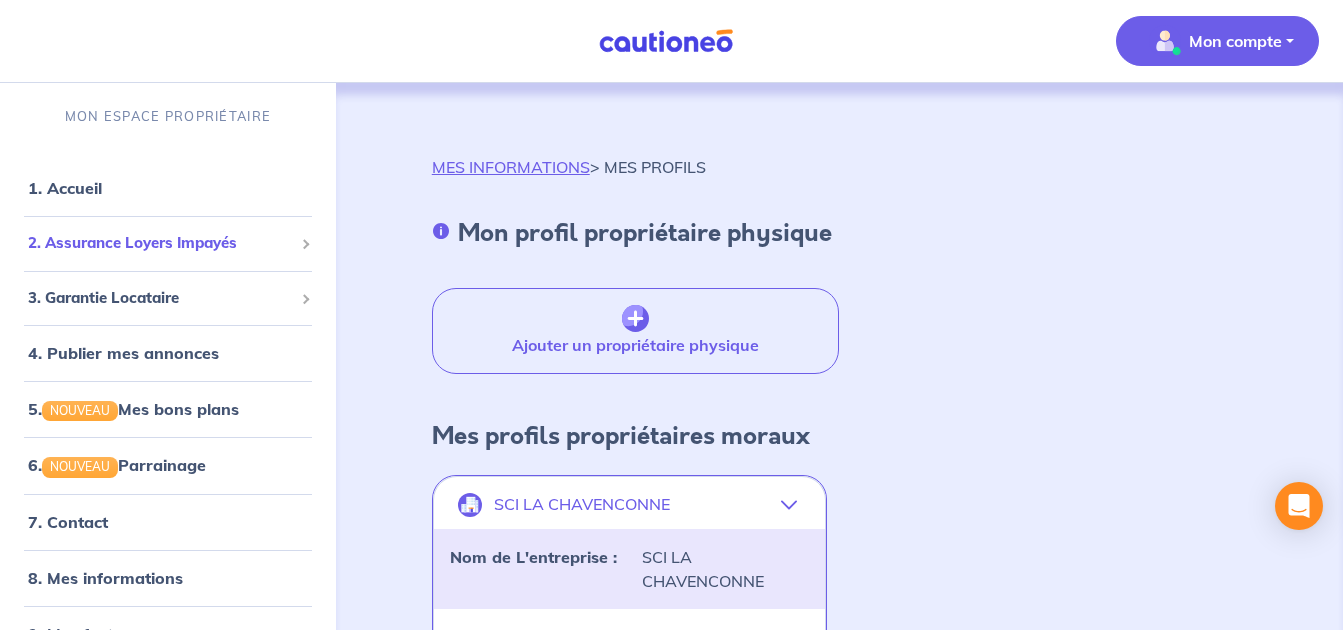 click on "2. Assurance Loyers Impayés" at bounding box center (160, 243) 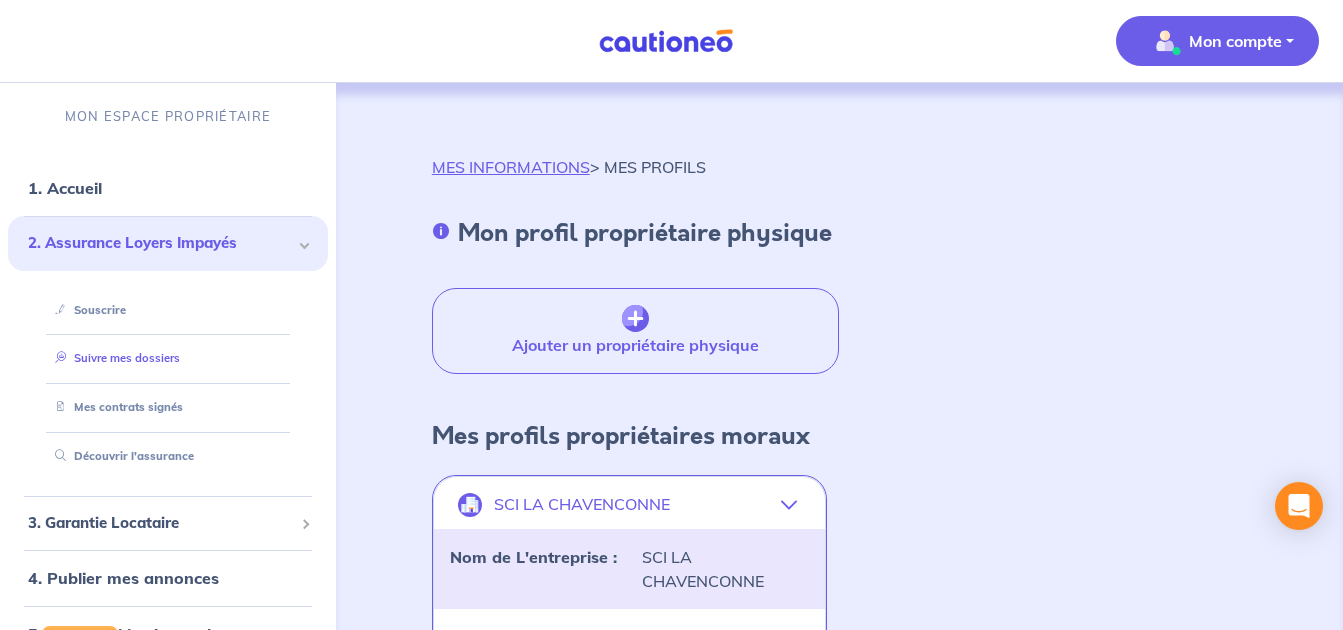 click on "Suivre mes dossiers" at bounding box center [113, 358] 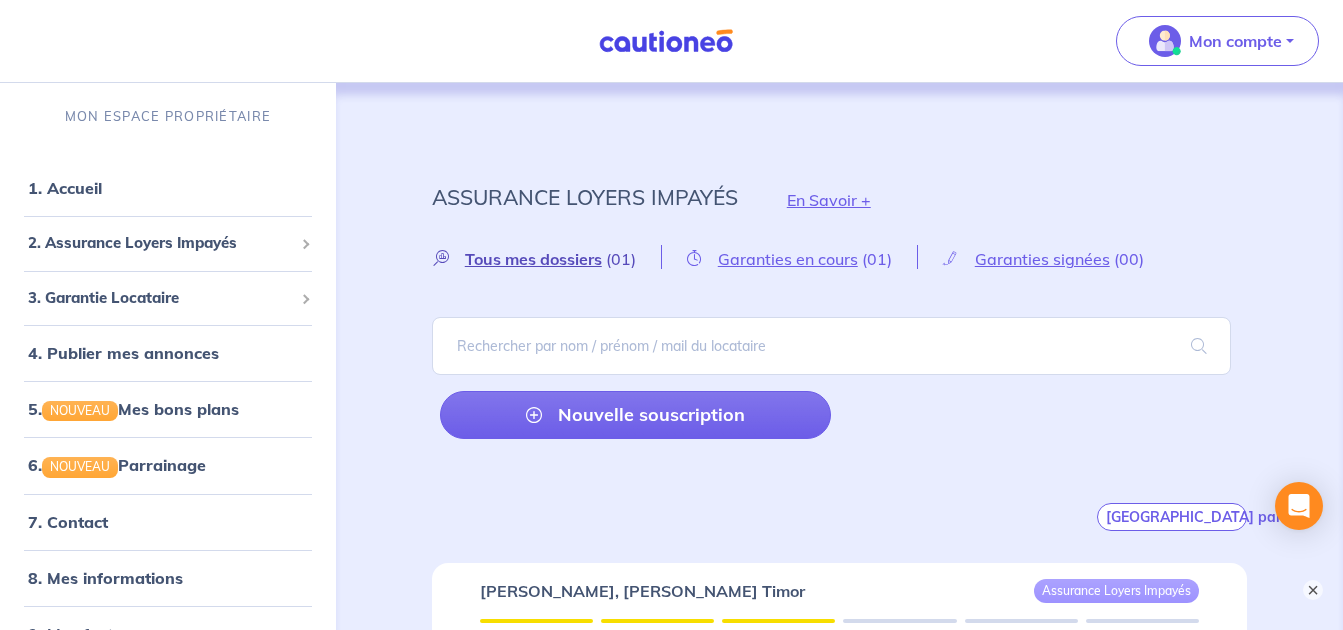 click on "Tous mes dossiers" at bounding box center [533, 259] 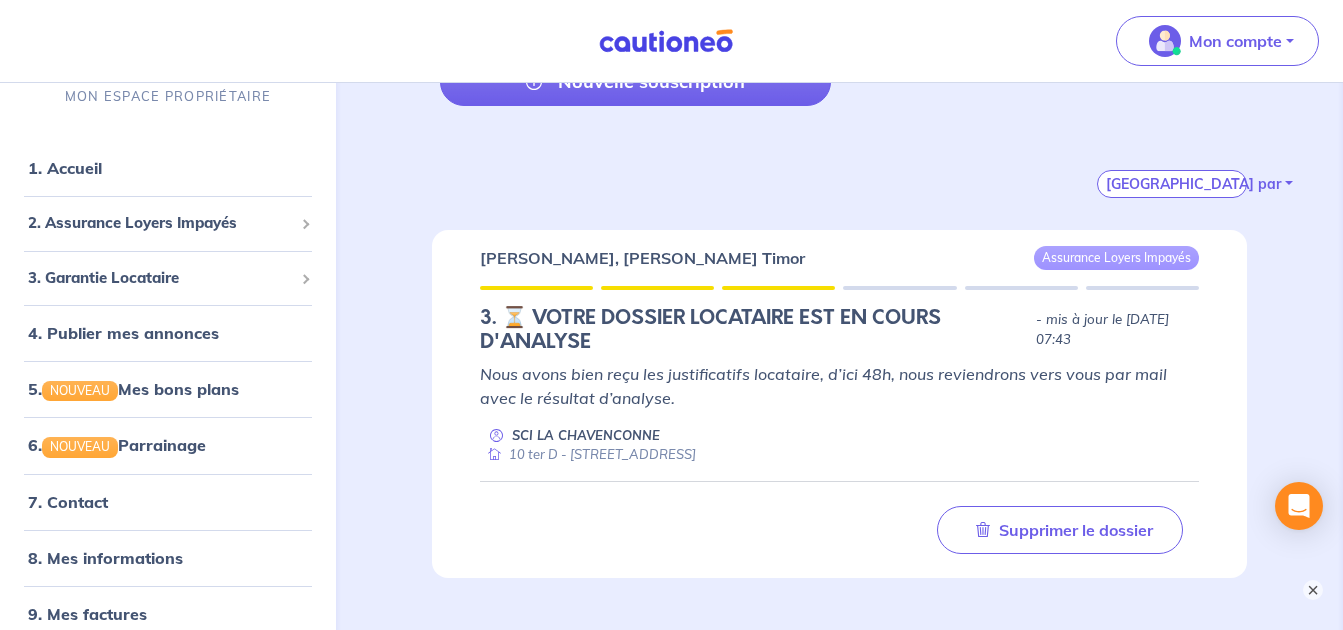 scroll, scrollTop: 449, scrollLeft: 0, axis: vertical 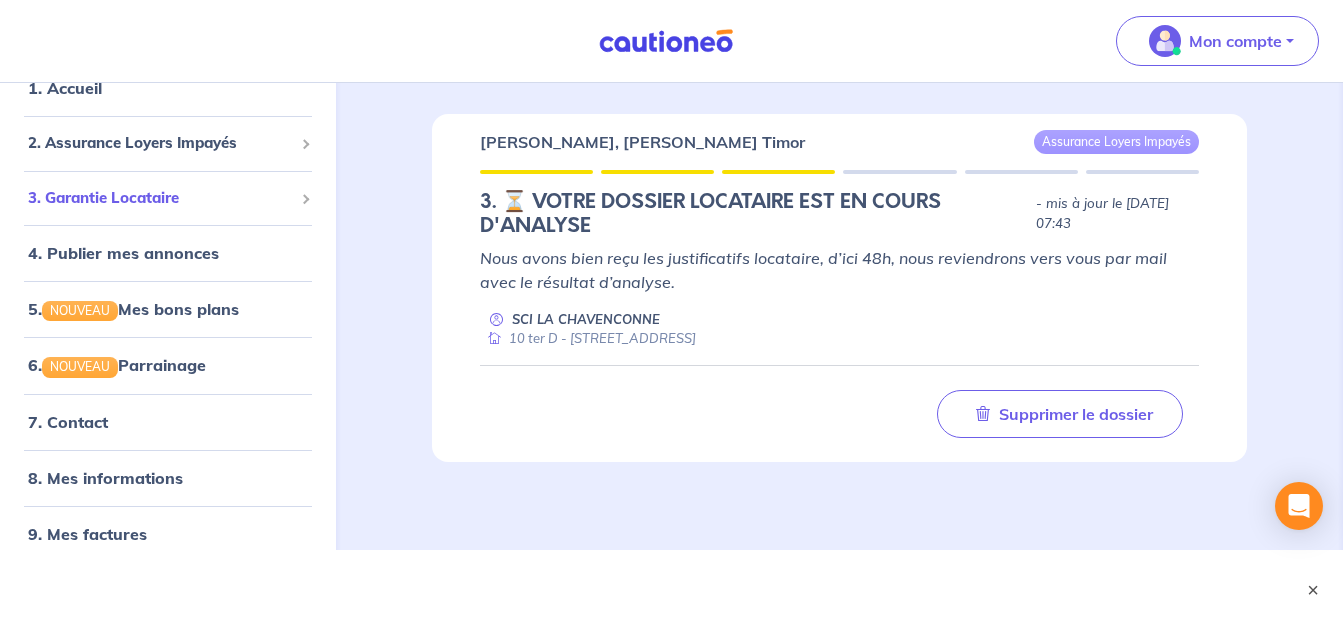 click on "3. Garantie Locataire" at bounding box center [160, 198] 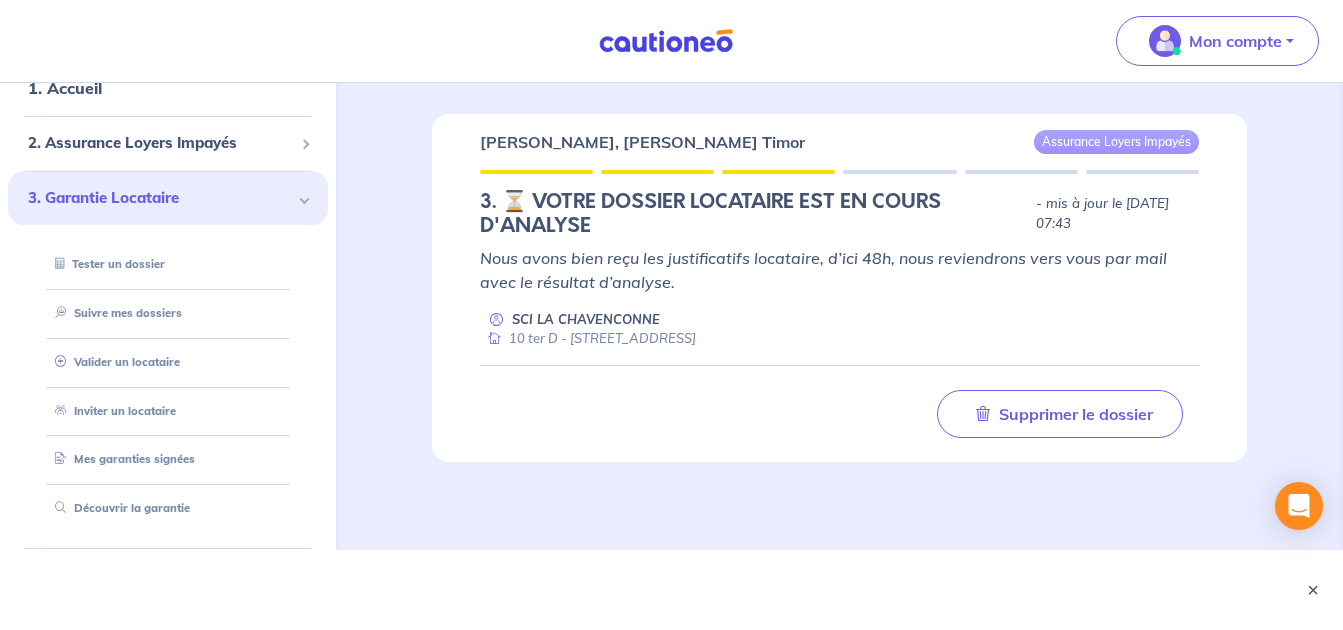 scroll, scrollTop: 116, scrollLeft: 0, axis: vertical 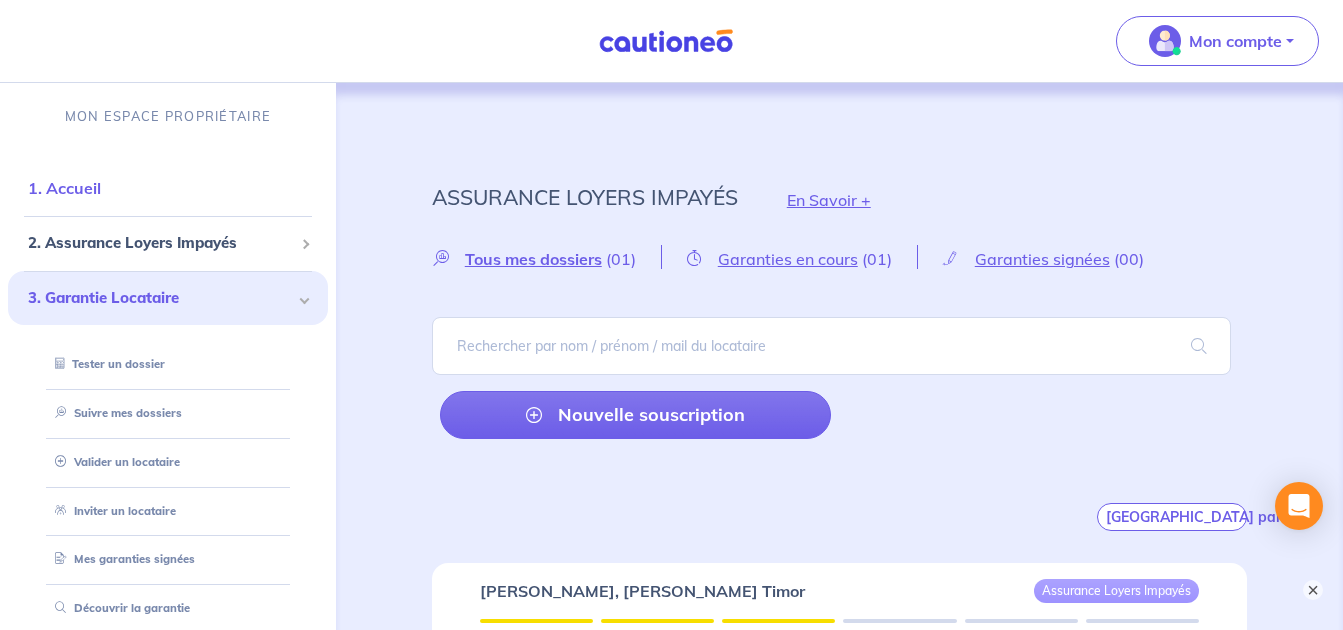click on "1. Accueil" at bounding box center (64, 188) 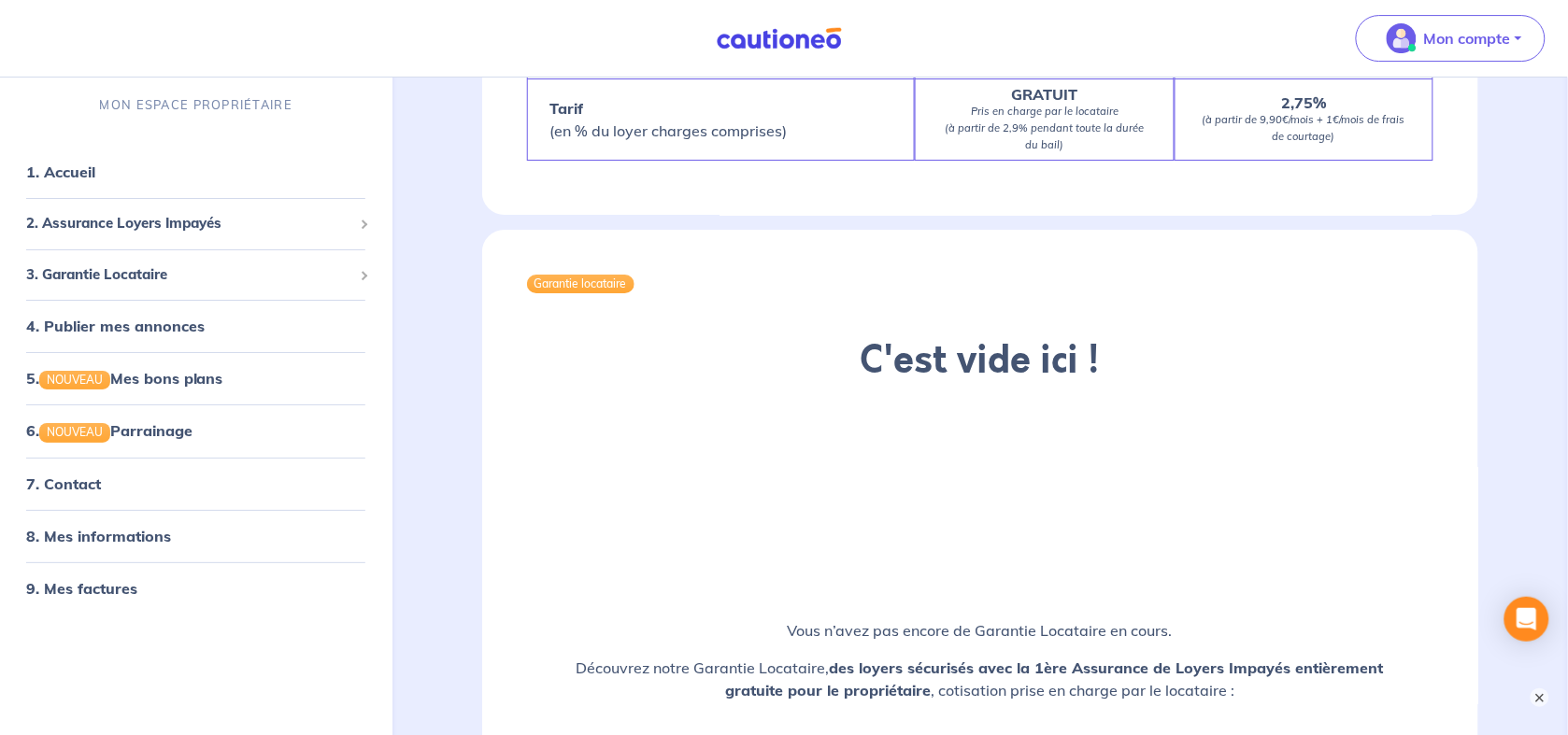 scroll, scrollTop: 1089, scrollLeft: 0, axis: vertical 